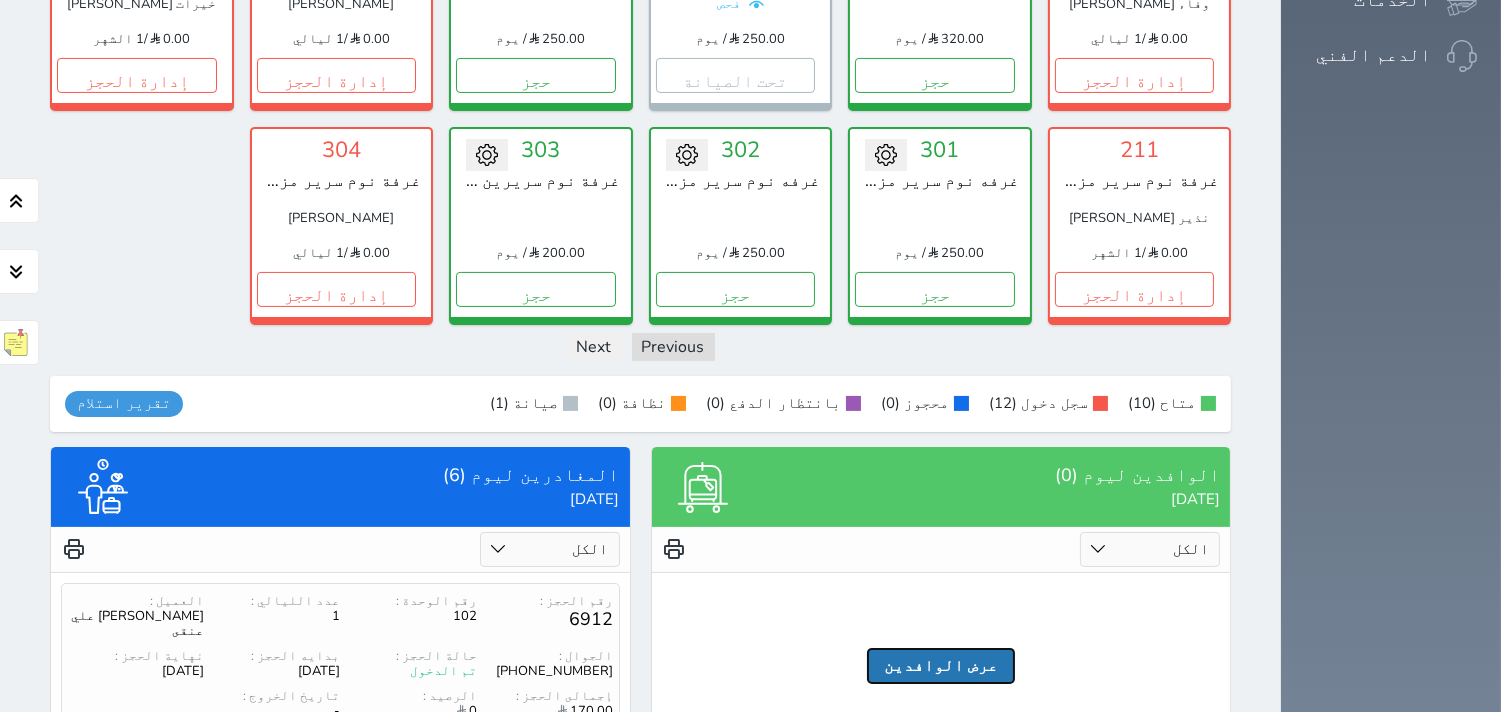 click on "عرض الوافدين" at bounding box center (941, 666) 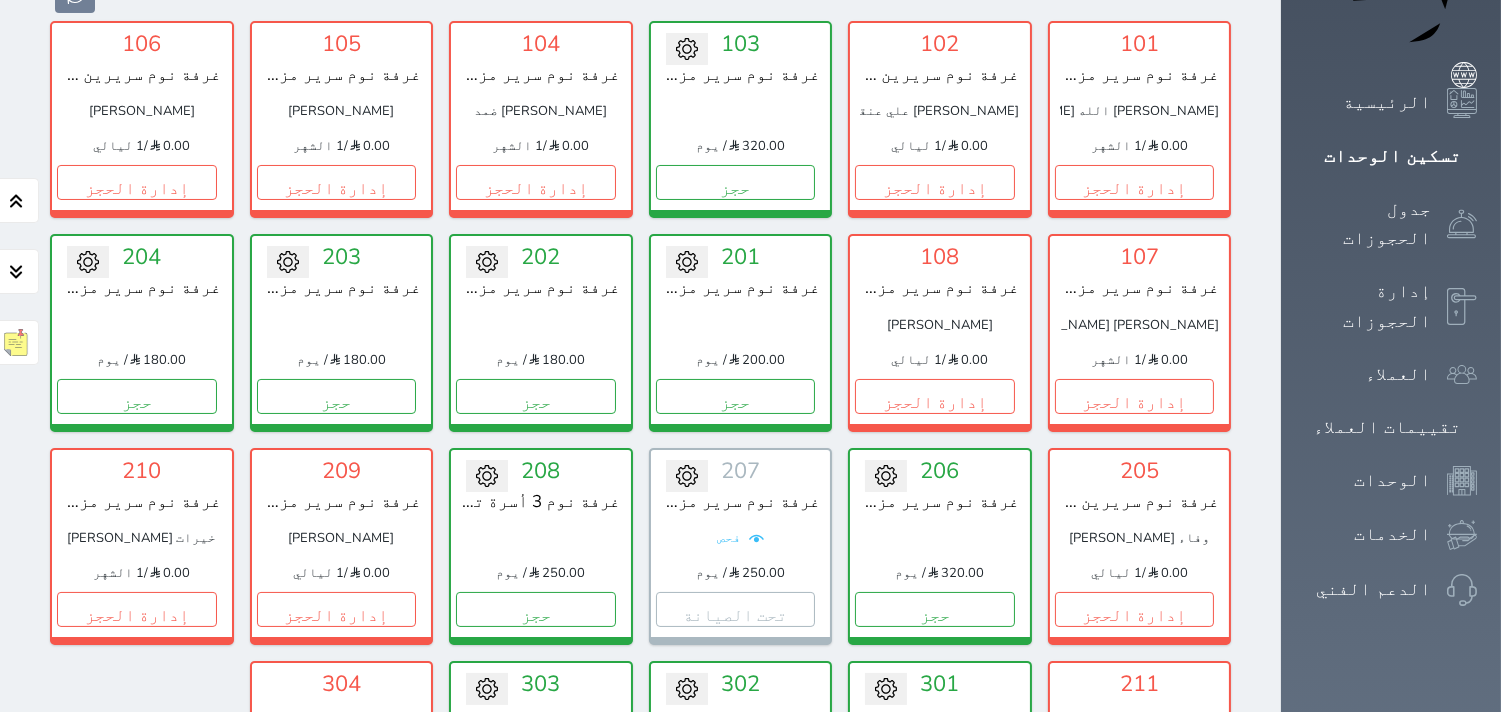 scroll, scrollTop: 222, scrollLeft: 0, axis: vertical 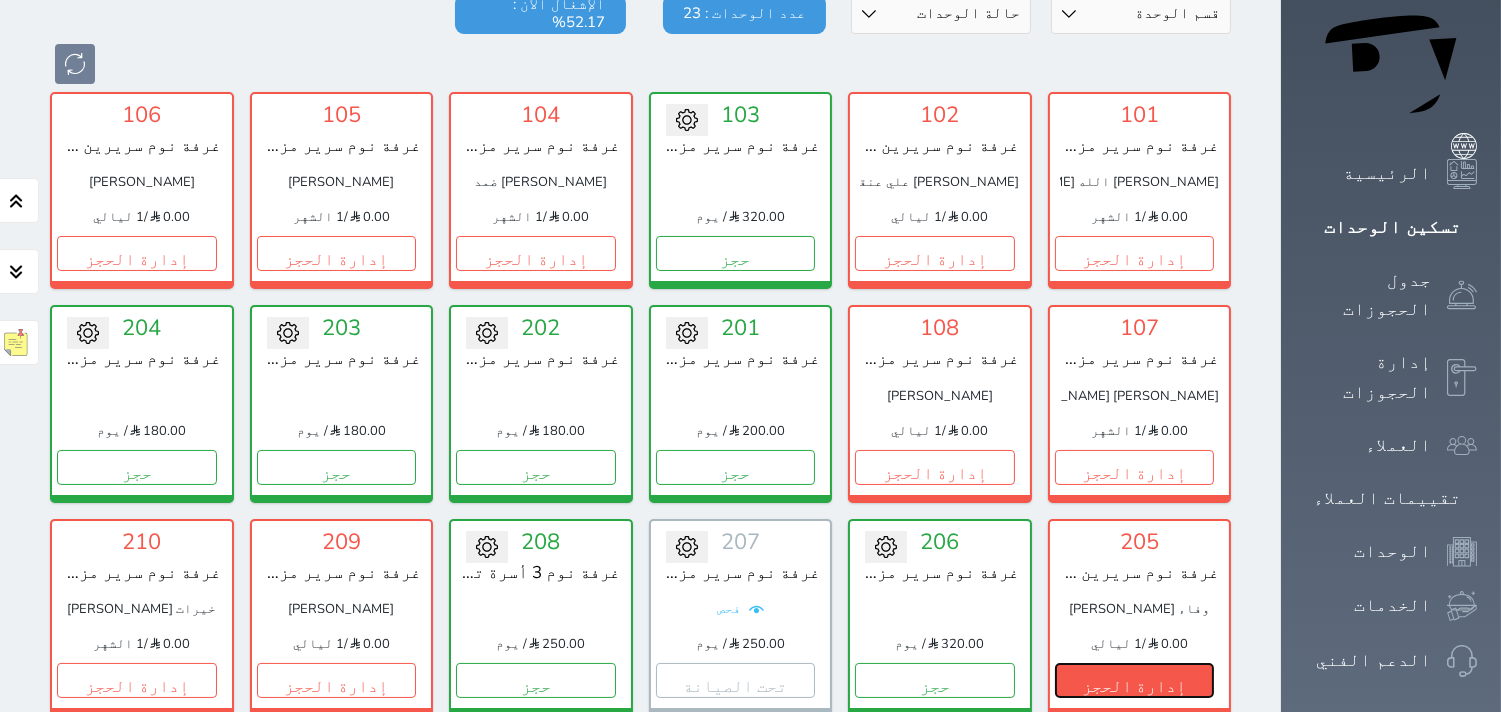 click on "إدارة الحجز" at bounding box center (1135, 680) 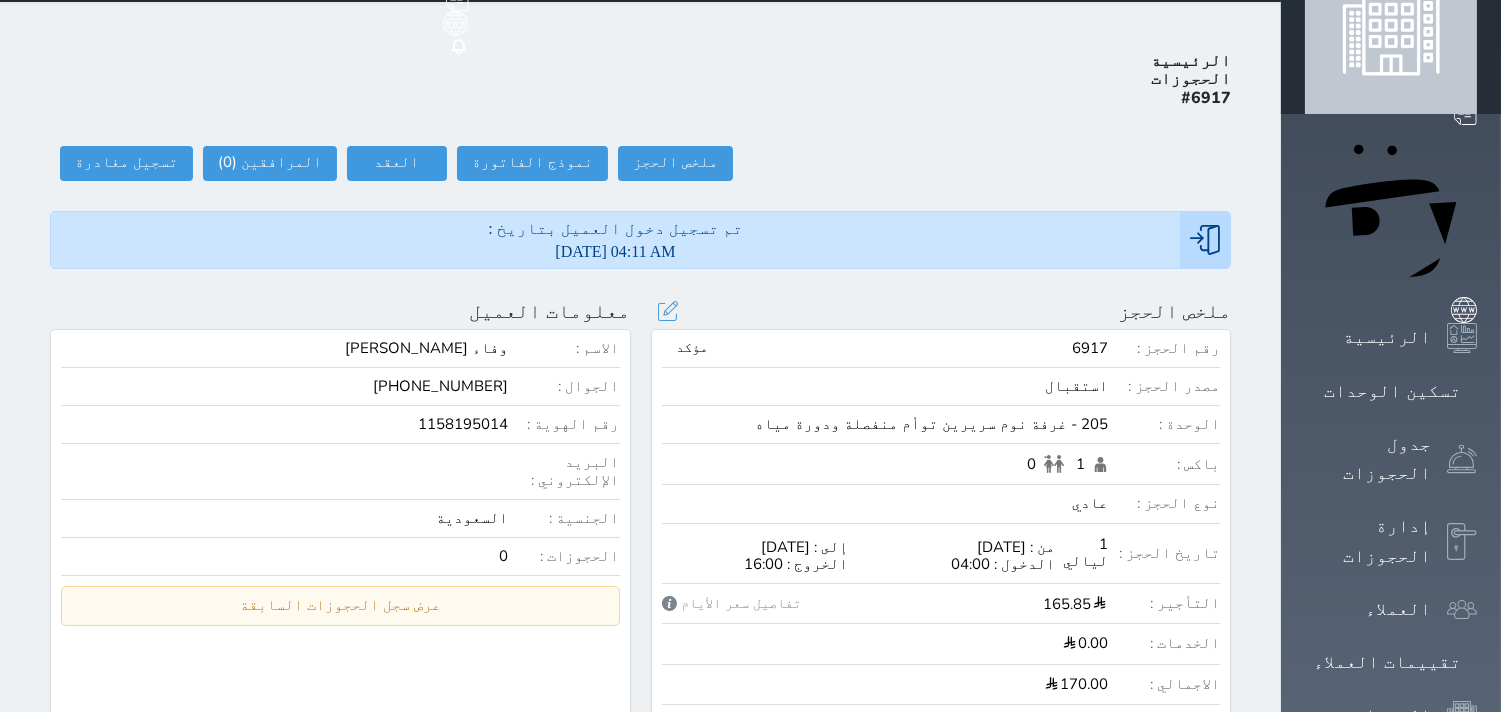 scroll, scrollTop: 111, scrollLeft: 0, axis: vertical 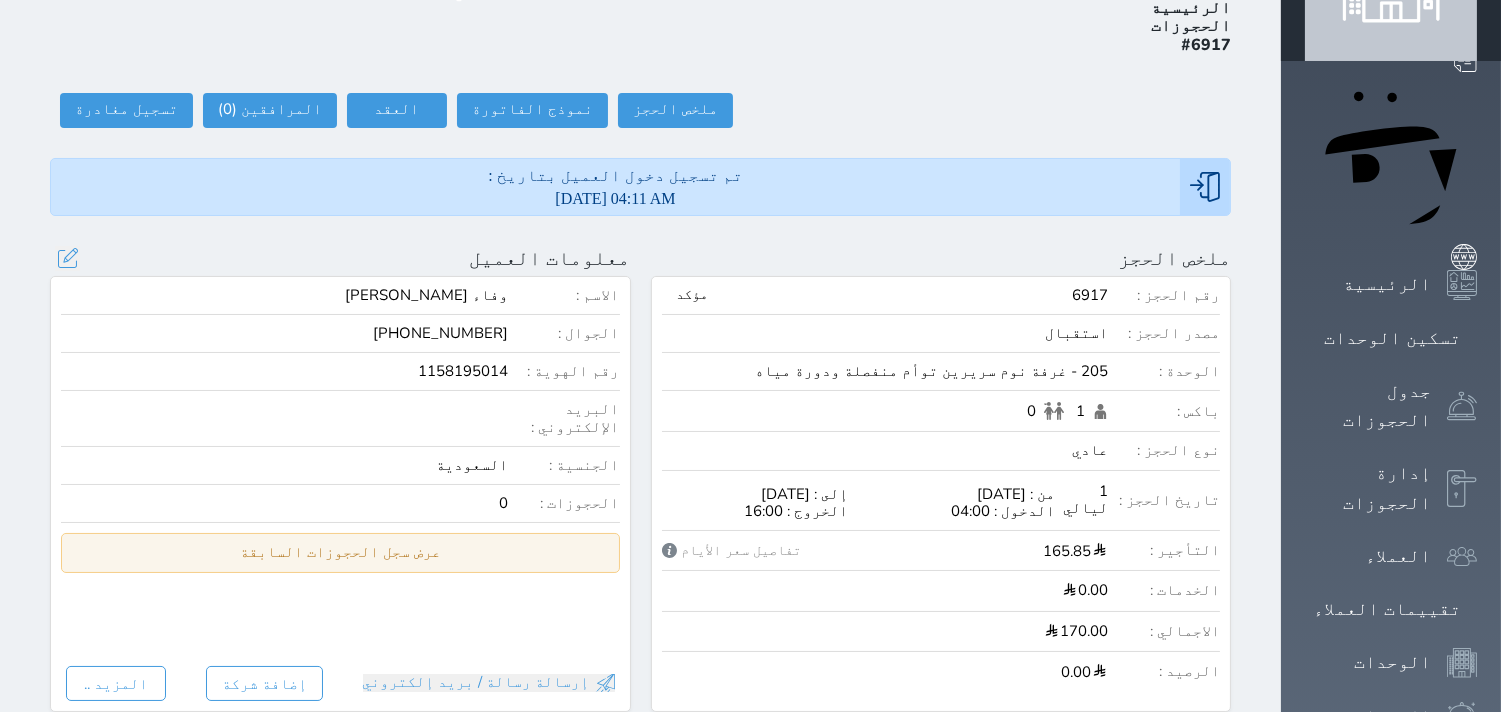click on "عرض سجل الحجوزات السابقة" at bounding box center (340, 552) 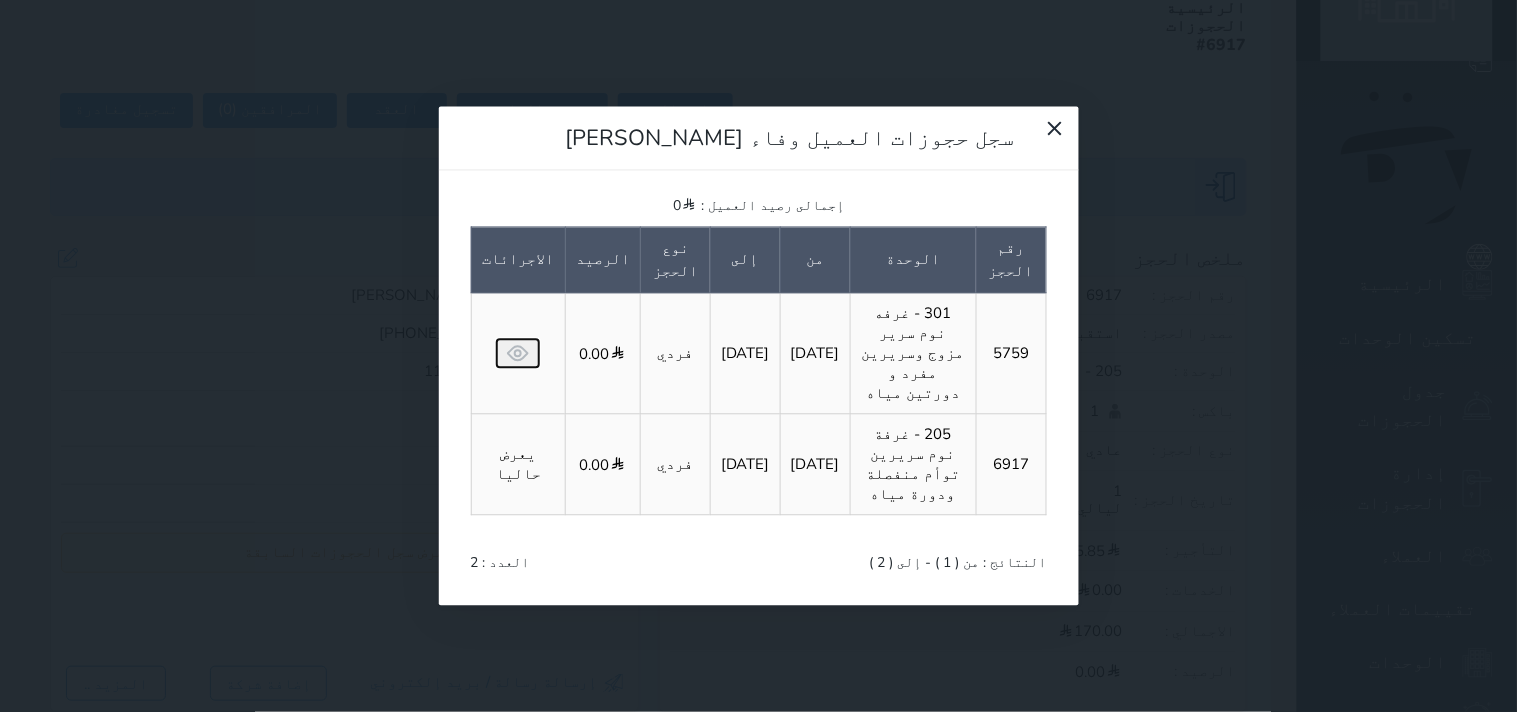 click 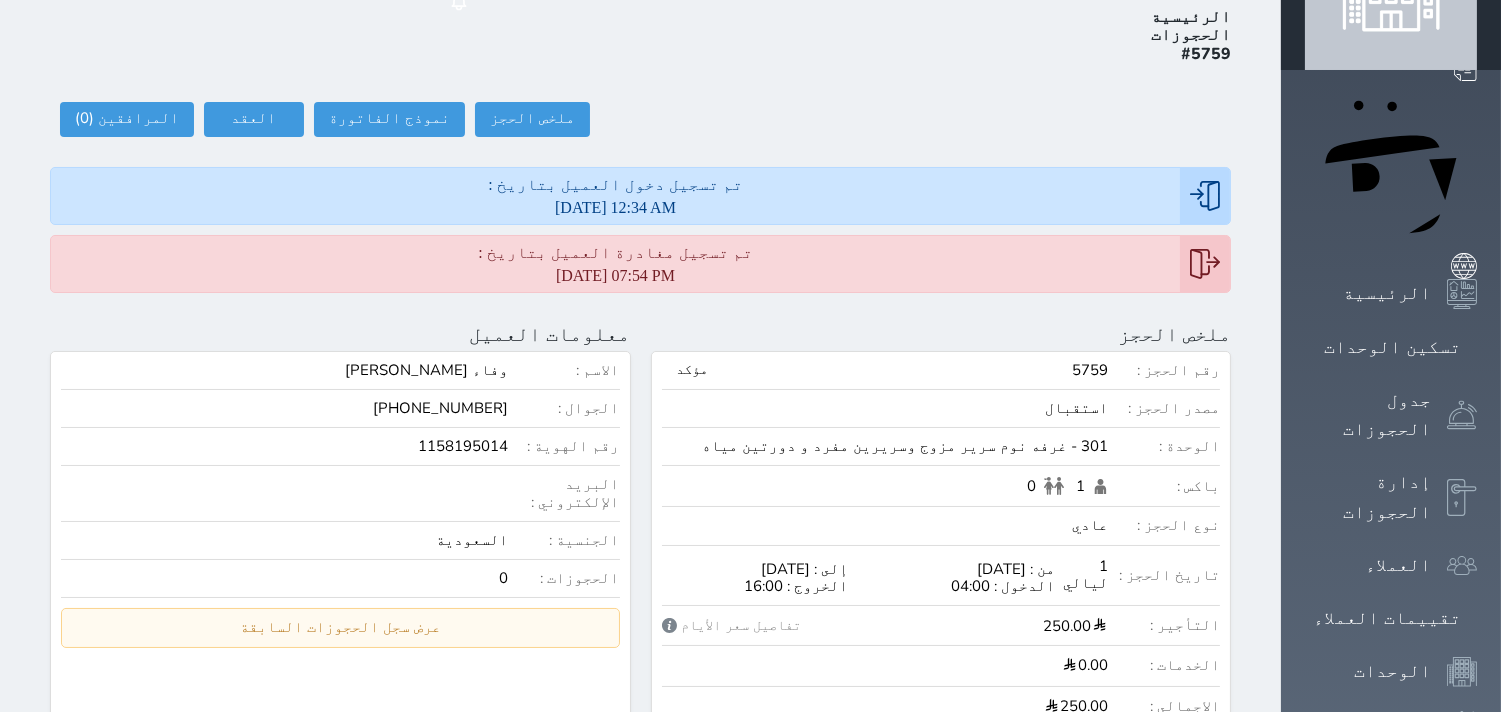 scroll, scrollTop: 0, scrollLeft: 0, axis: both 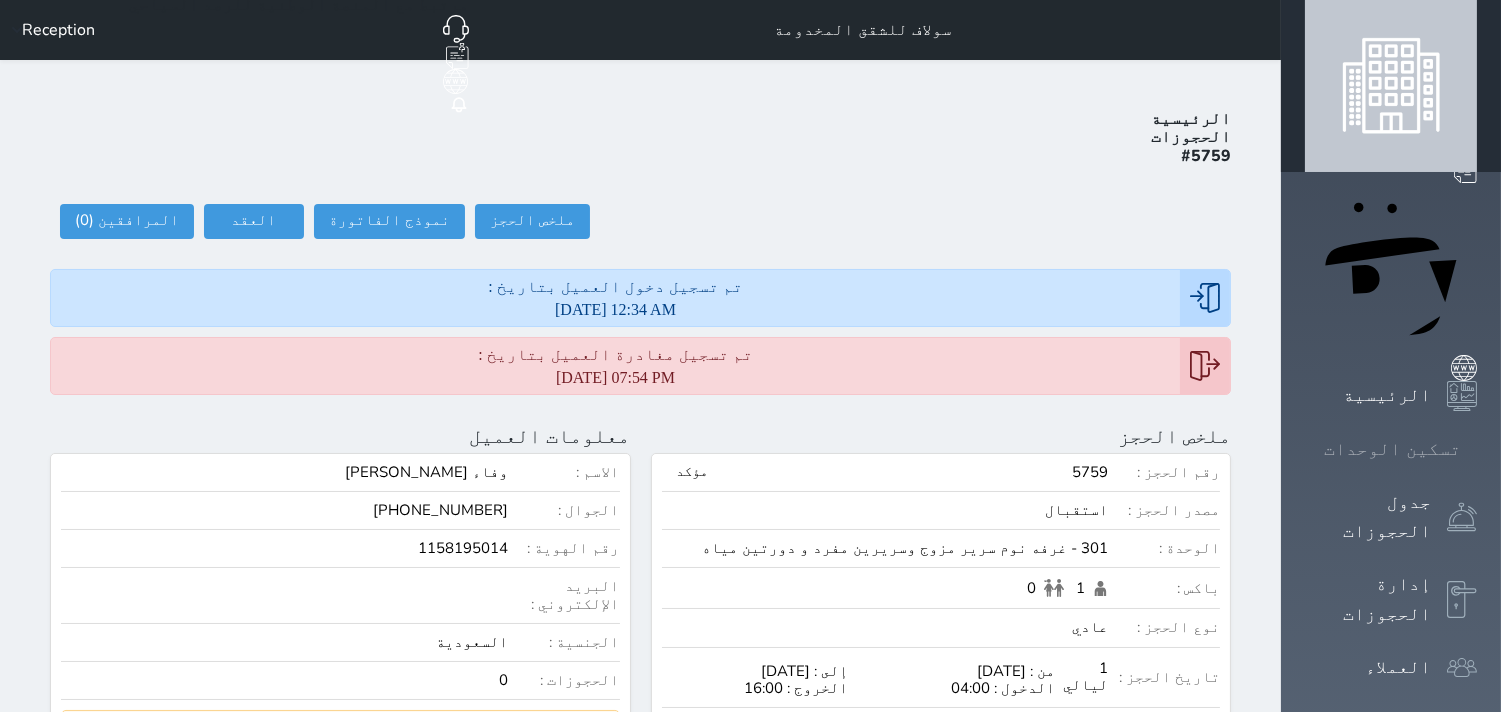 click on "تسكين الوحدات" at bounding box center (1391, 449) 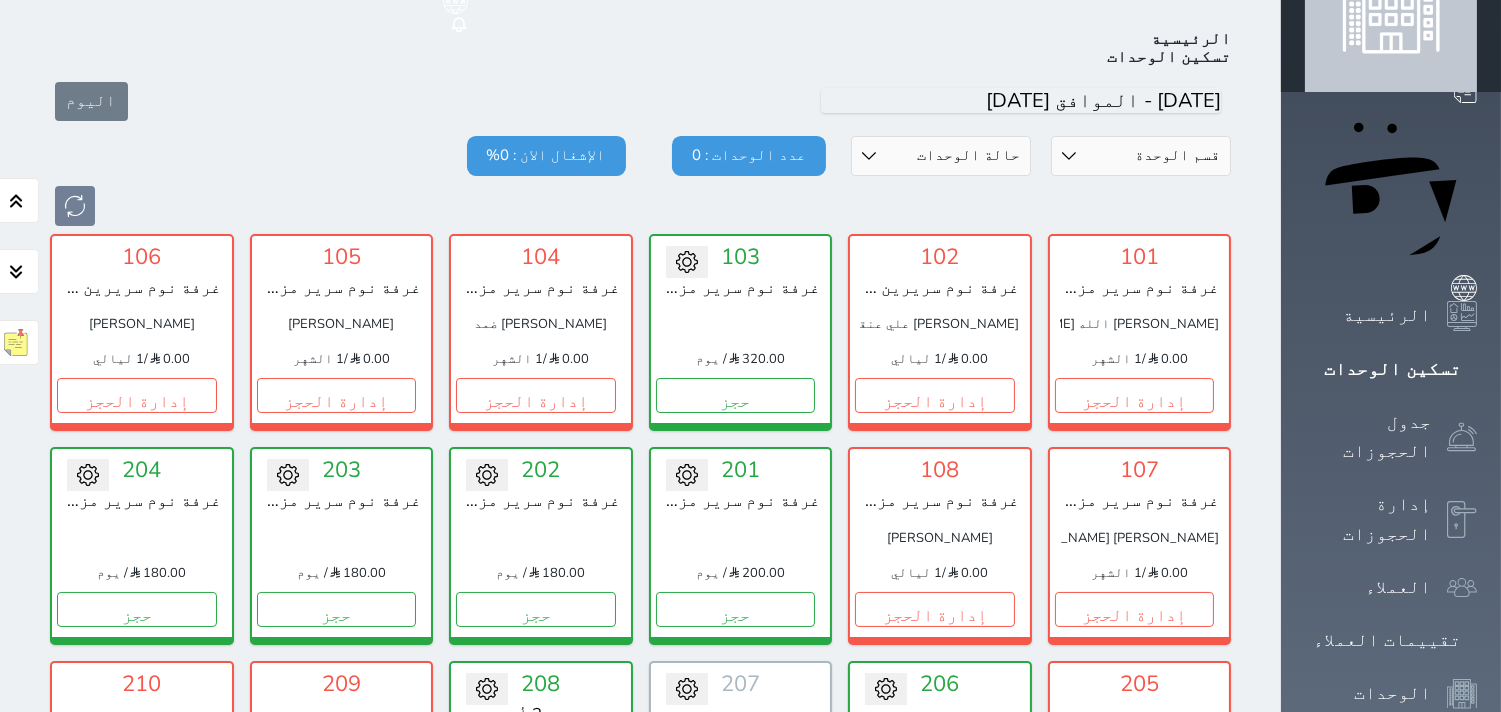 scroll, scrollTop: 77, scrollLeft: 0, axis: vertical 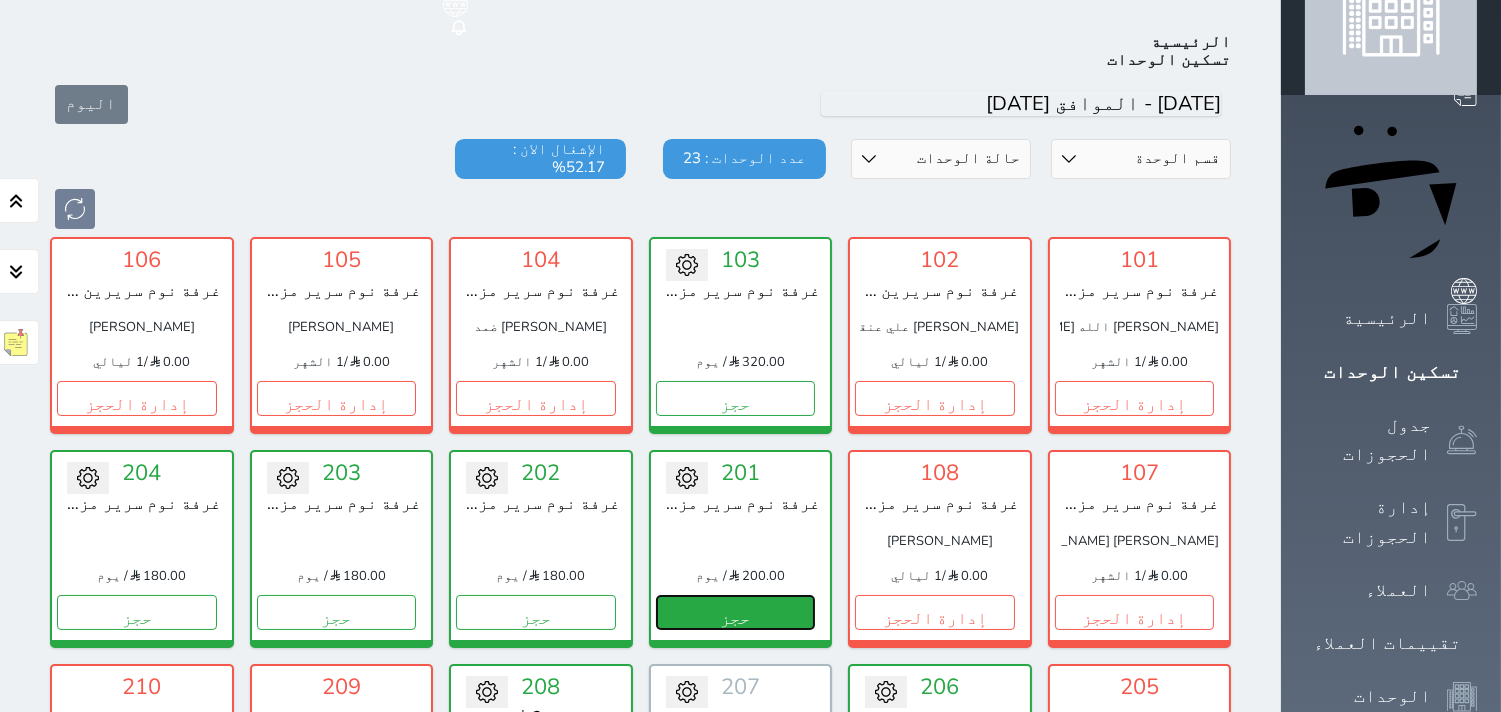 click on "حجز" at bounding box center [736, 612] 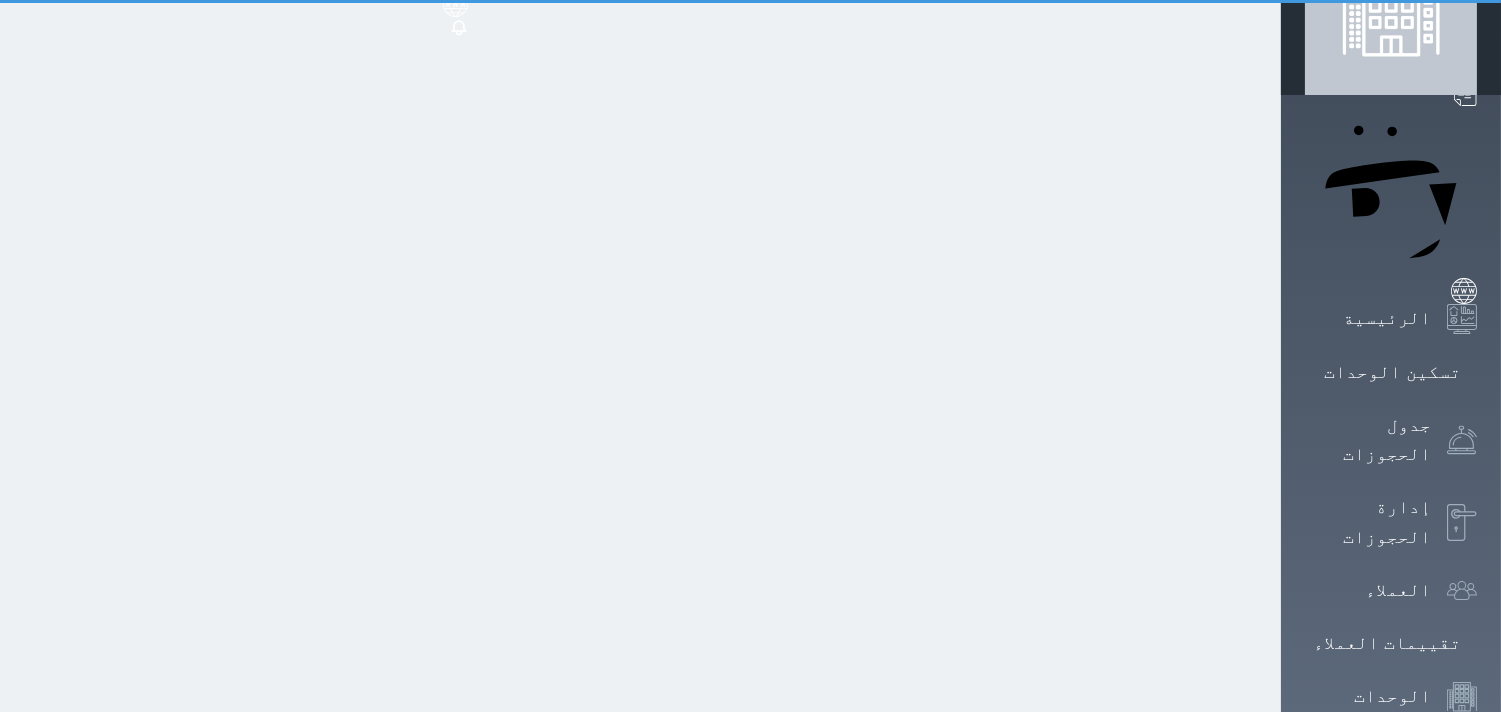 scroll, scrollTop: 12, scrollLeft: 0, axis: vertical 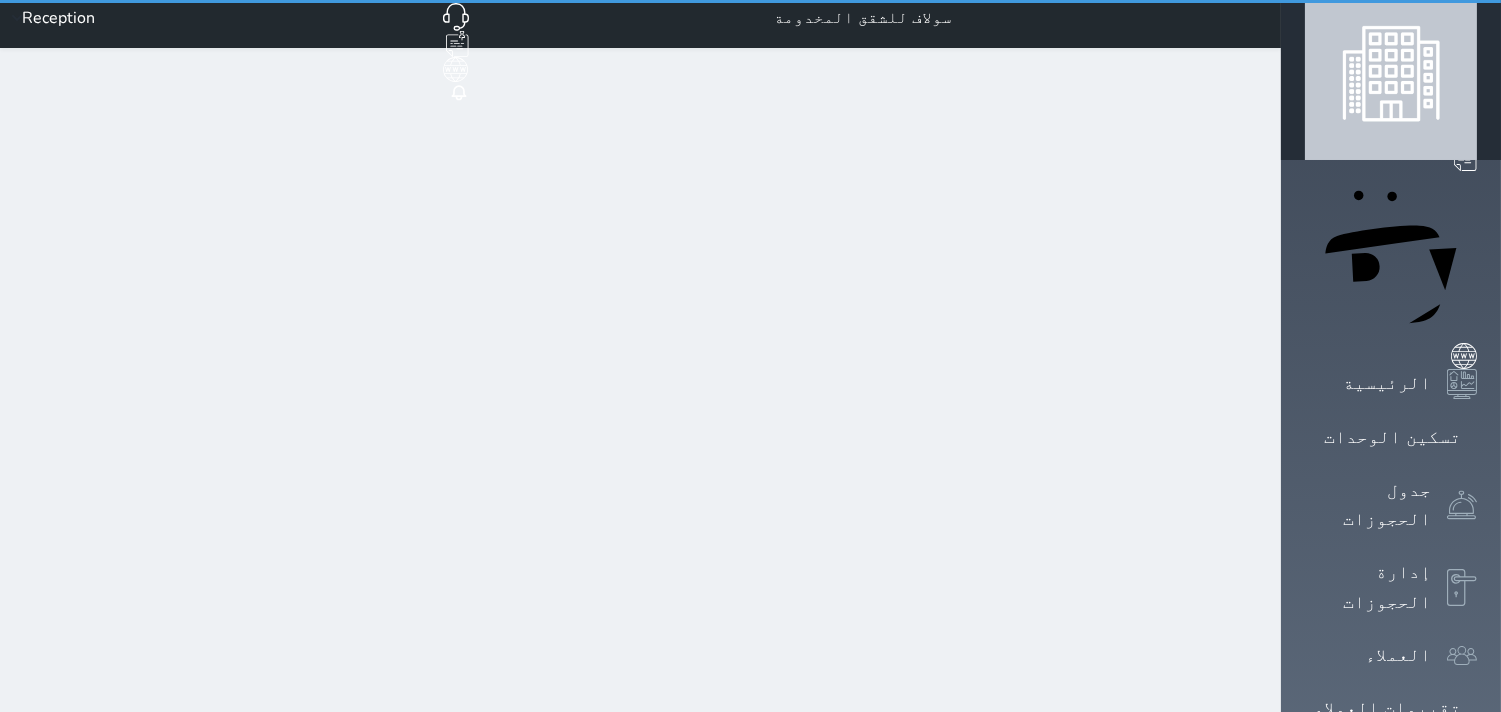 select on "1" 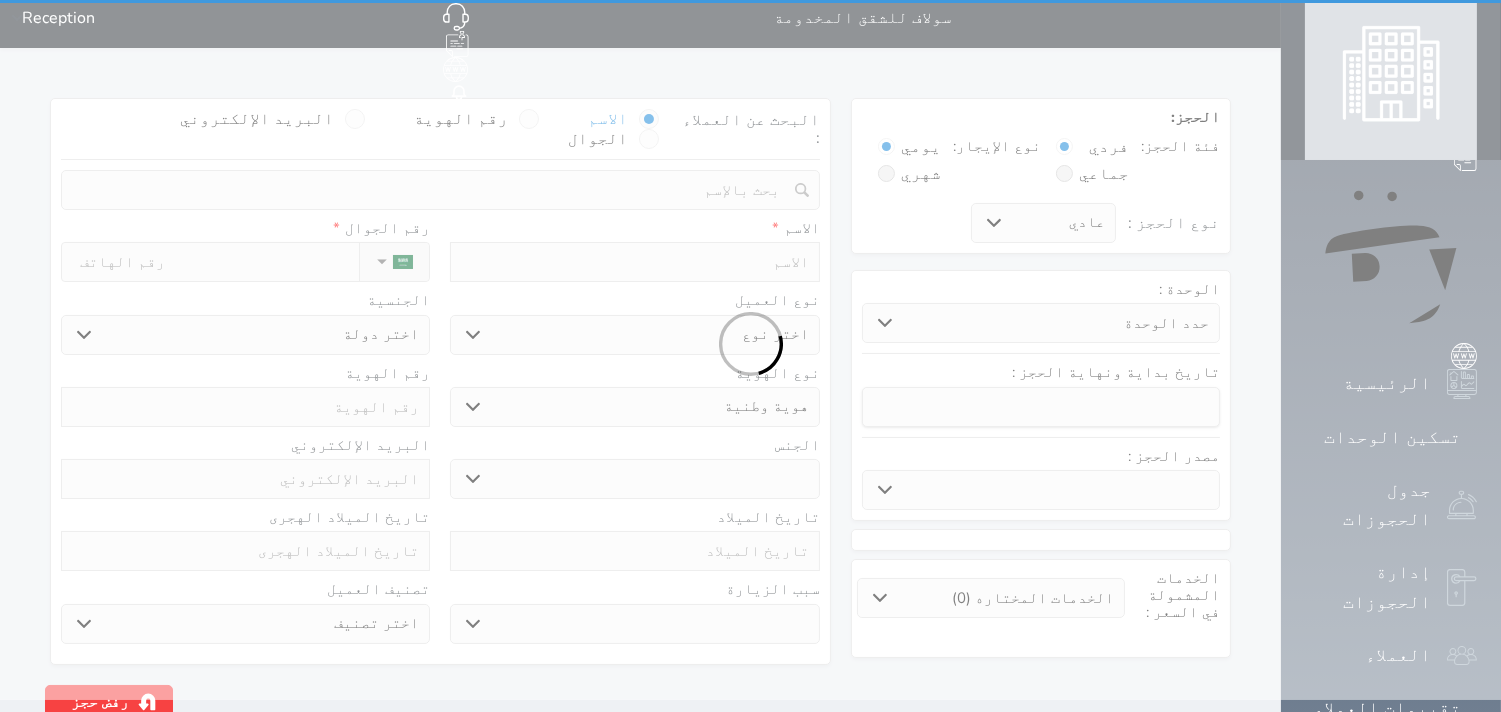 scroll, scrollTop: 0, scrollLeft: 0, axis: both 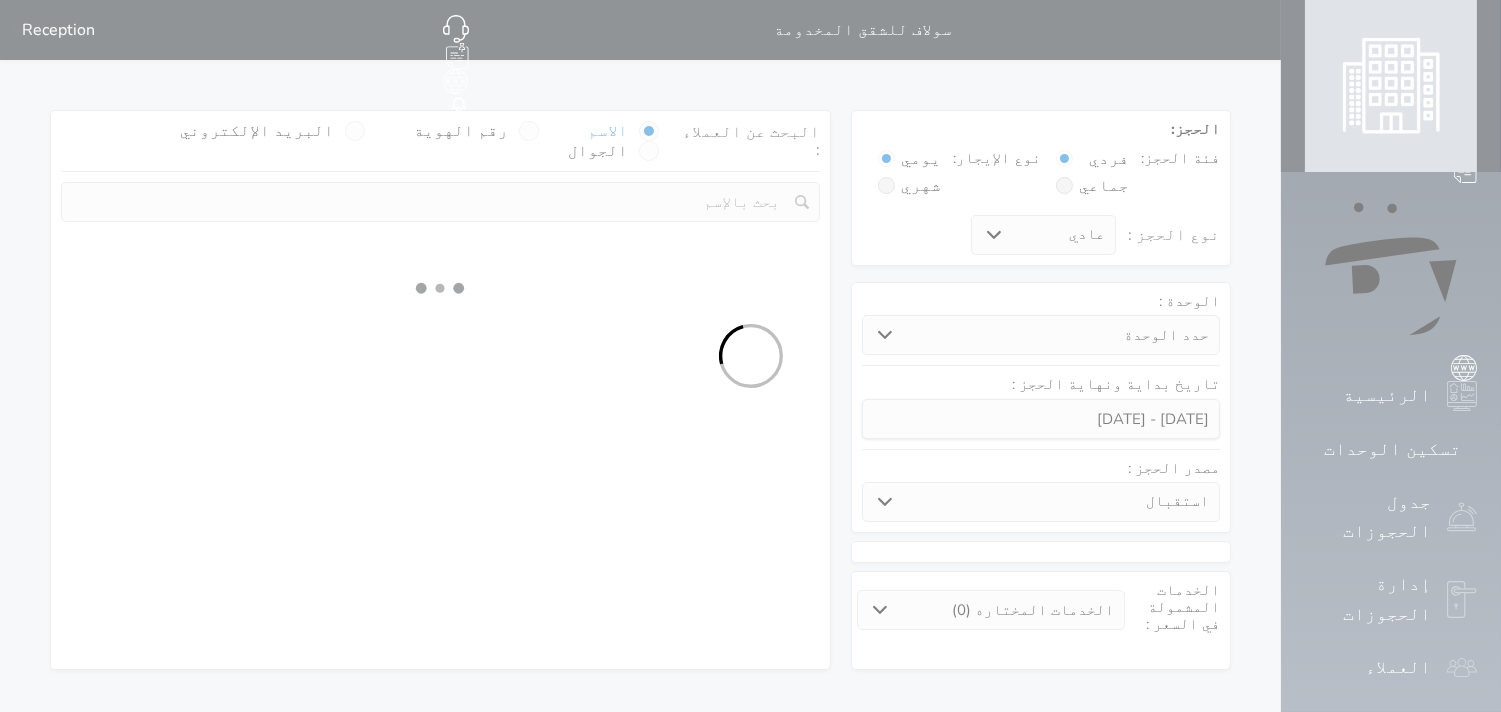 select 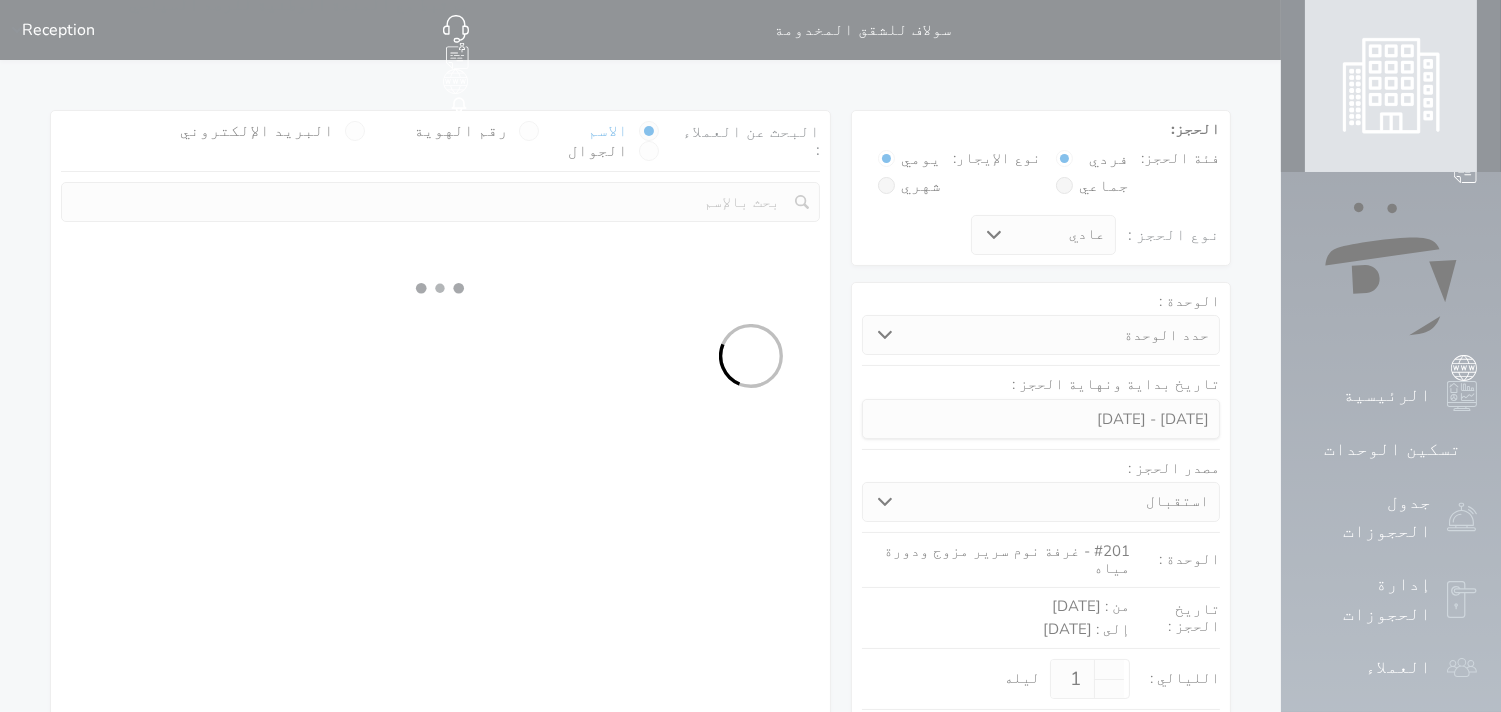 select on "1" 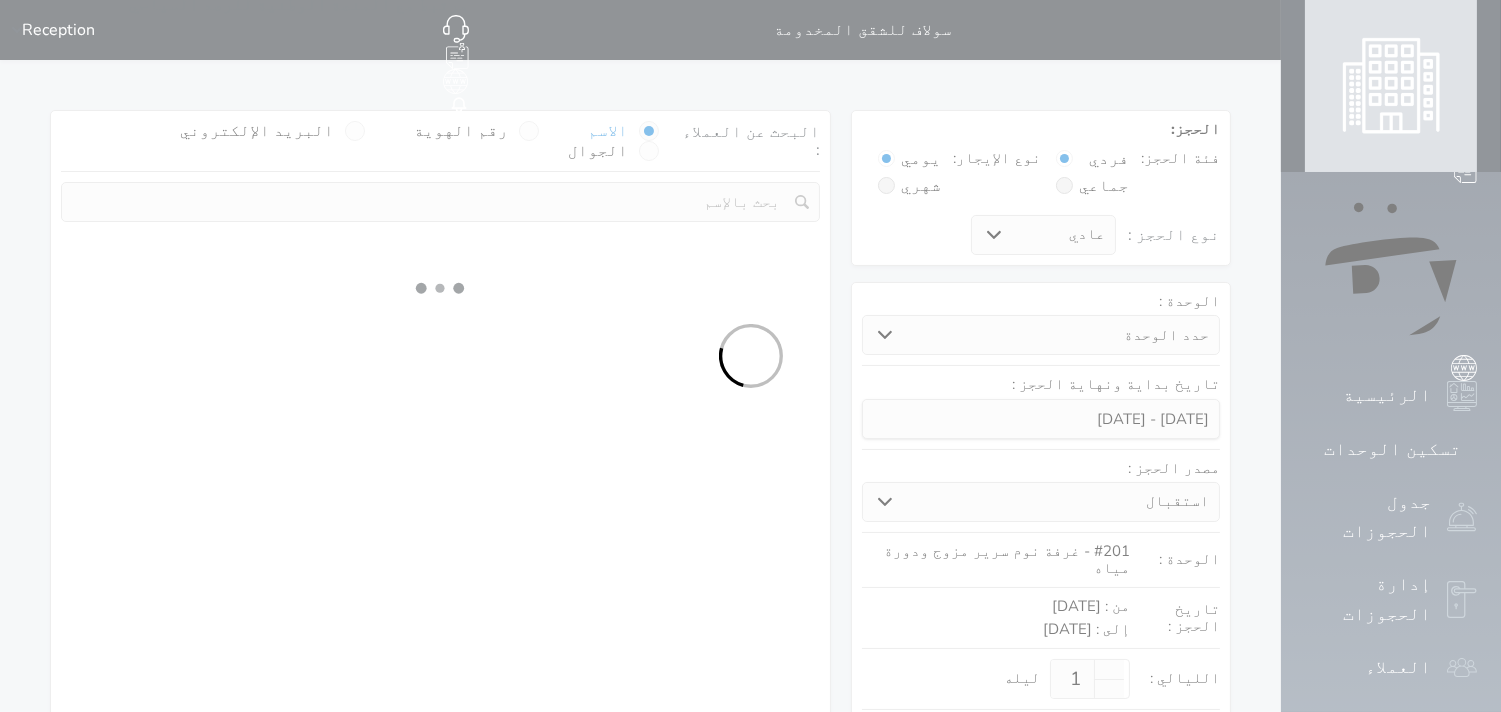 select on "113" 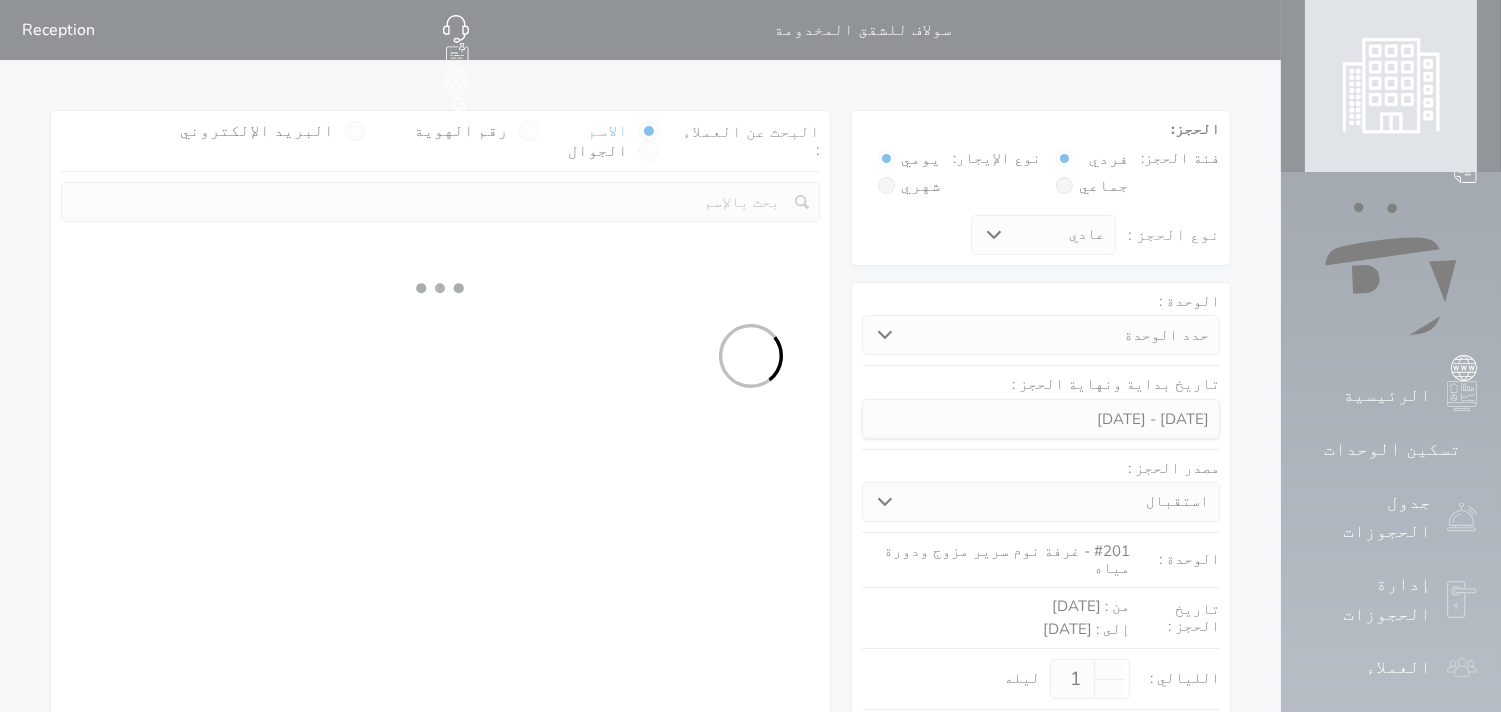 select on "1" 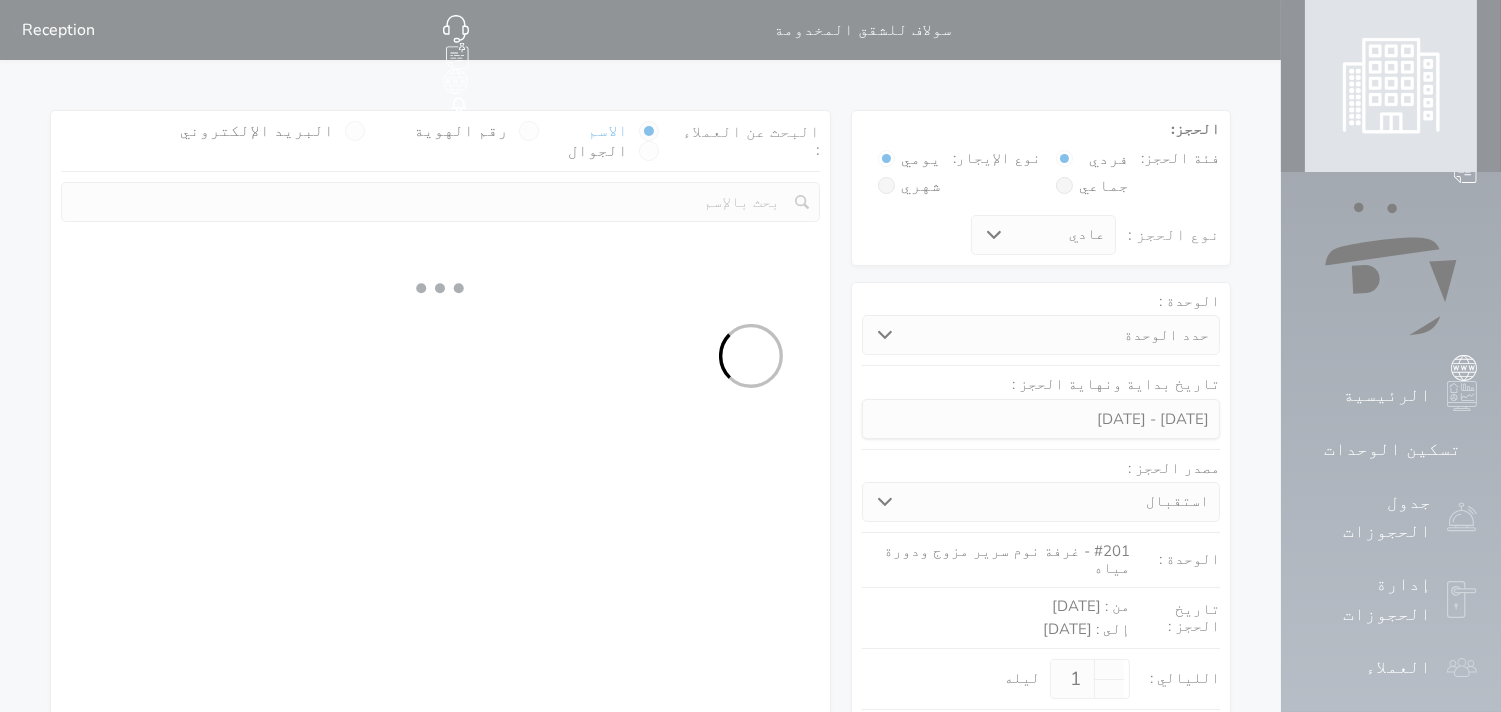 select 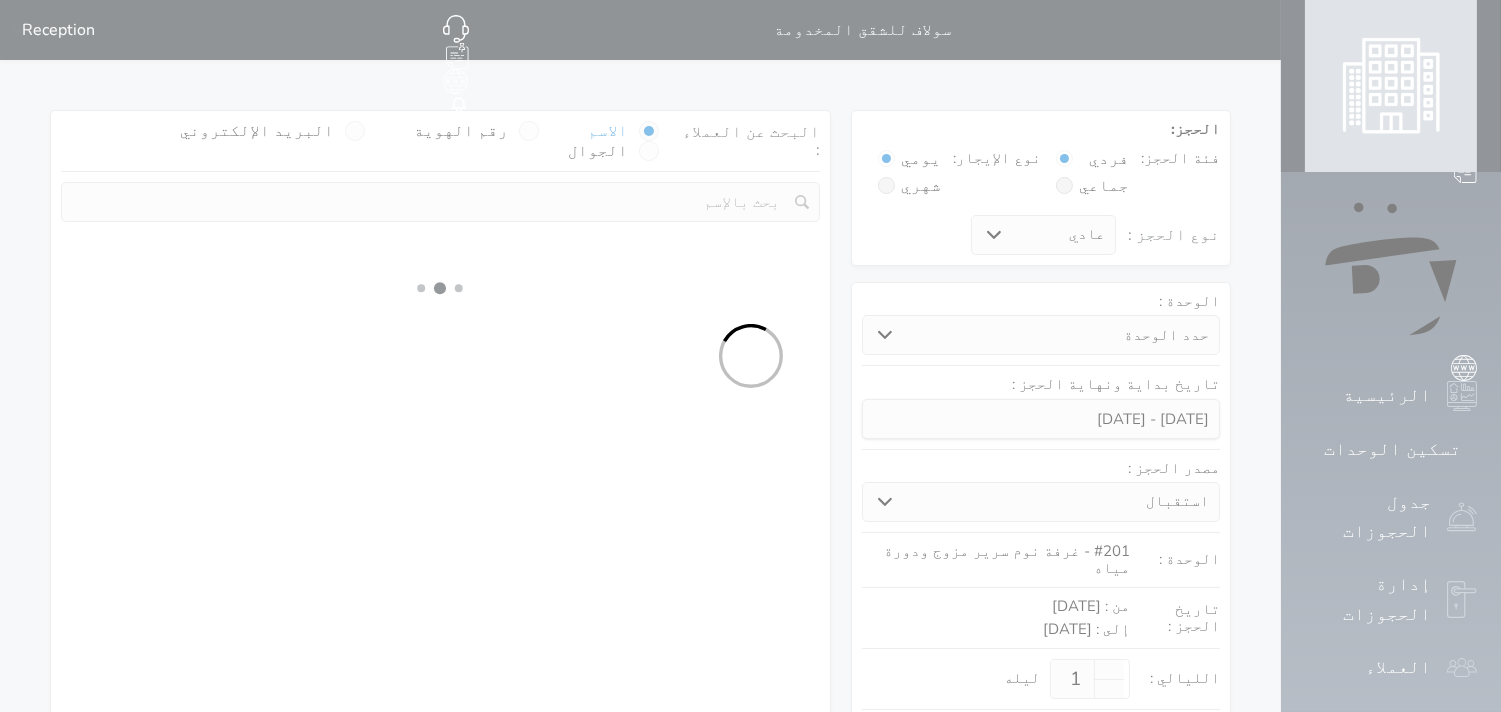 select on "7" 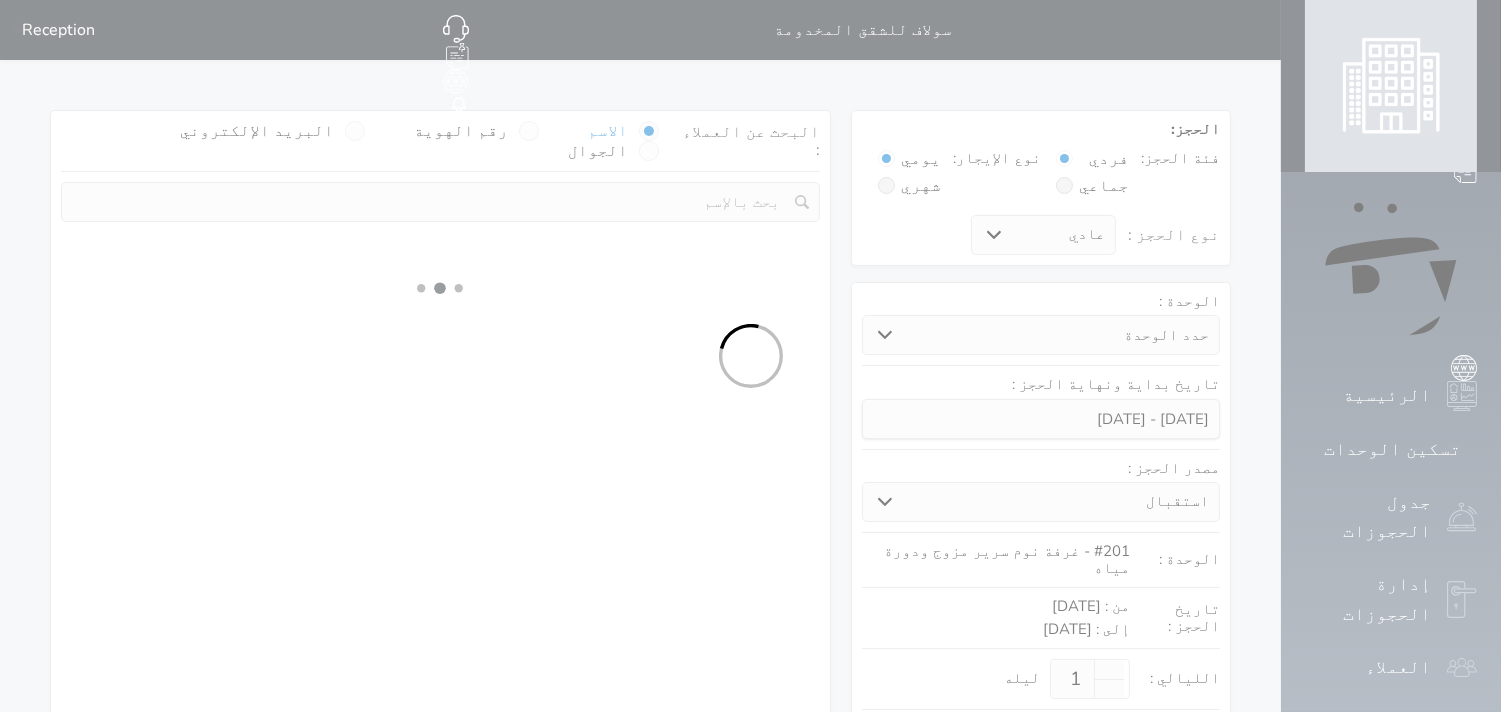 select 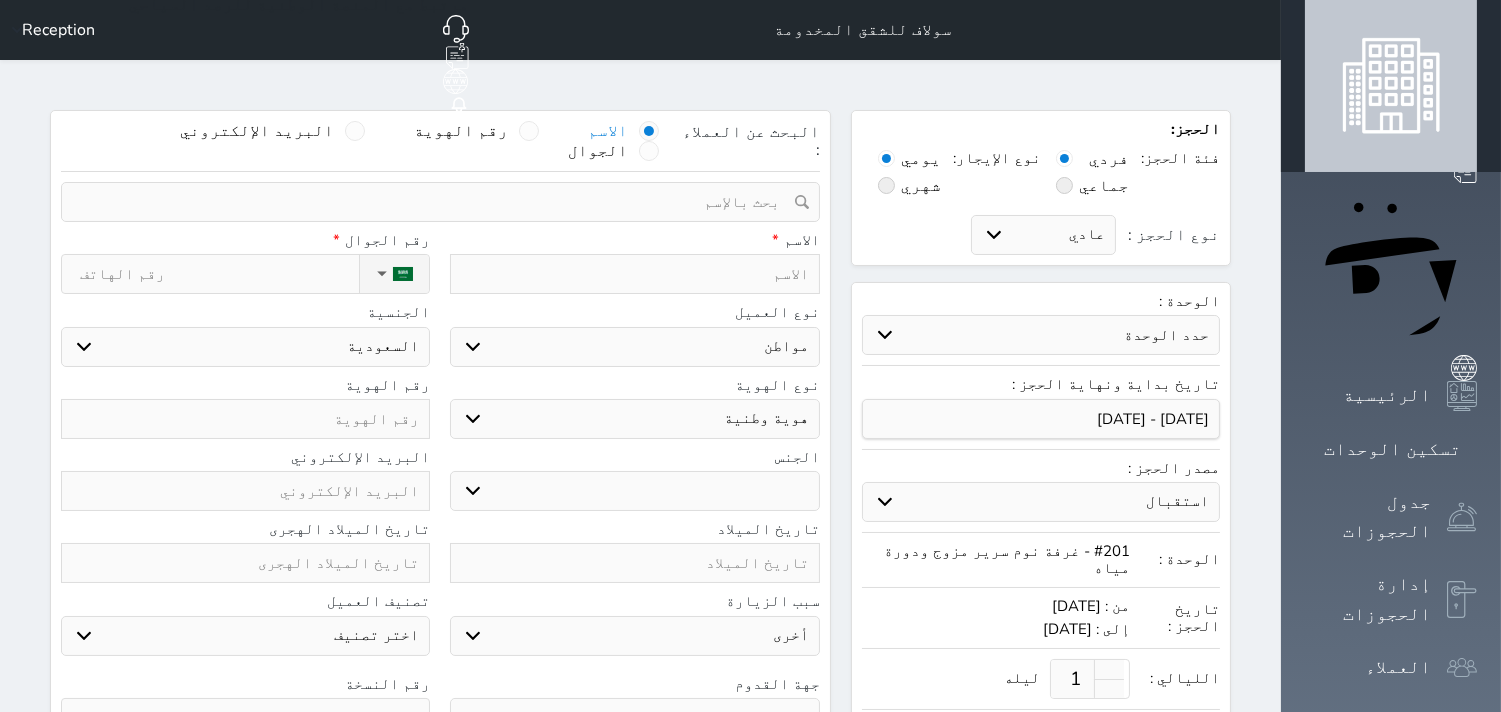 select 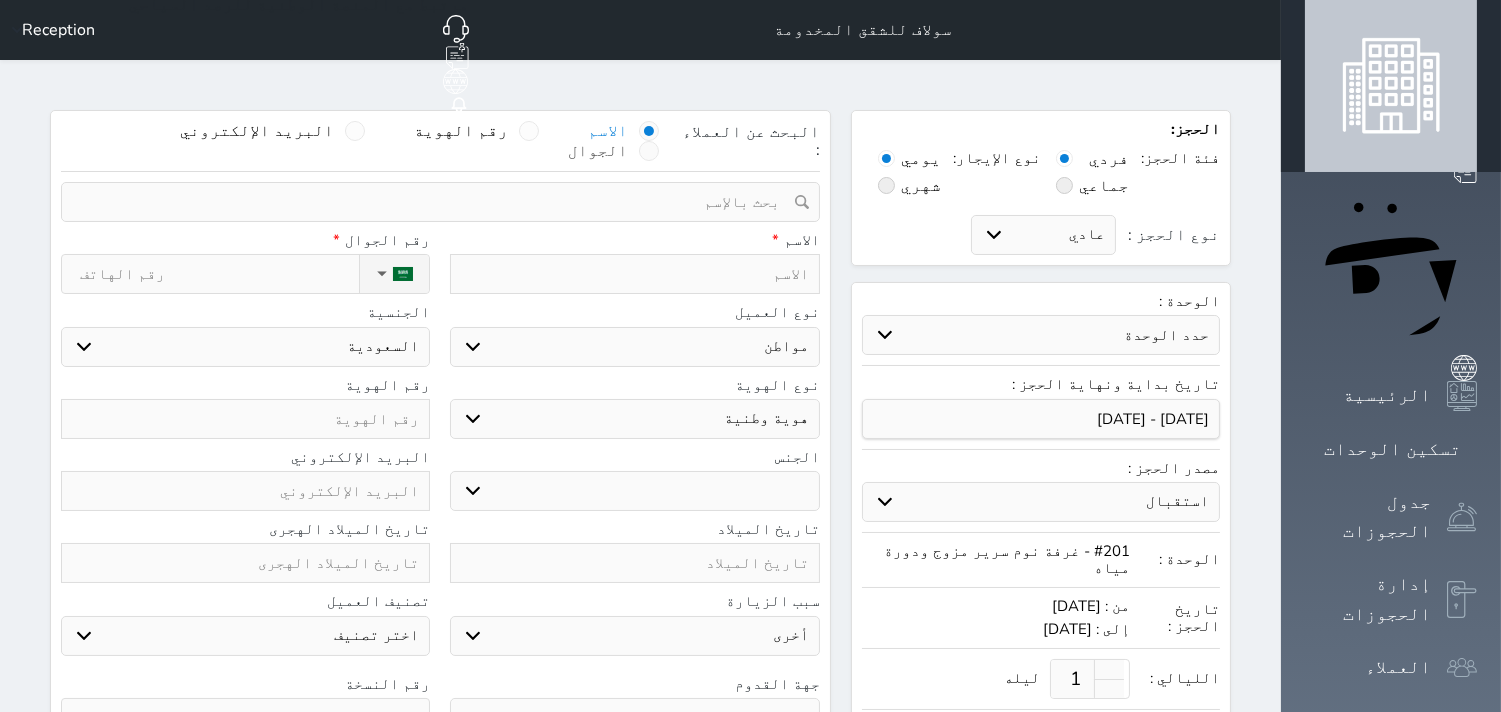 drag, startPoint x: 315, startPoint y: 90, endPoint x: 343, endPoint y: 100, distance: 29.732138 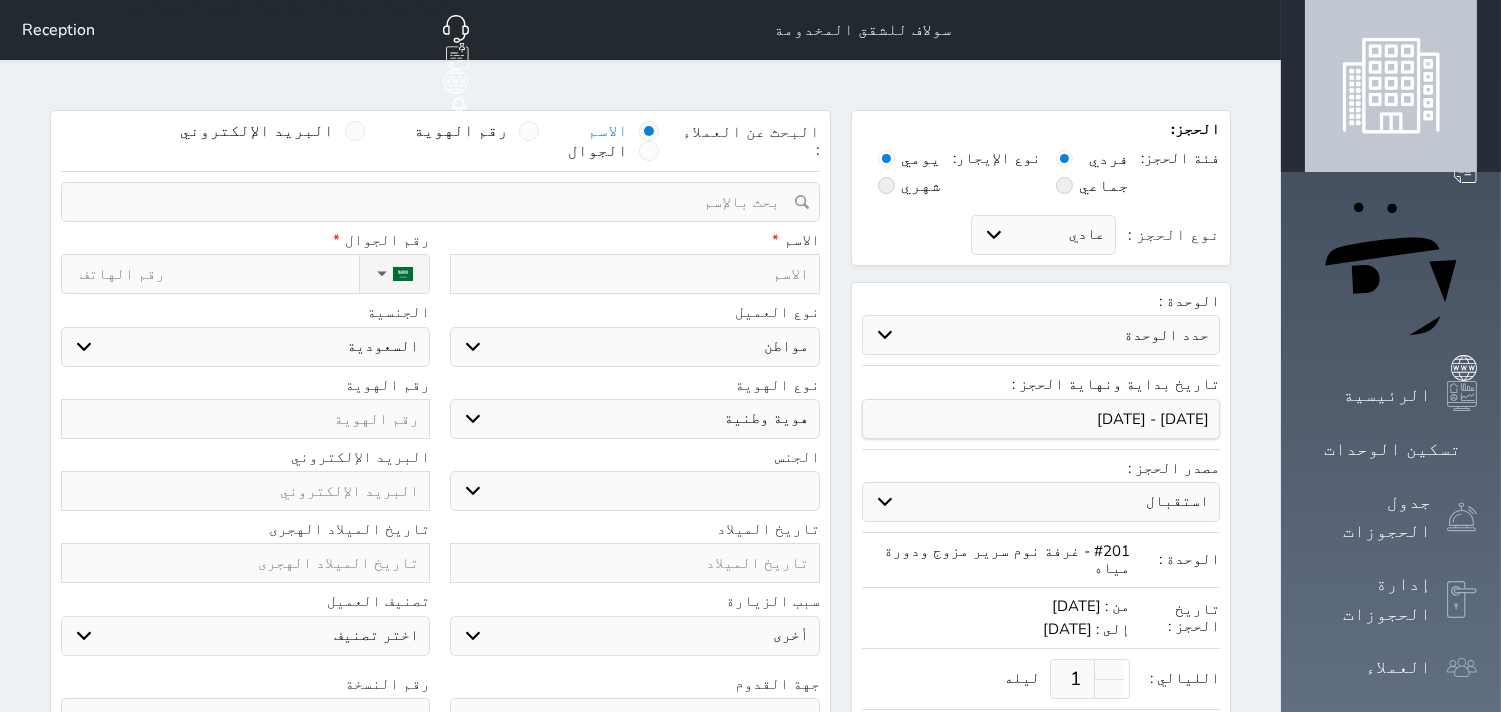 click at bounding box center [649, 151] 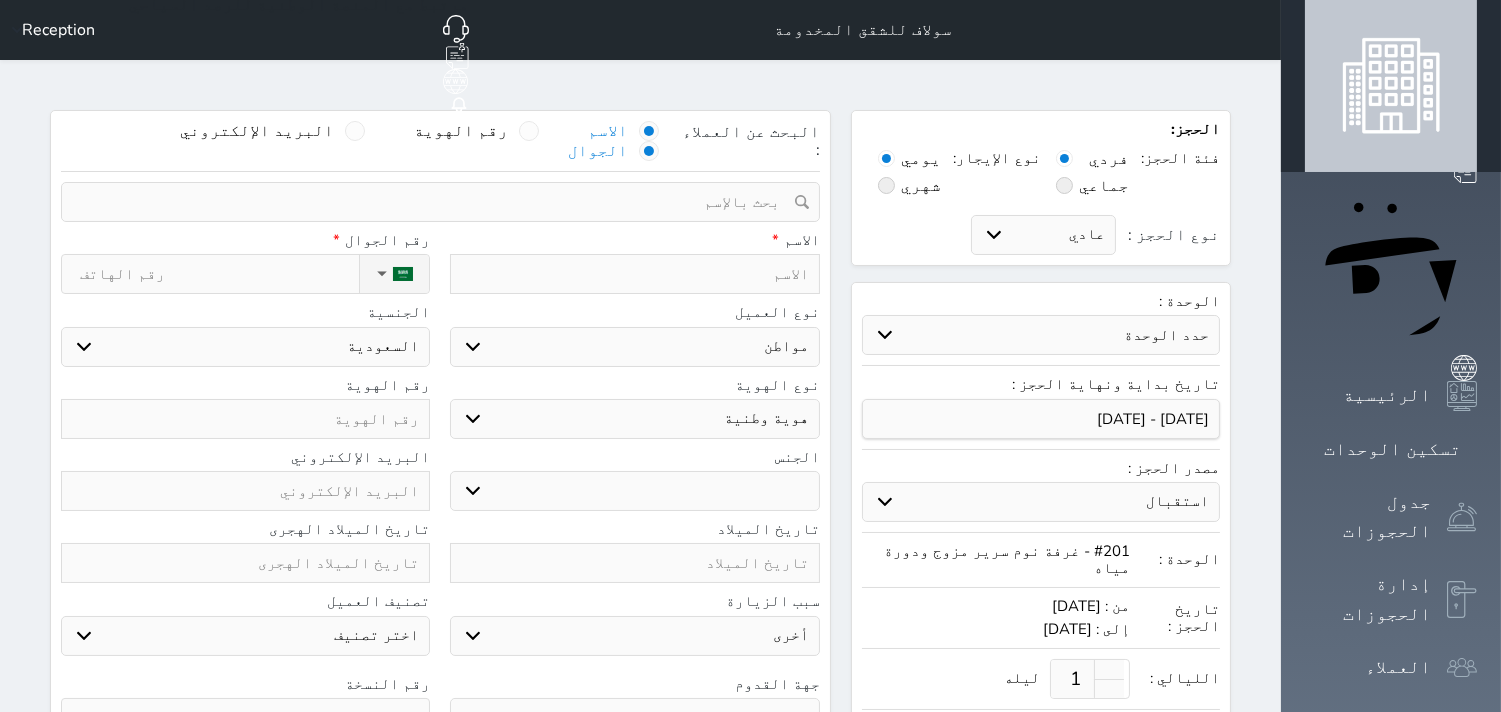 select 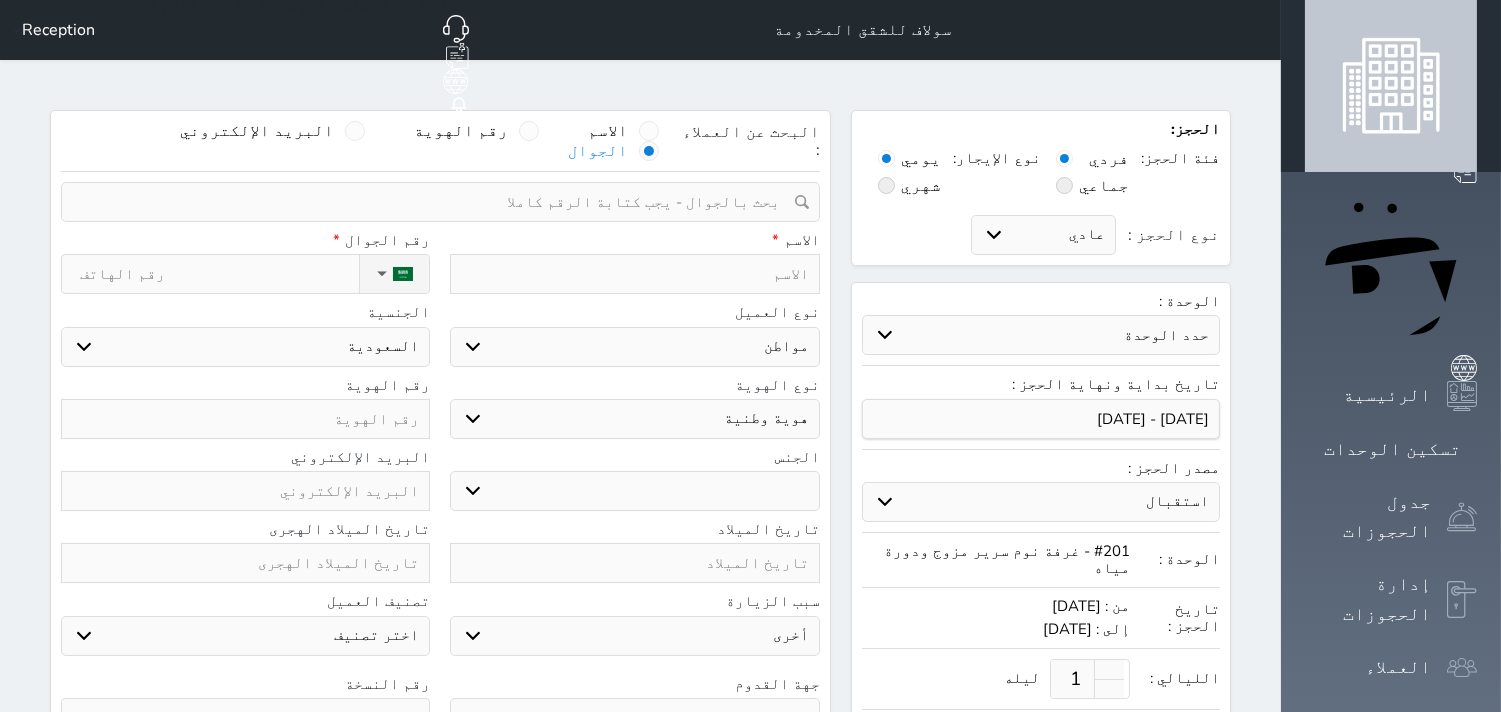 click at bounding box center [433, 202] 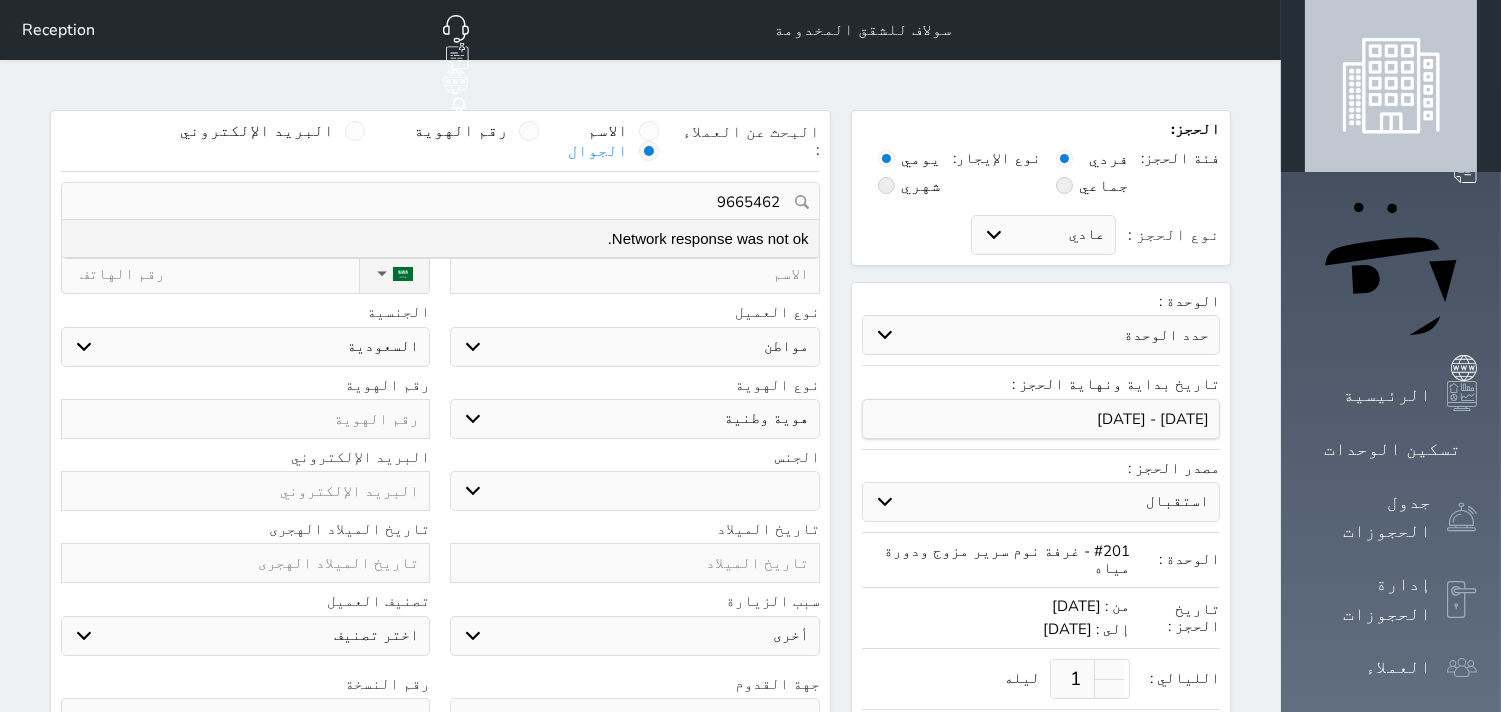 type on "96654626" 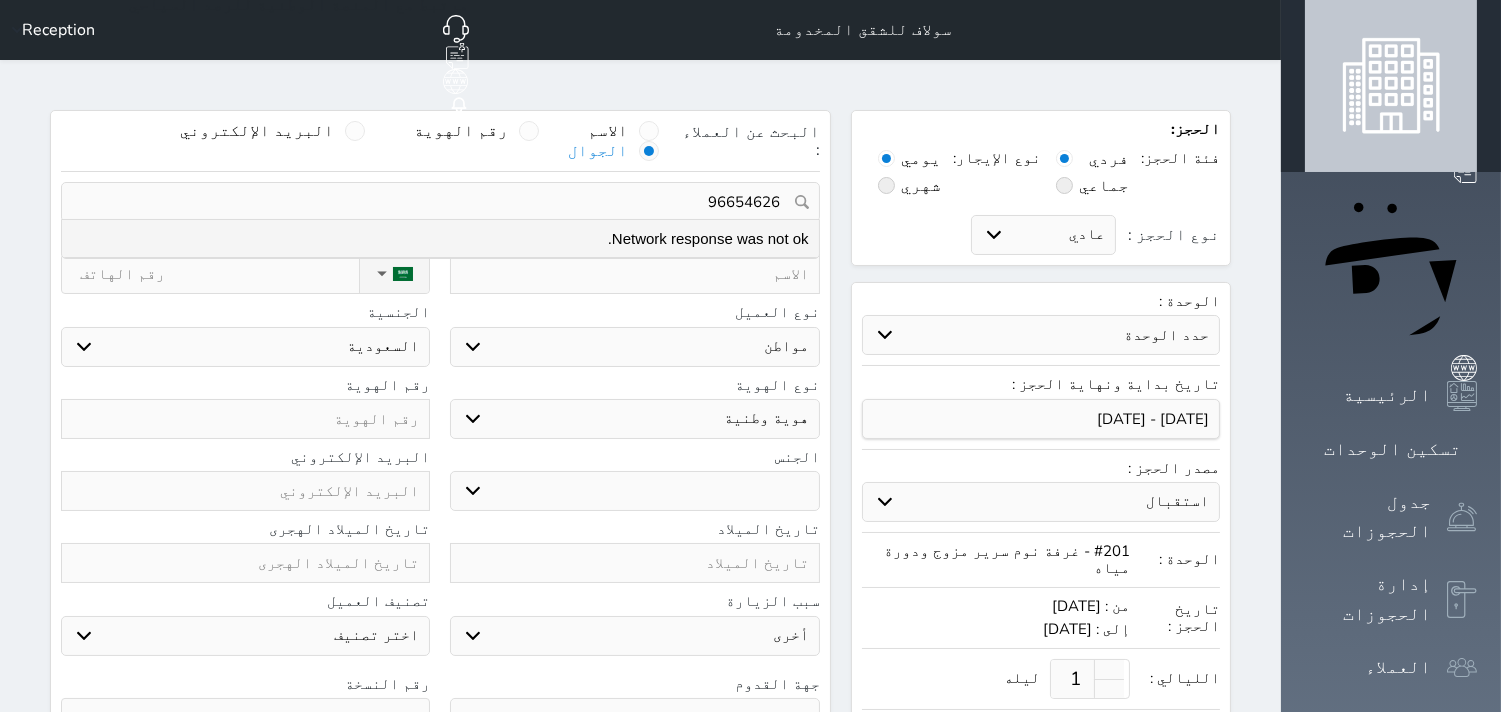 select 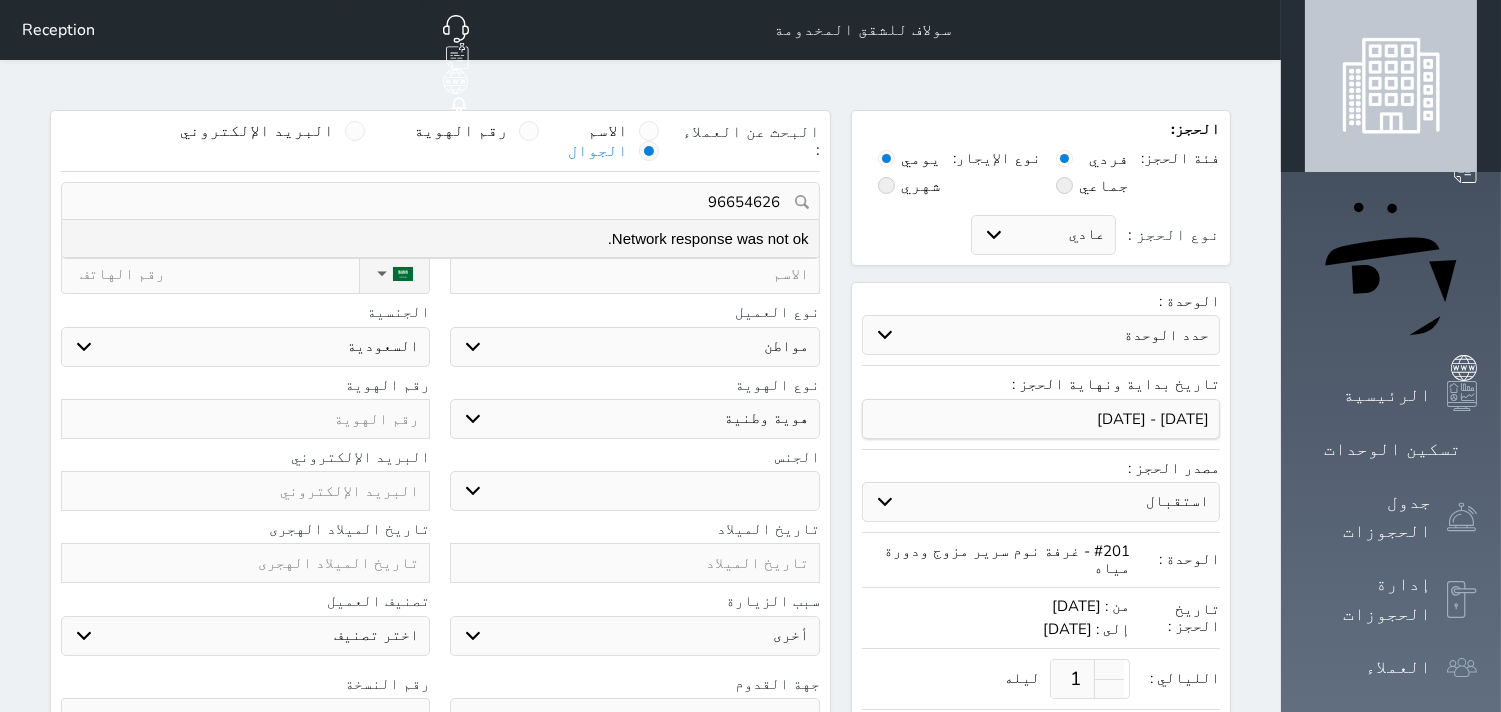 select 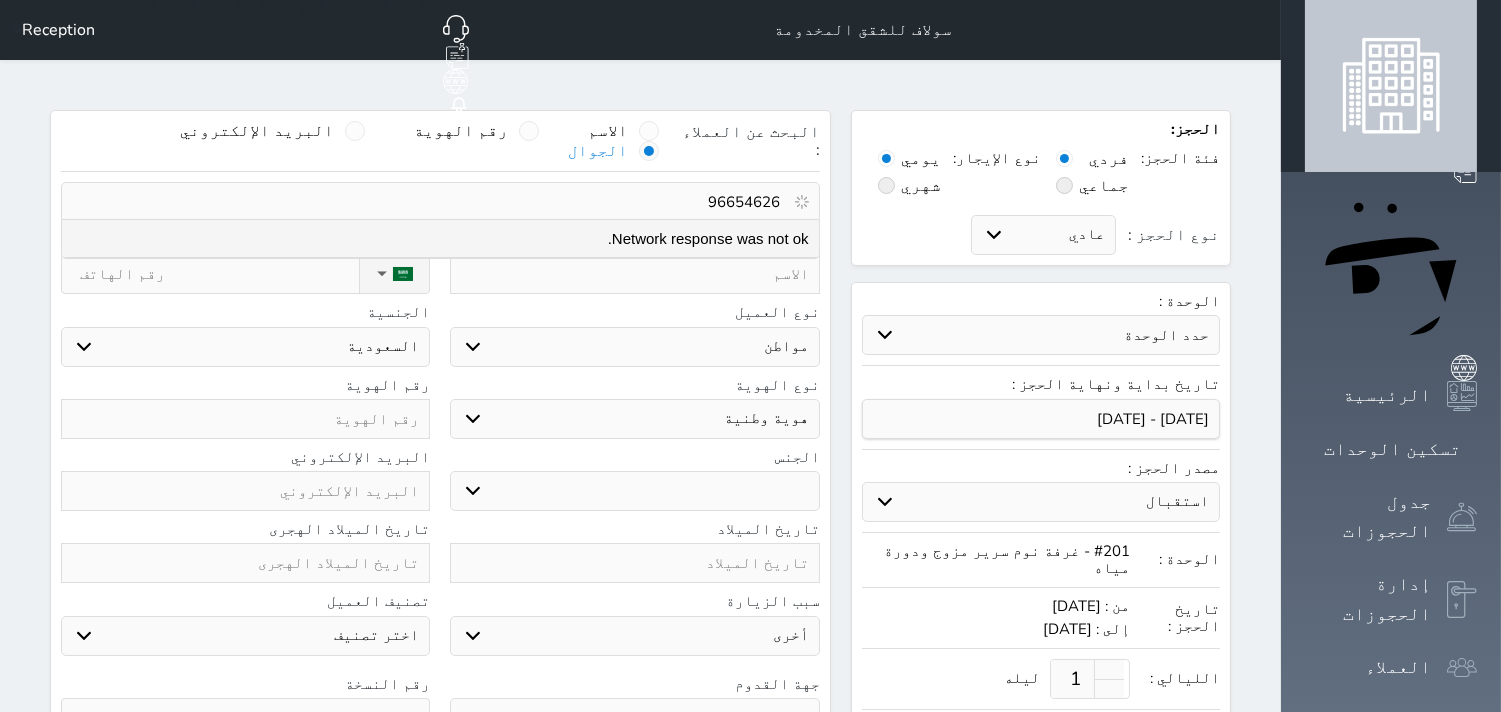 select 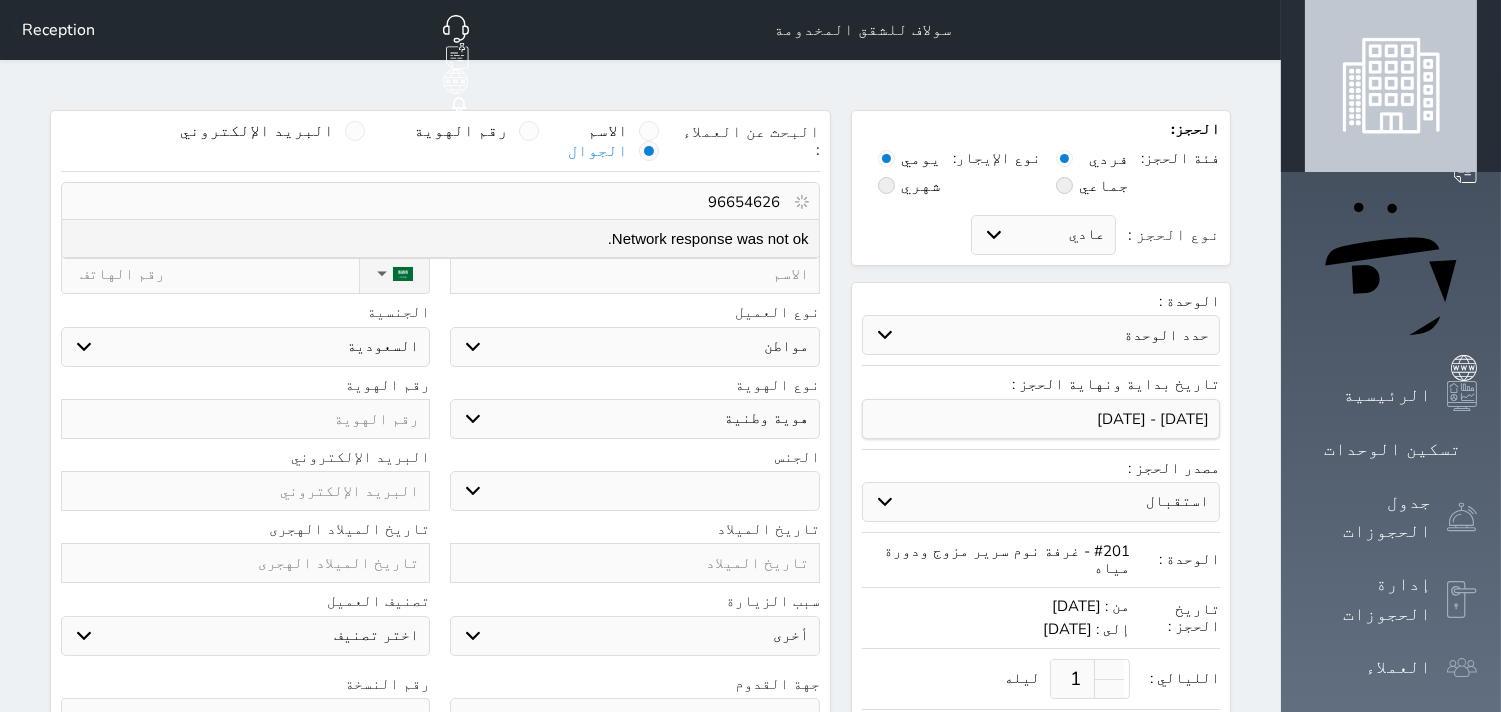 select 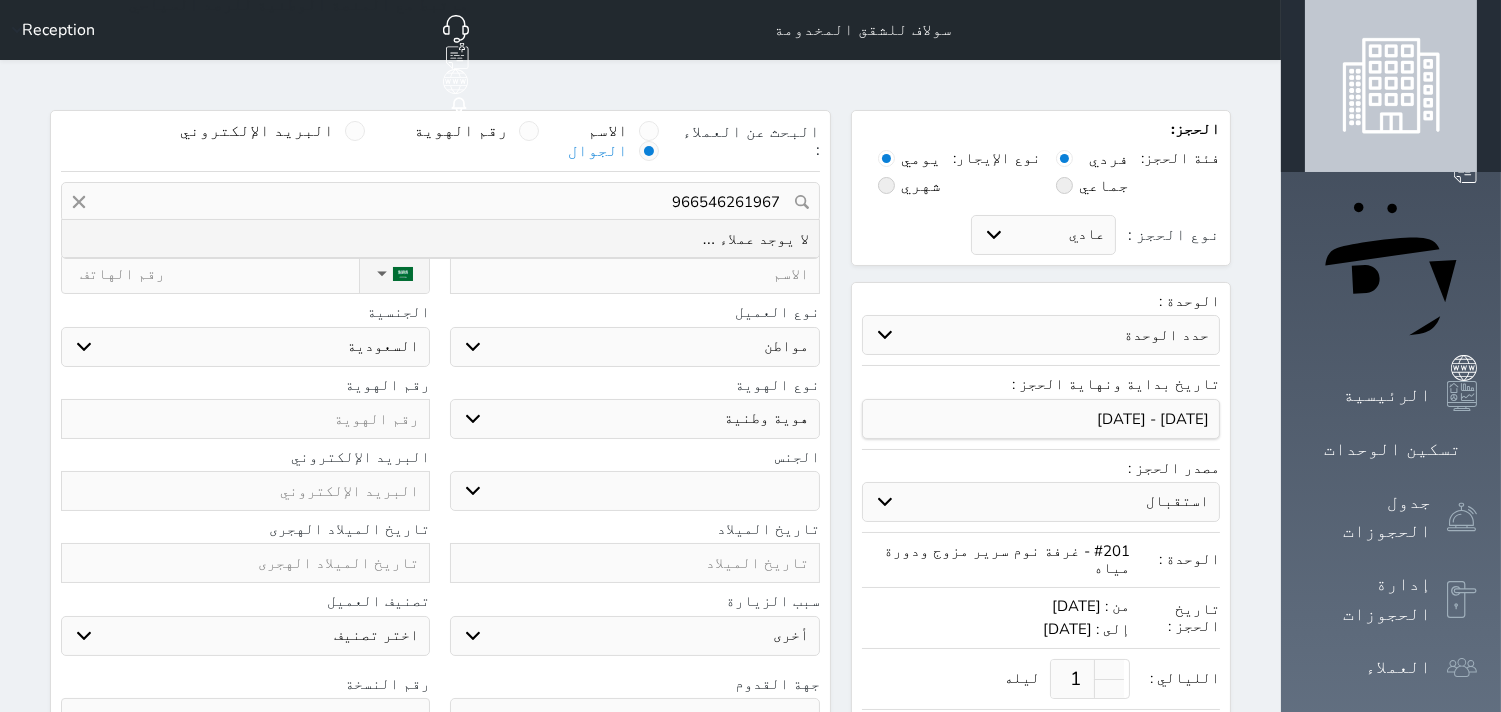 click on "966546261967" at bounding box center [440, 202] 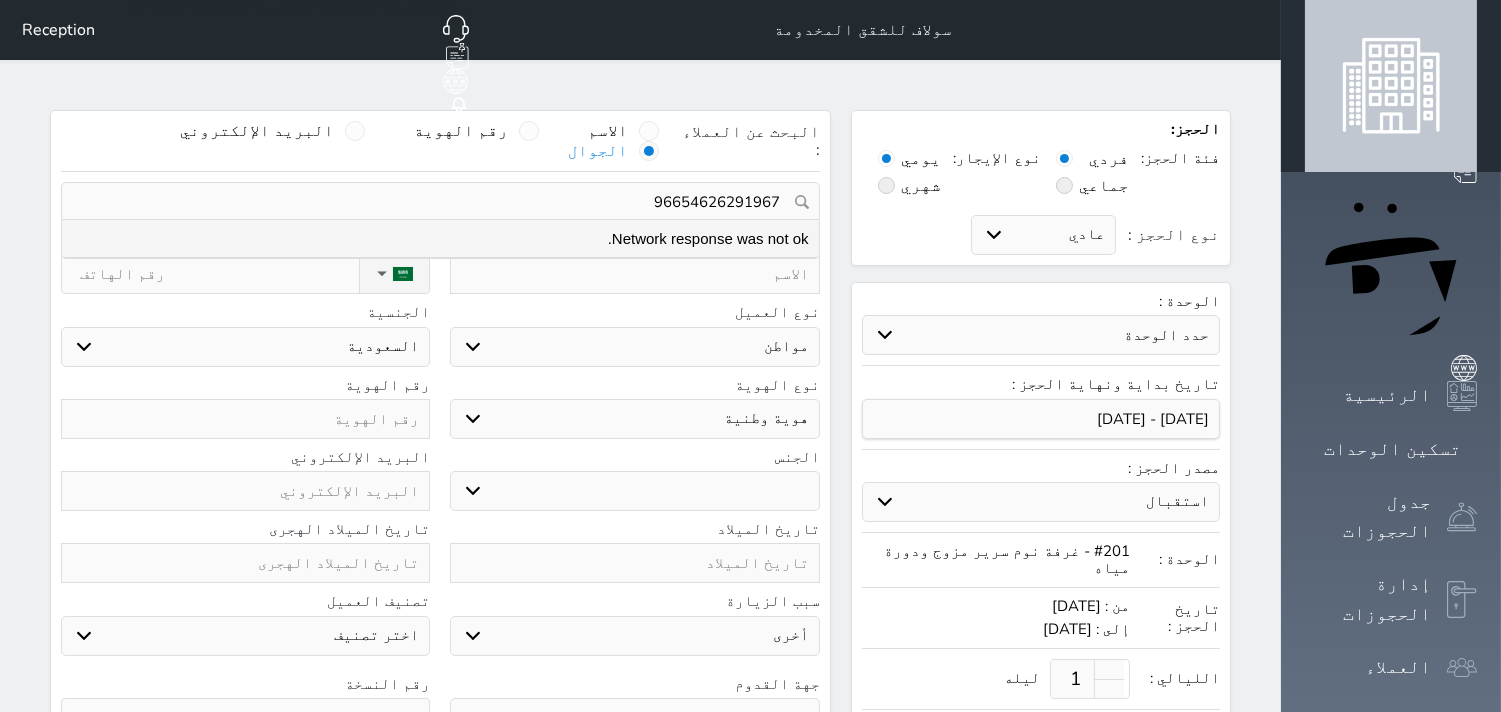 click on "96654626291967" at bounding box center [433, 202] 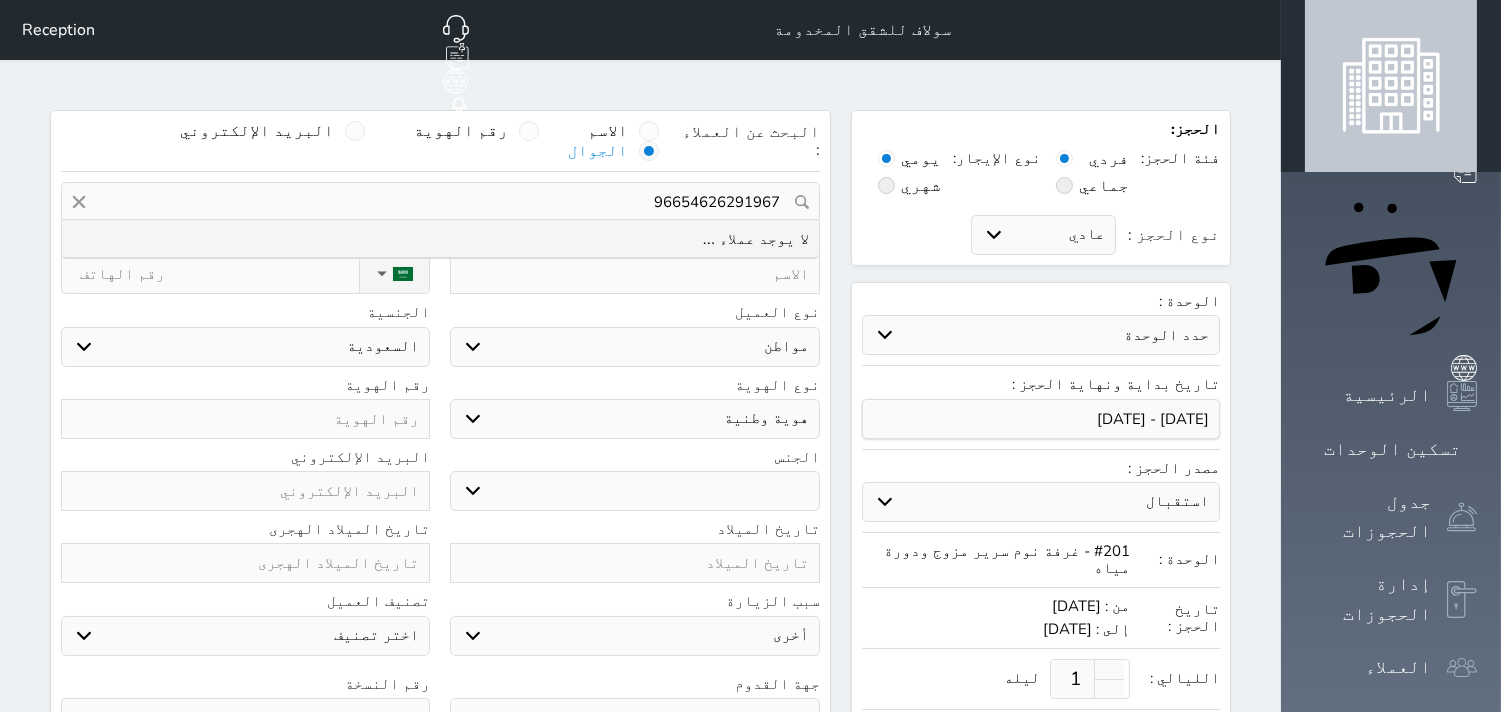click on "96654626291967" at bounding box center [440, 202] 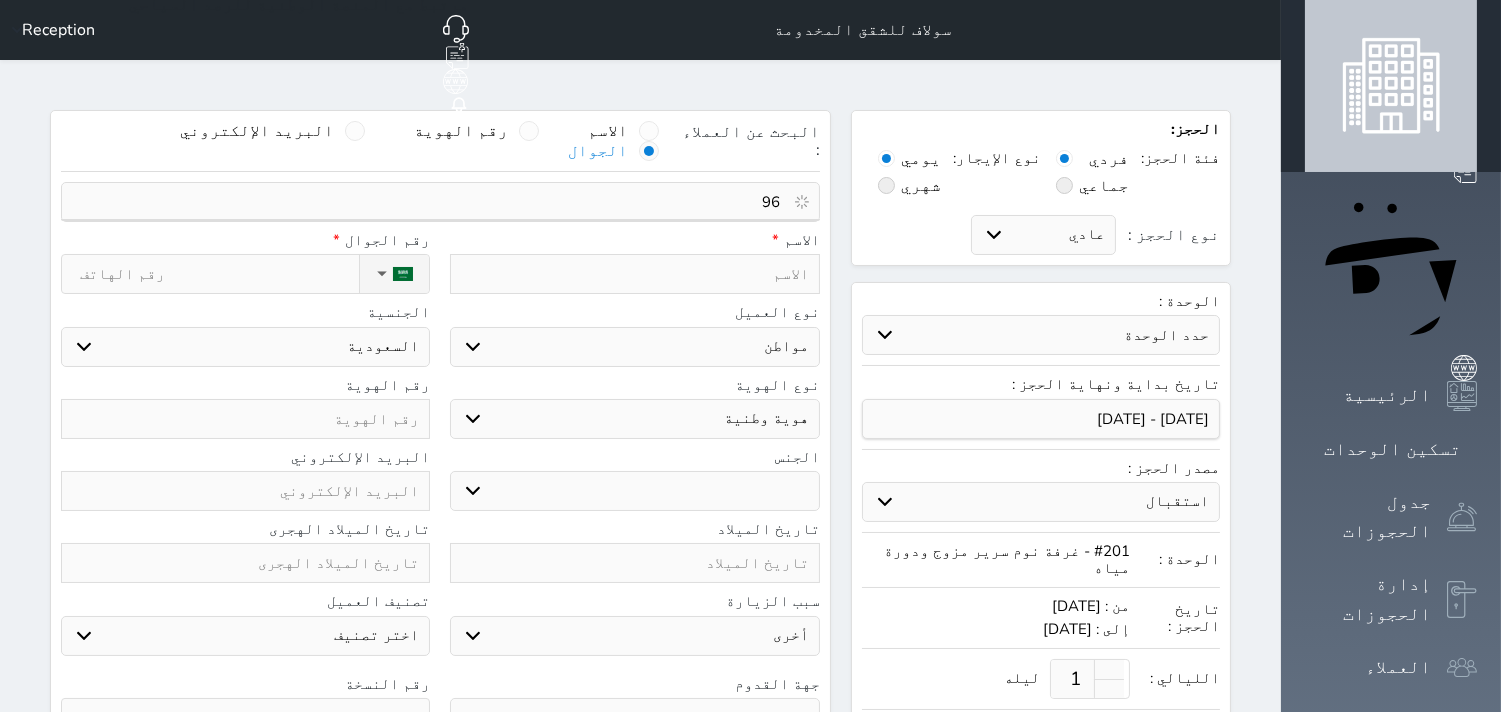 type on "9" 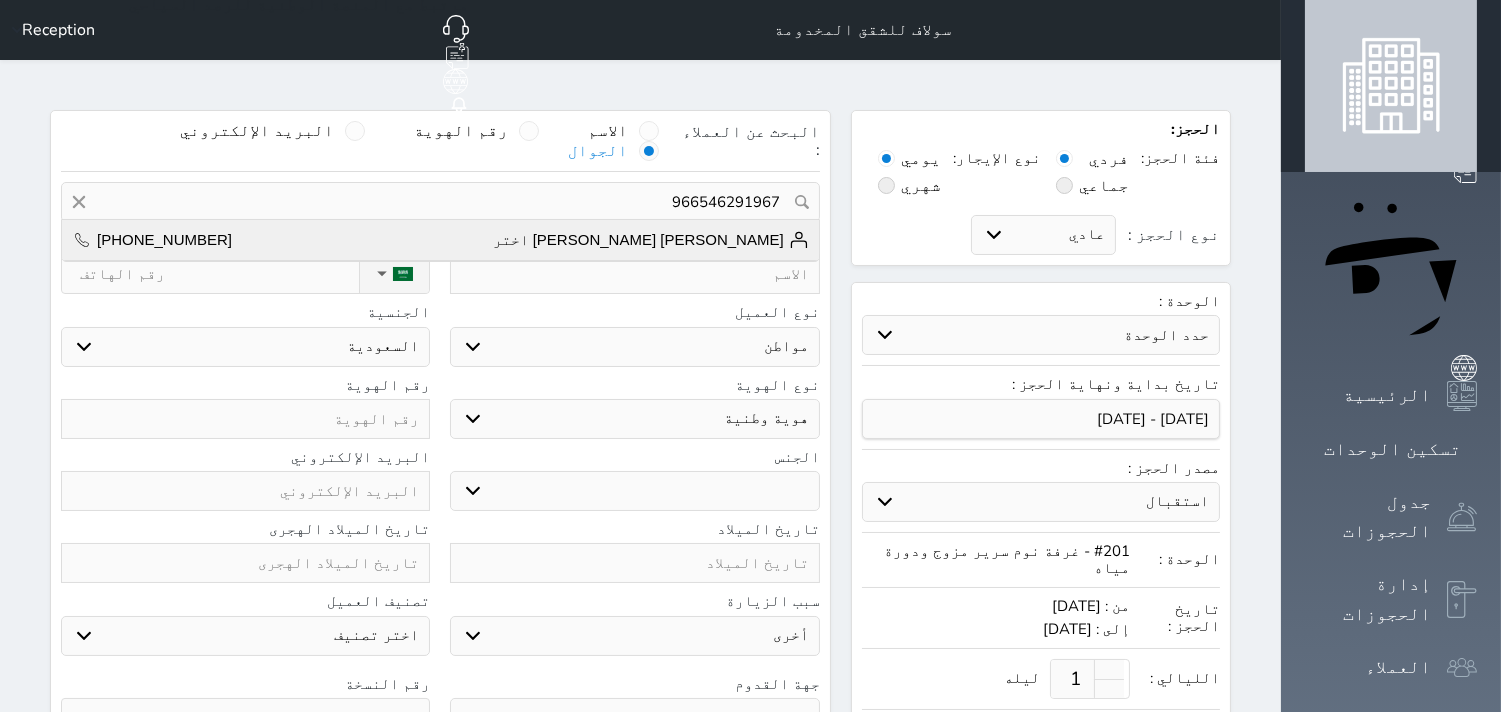 click on "[PERSON_NAME] [PERSON_NAME] اختر   [PHONE_NUMBER]" at bounding box center (440, 240) 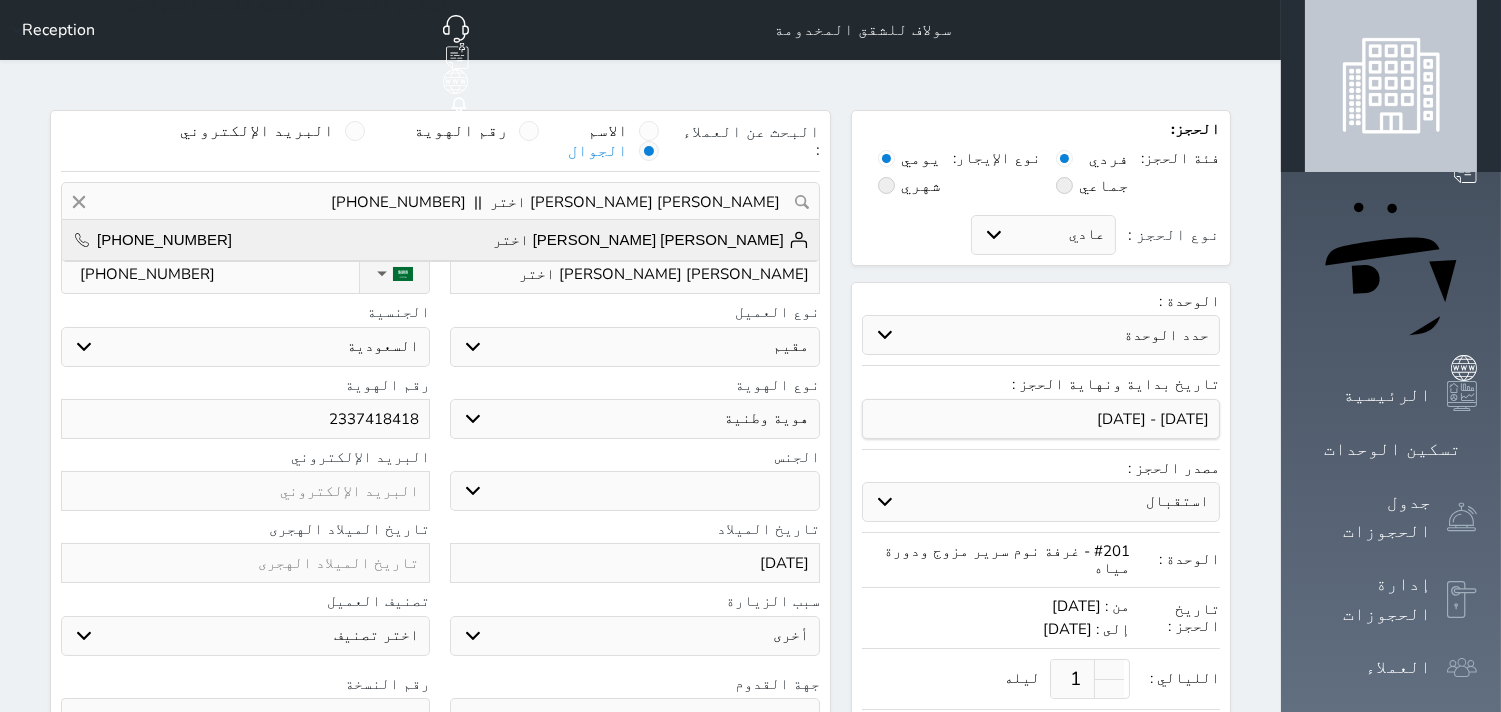 select on "304" 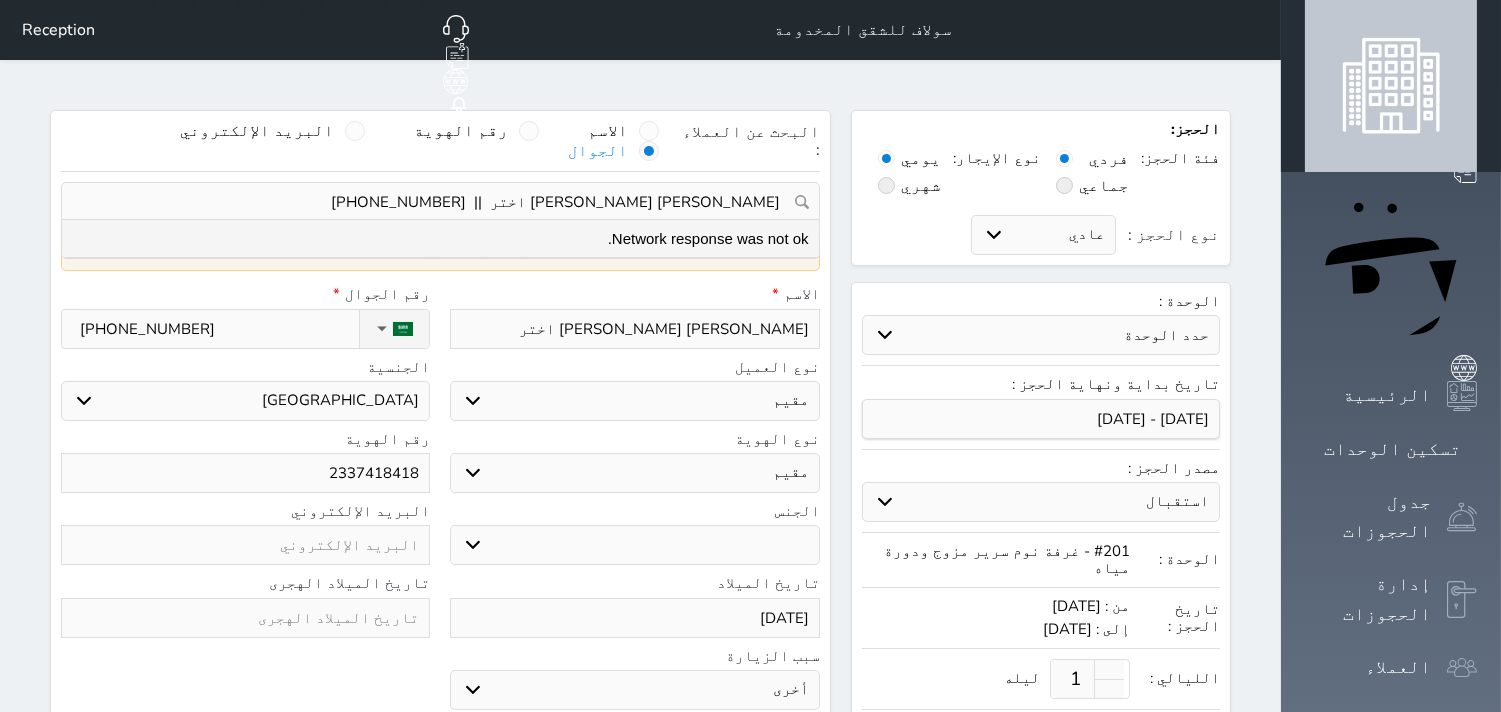 click on "عرض سجل الحجوزات السابقة" at bounding box center (440, 251) 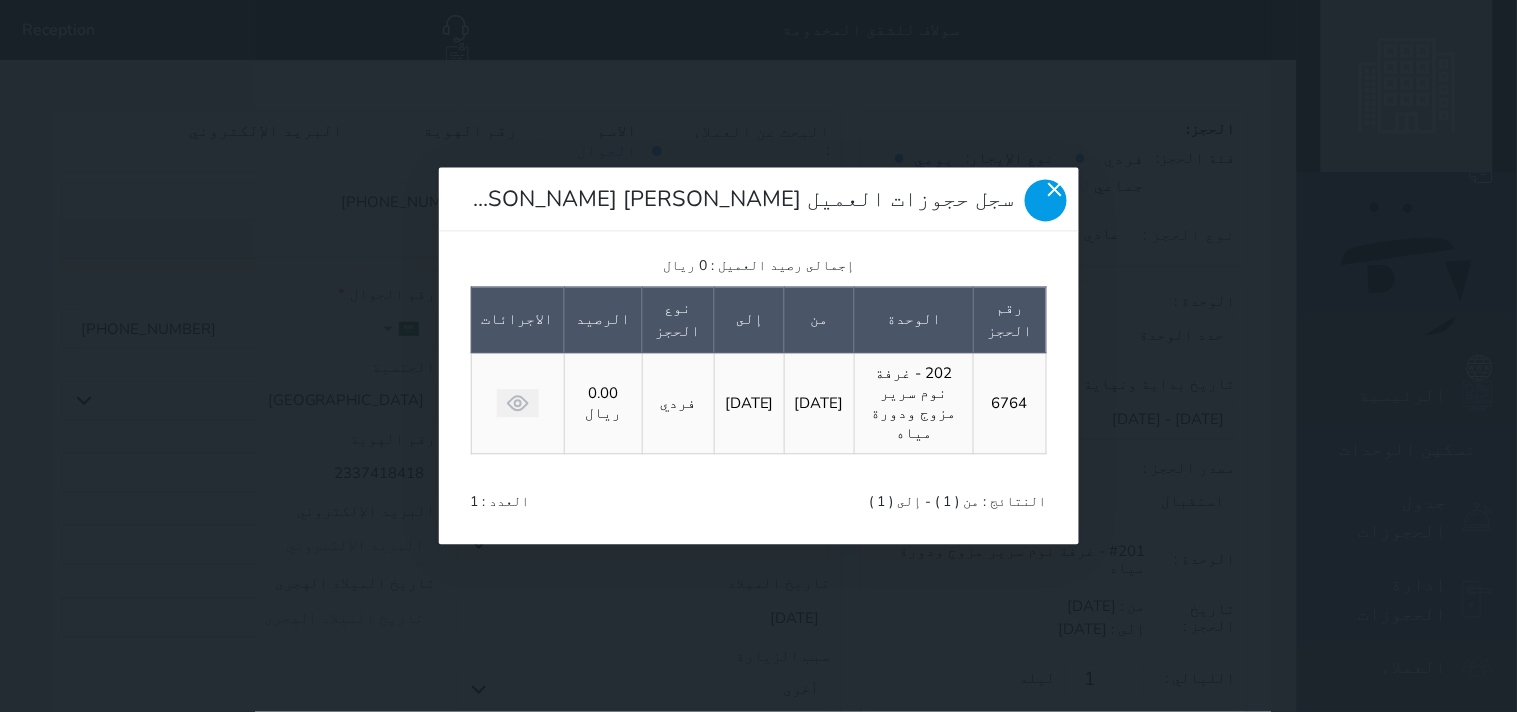 click 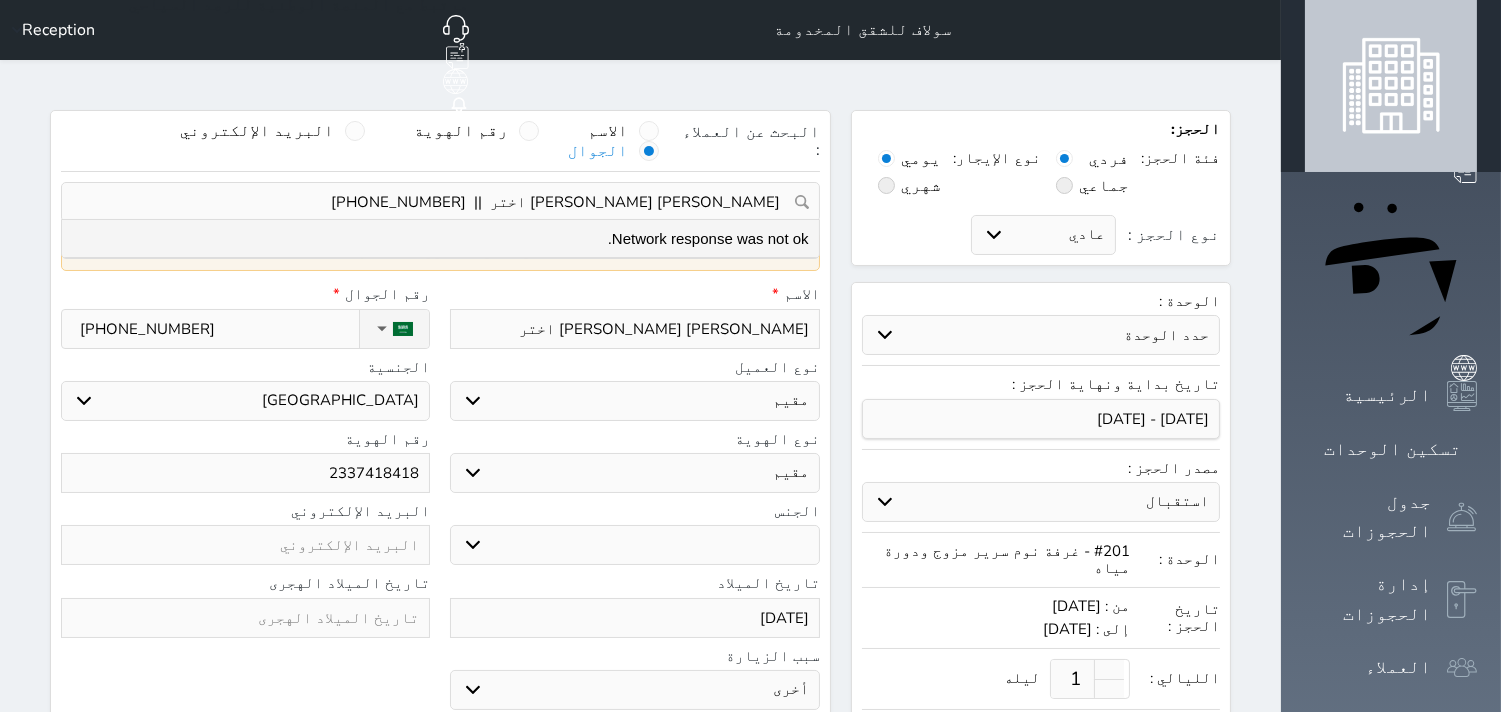 click on "عرض سجل الحجوزات السابقة" at bounding box center (440, 251) 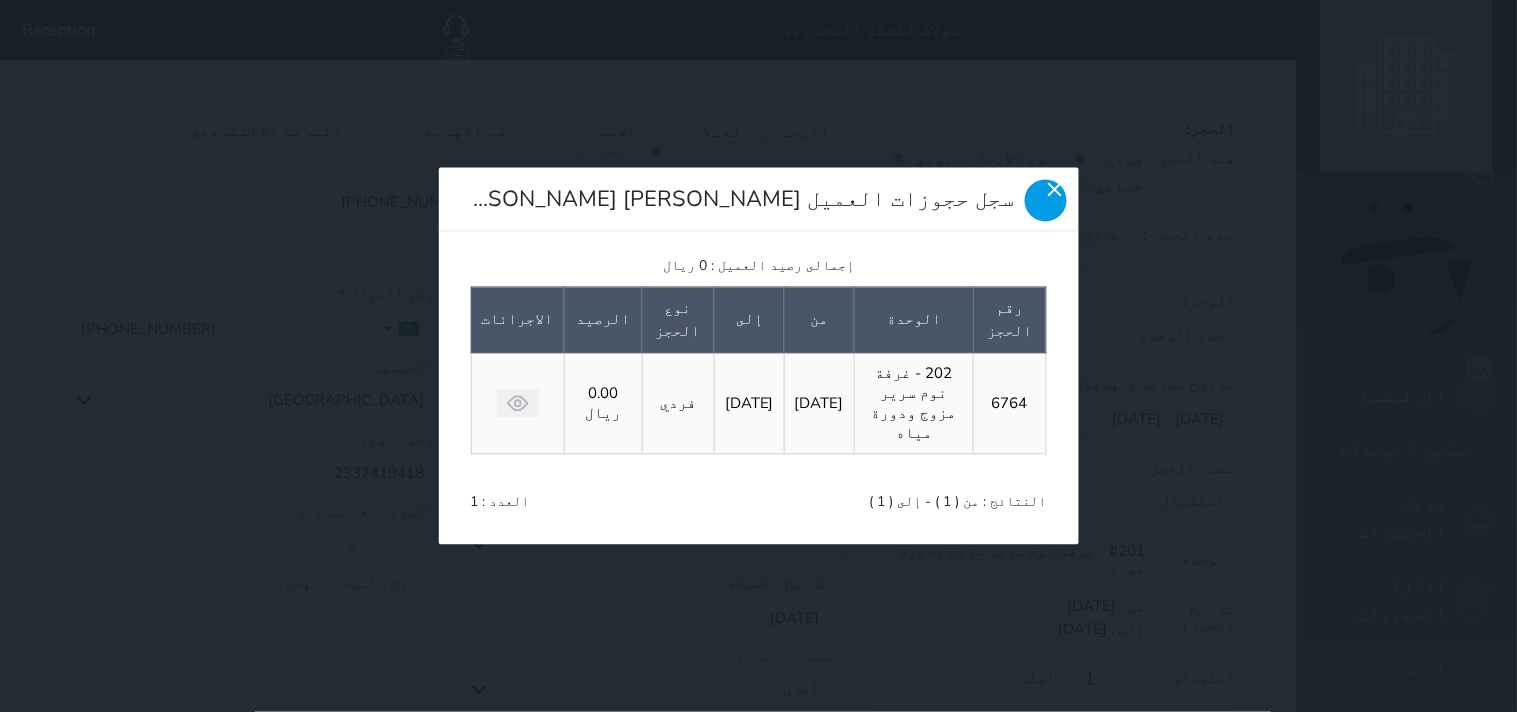 click 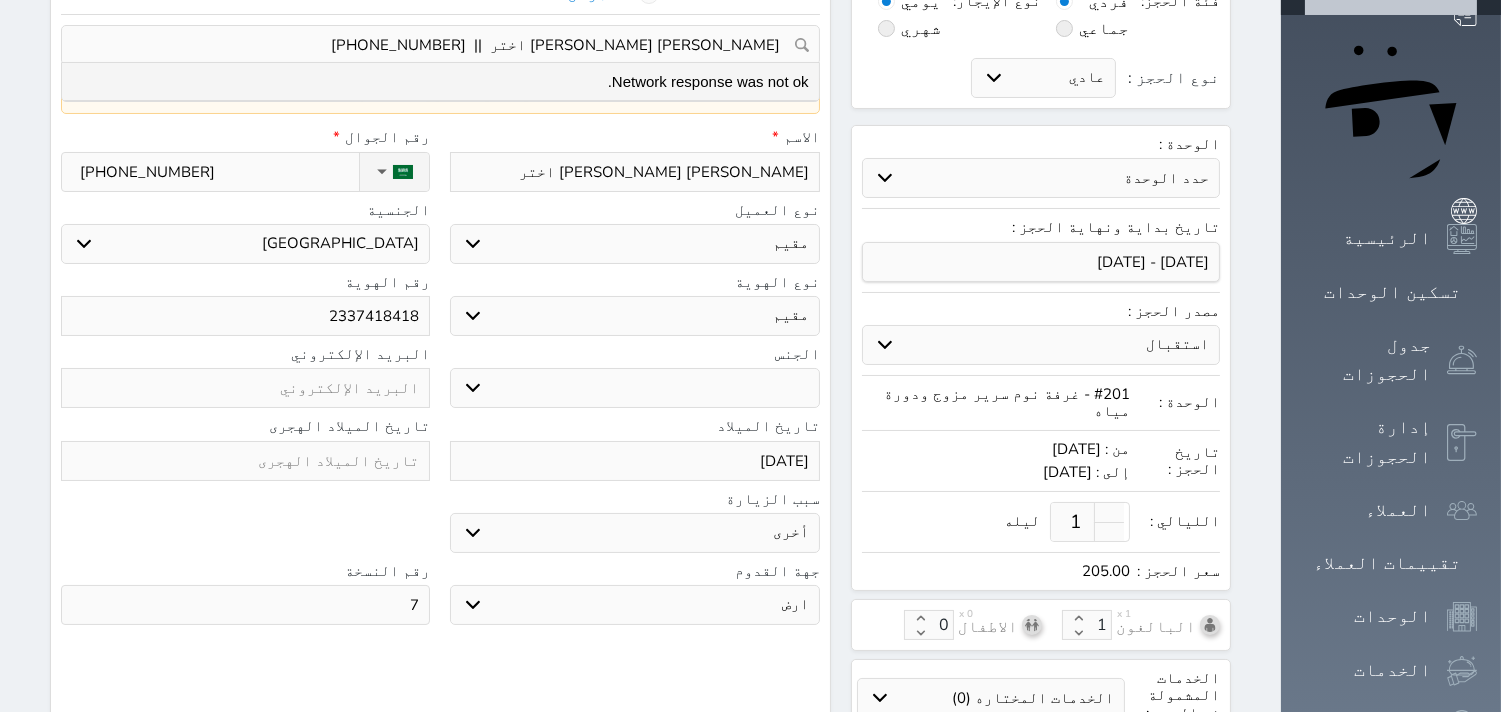 scroll, scrollTop: 140, scrollLeft: 0, axis: vertical 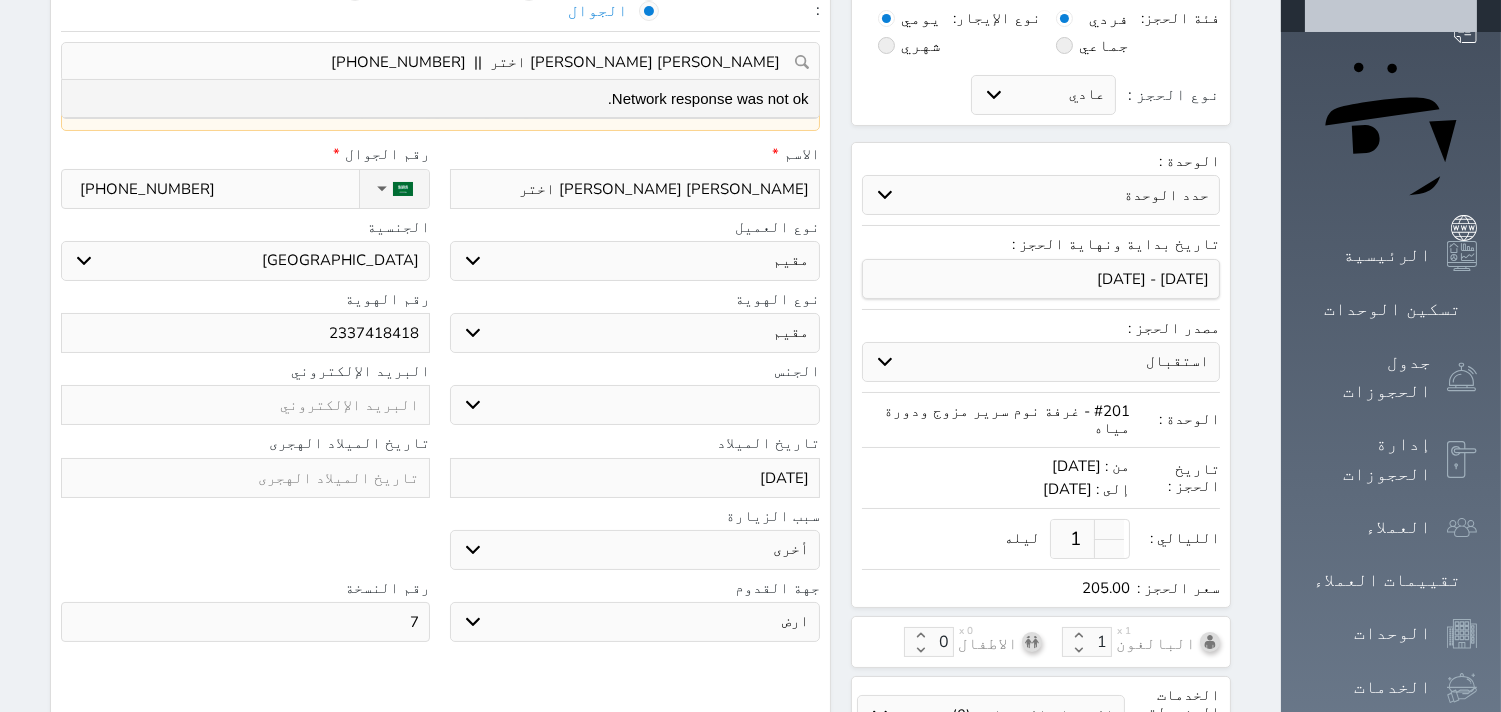 click on "2337418418" at bounding box center (245, 333) 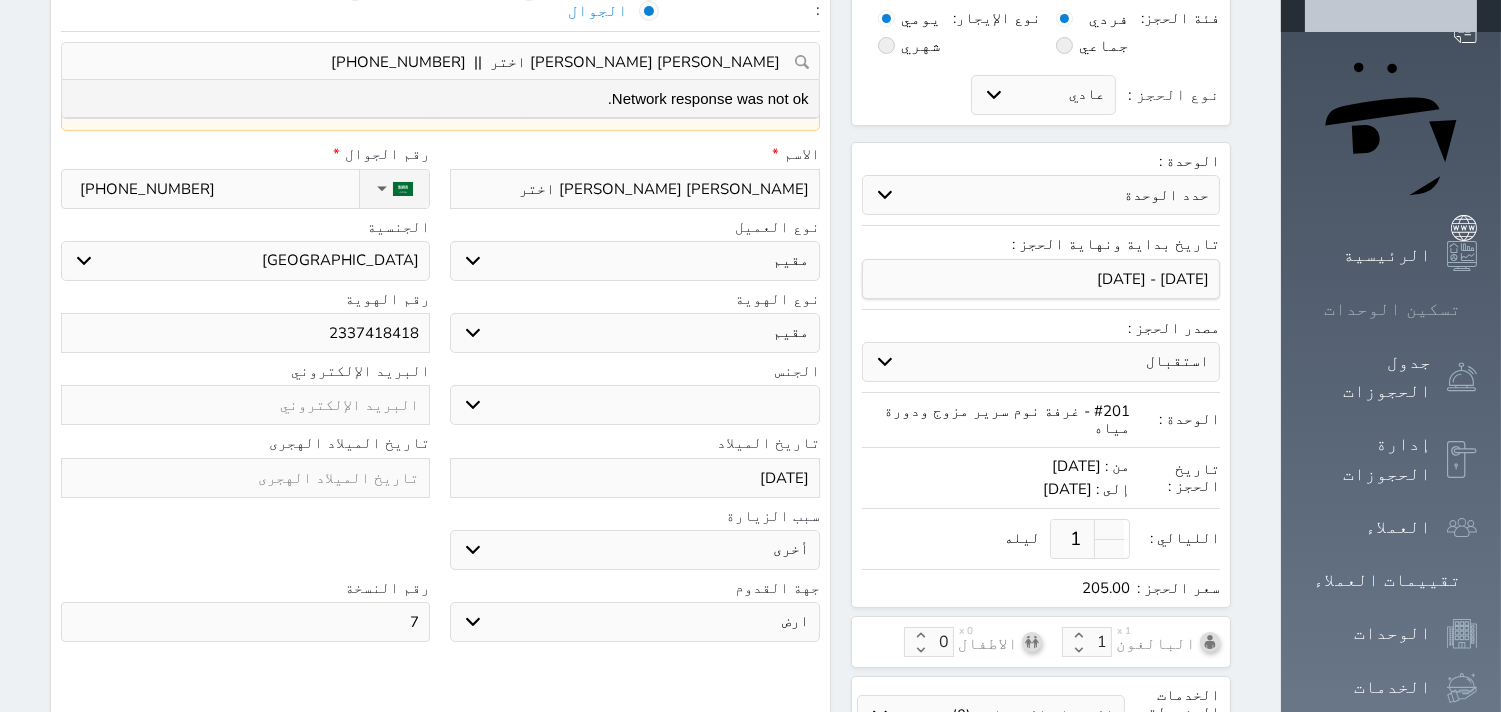 click 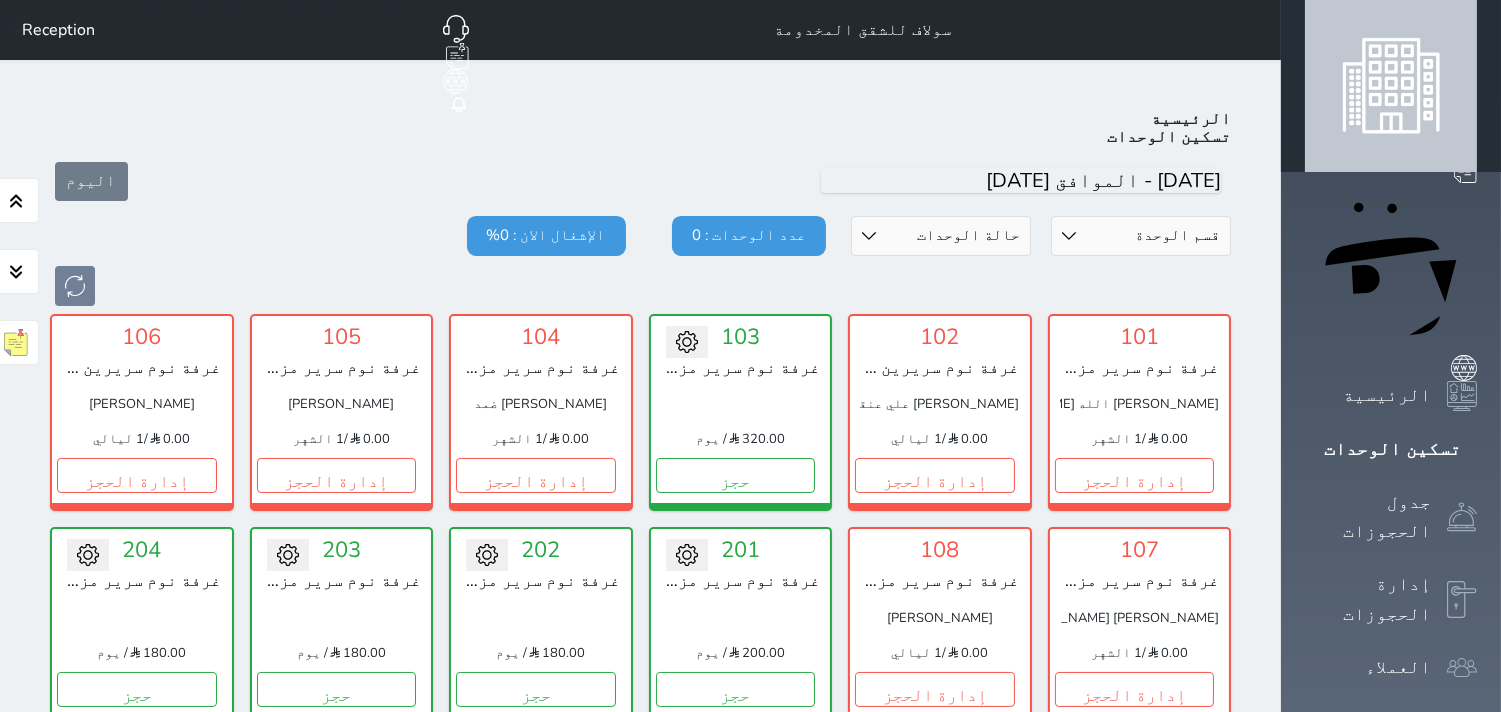 scroll, scrollTop: 77, scrollLeft: 0, axis: vertical 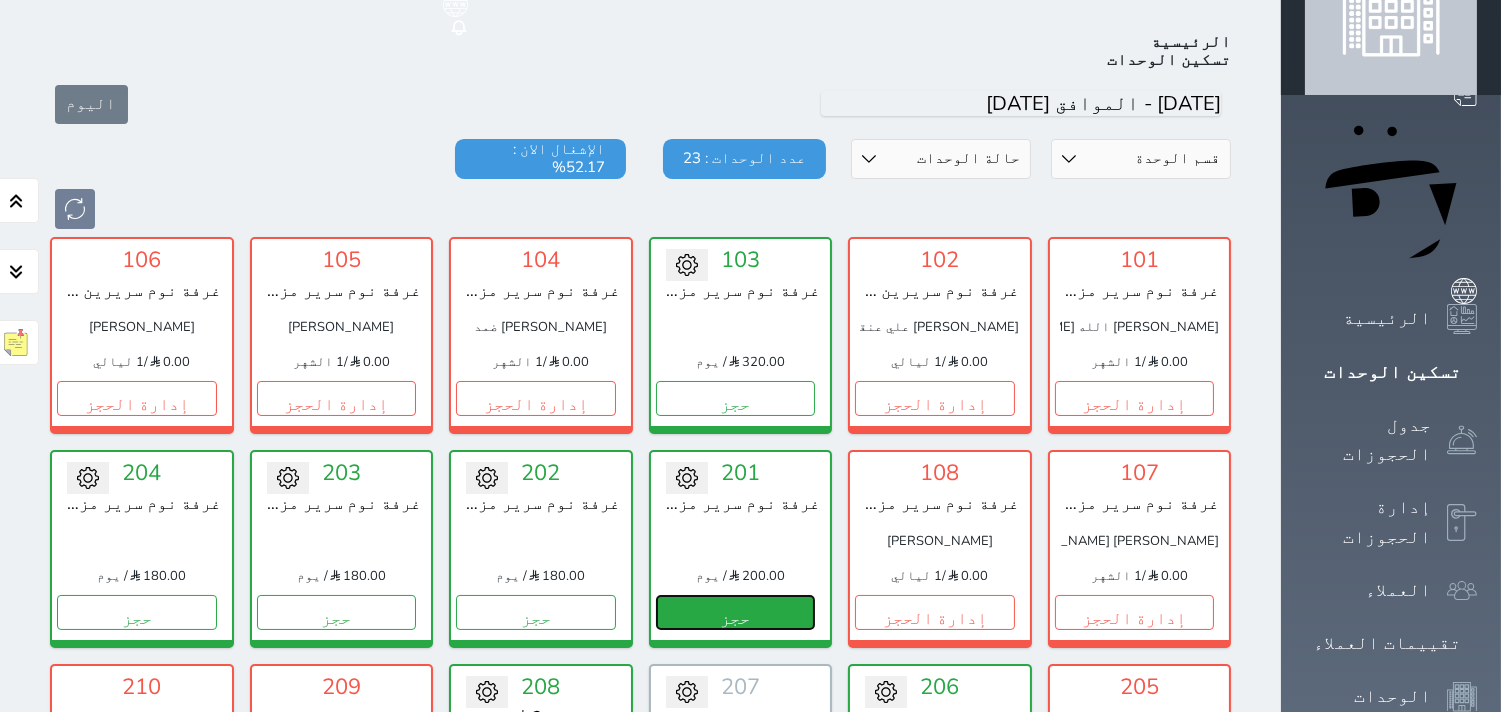 click on "حجز" at bounding box center (736, 612) 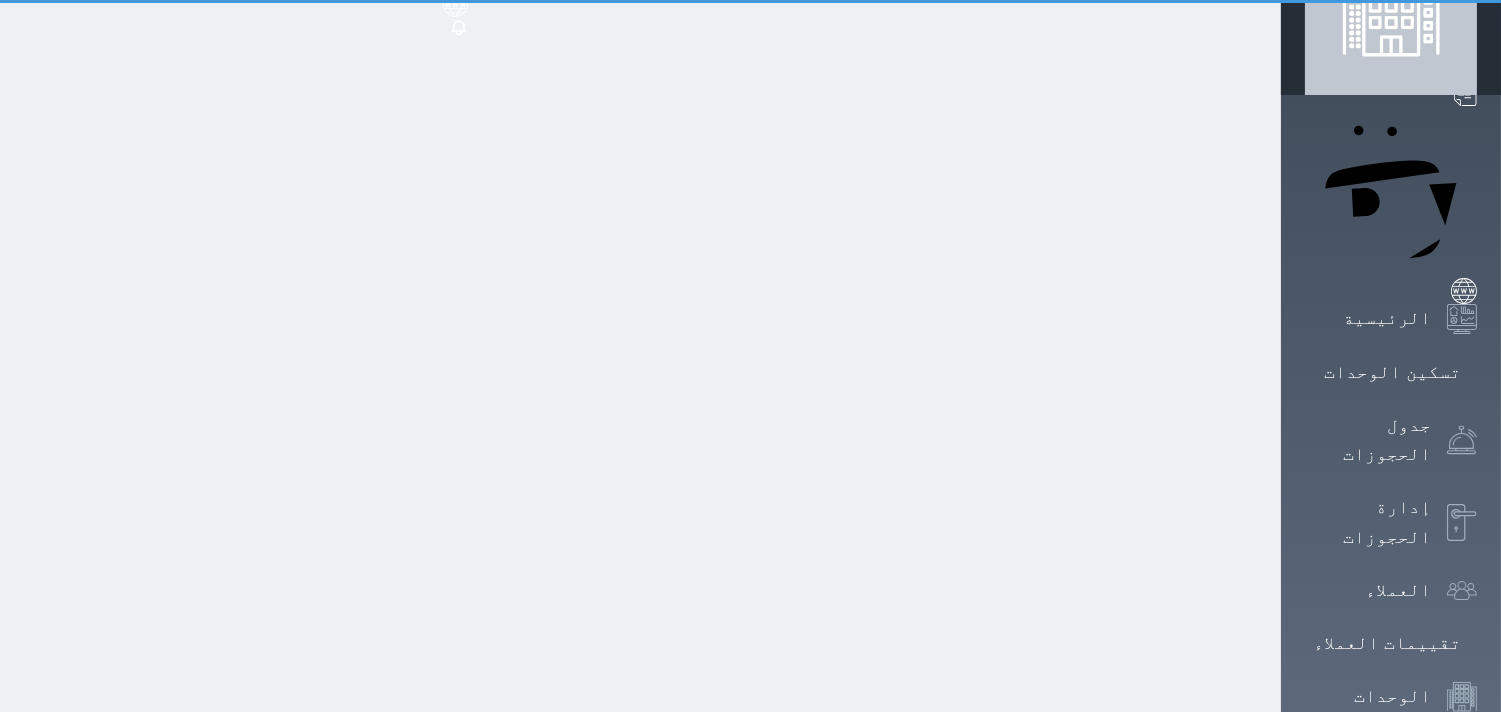 scroll, scrollTop: 0, scrollLeft: 0, axis: both 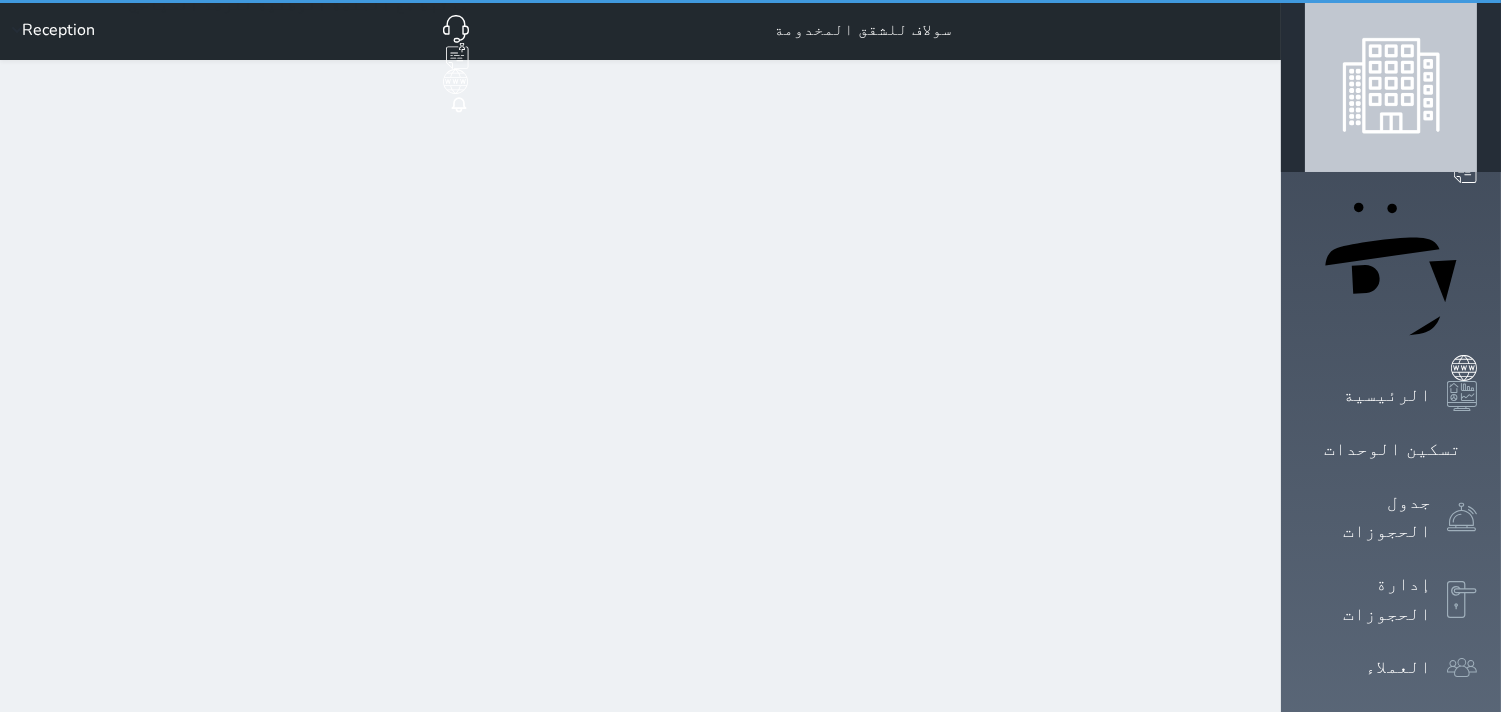 select on "1" 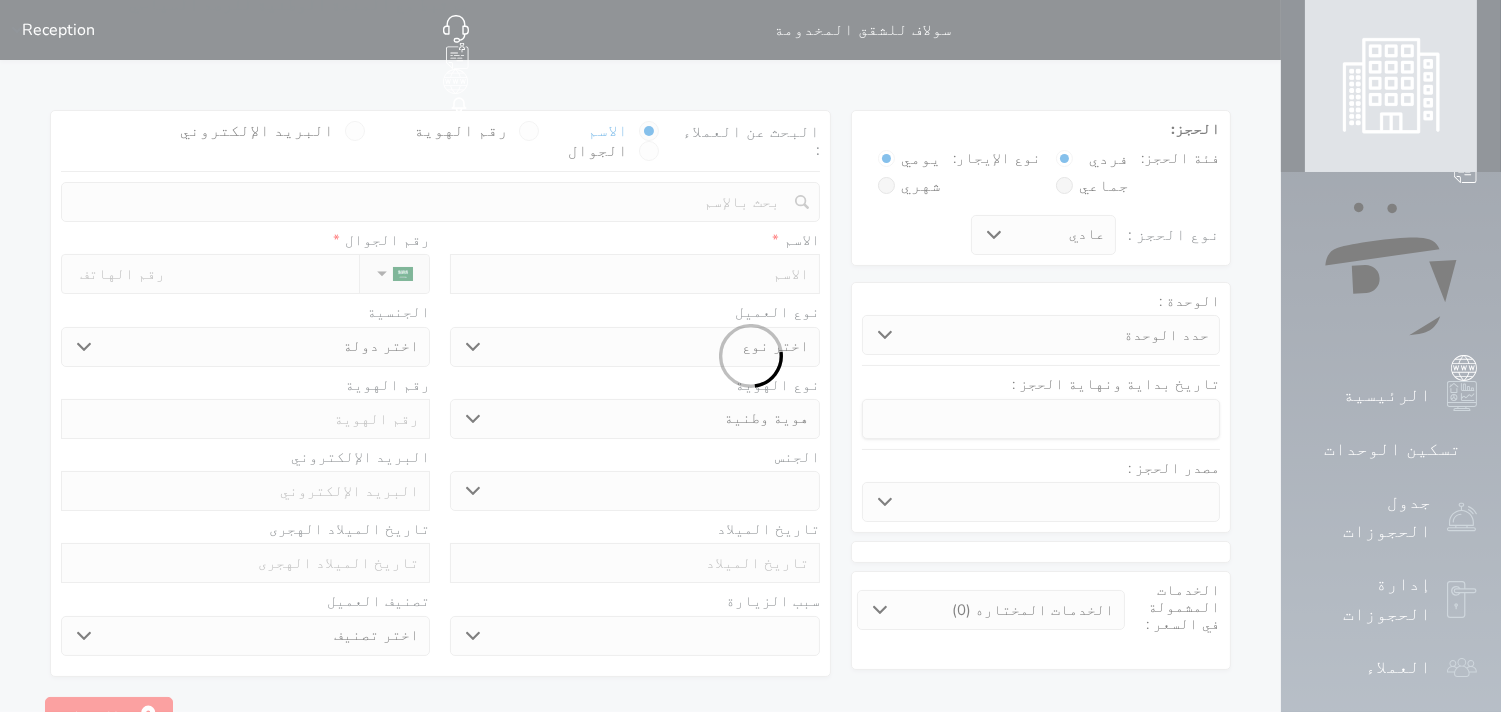 select 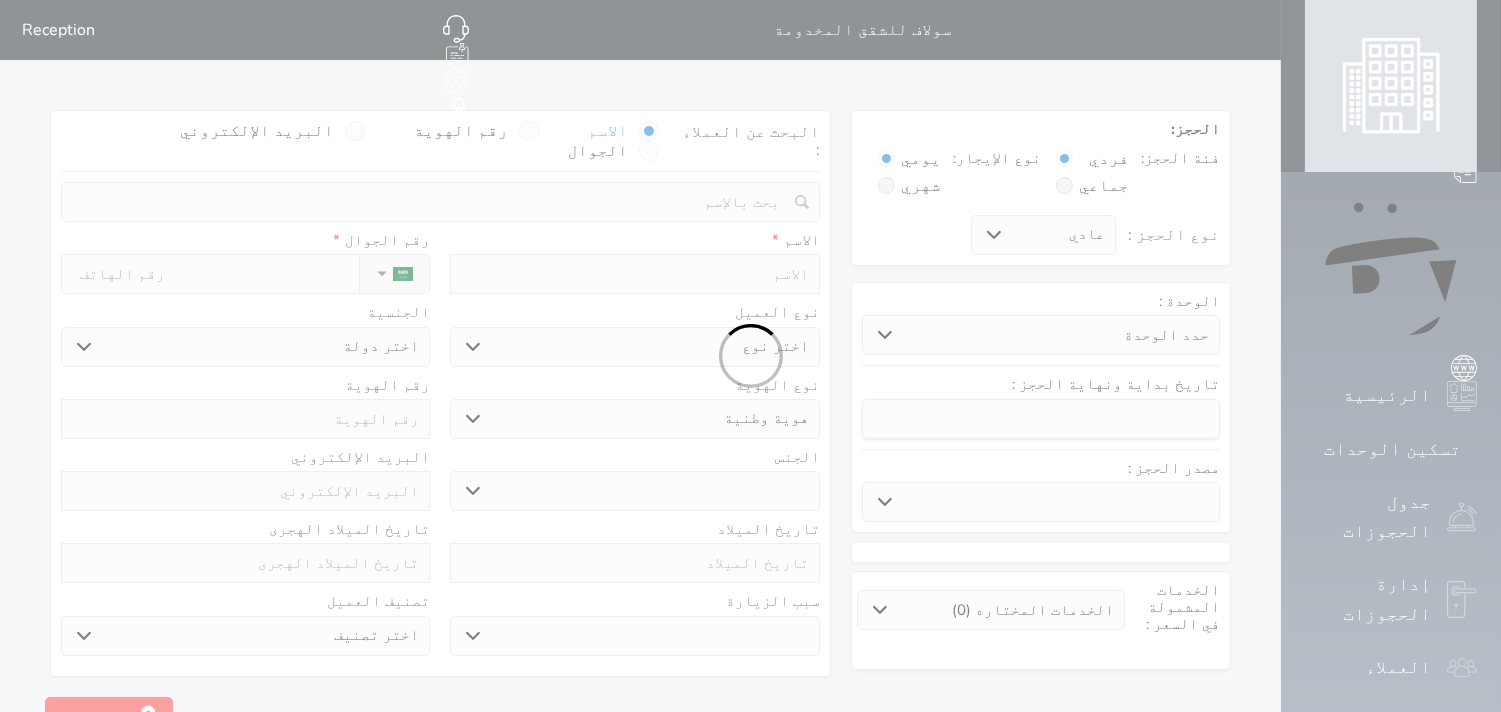 select 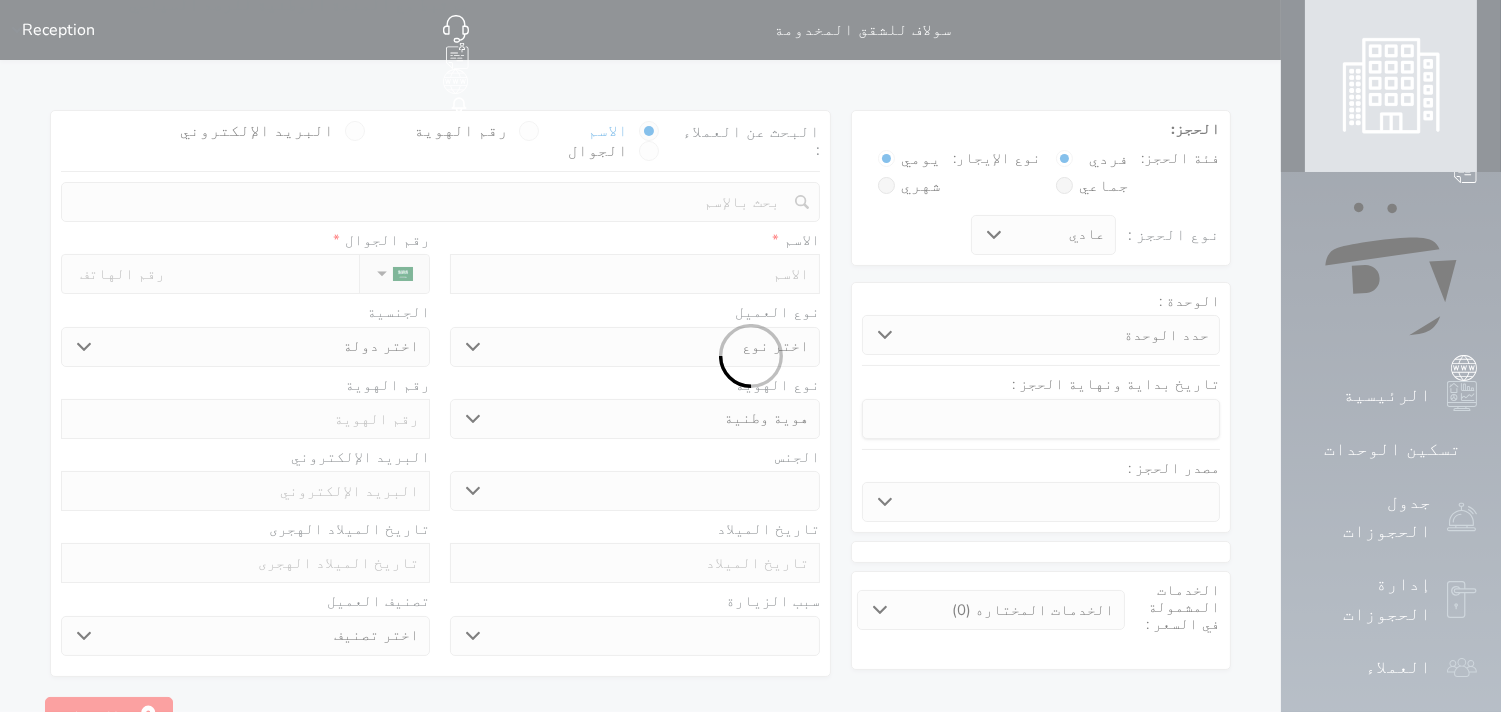 select 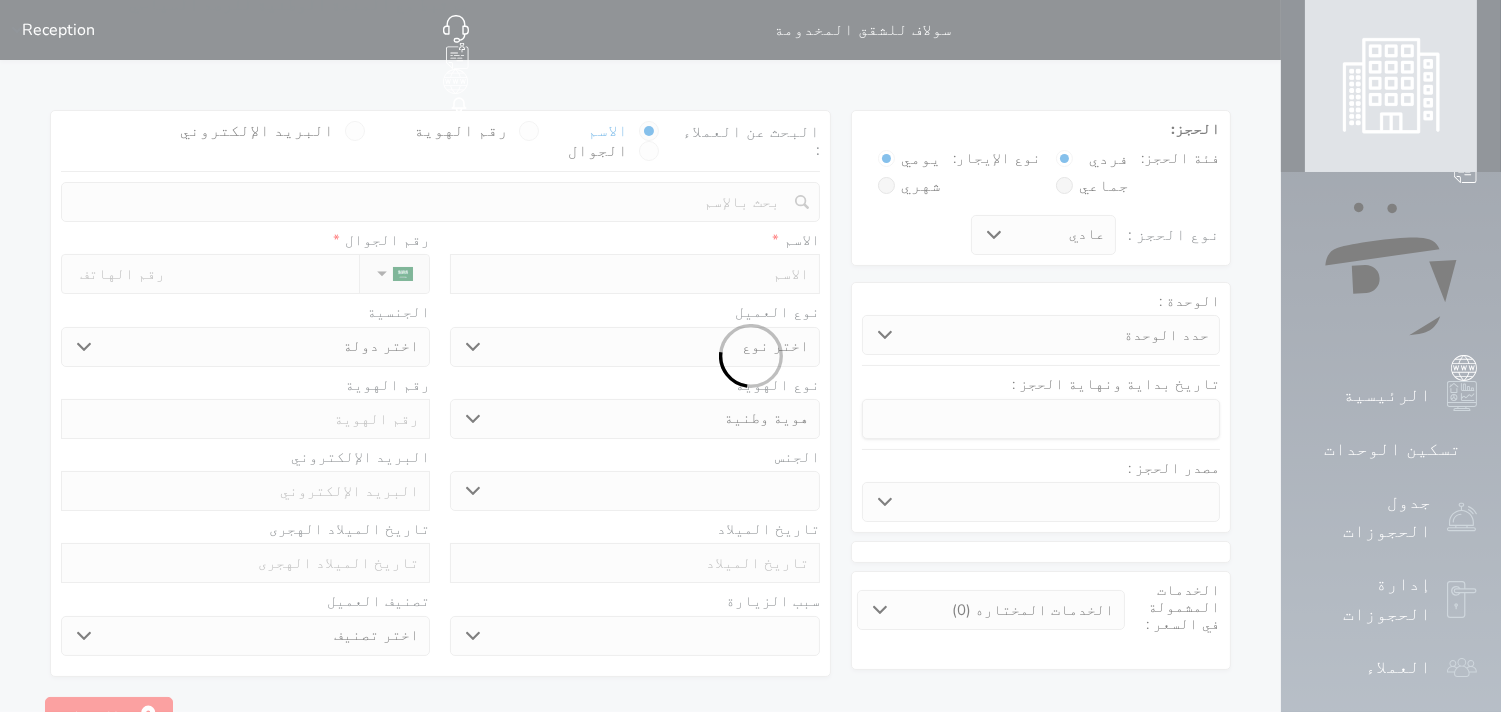 select 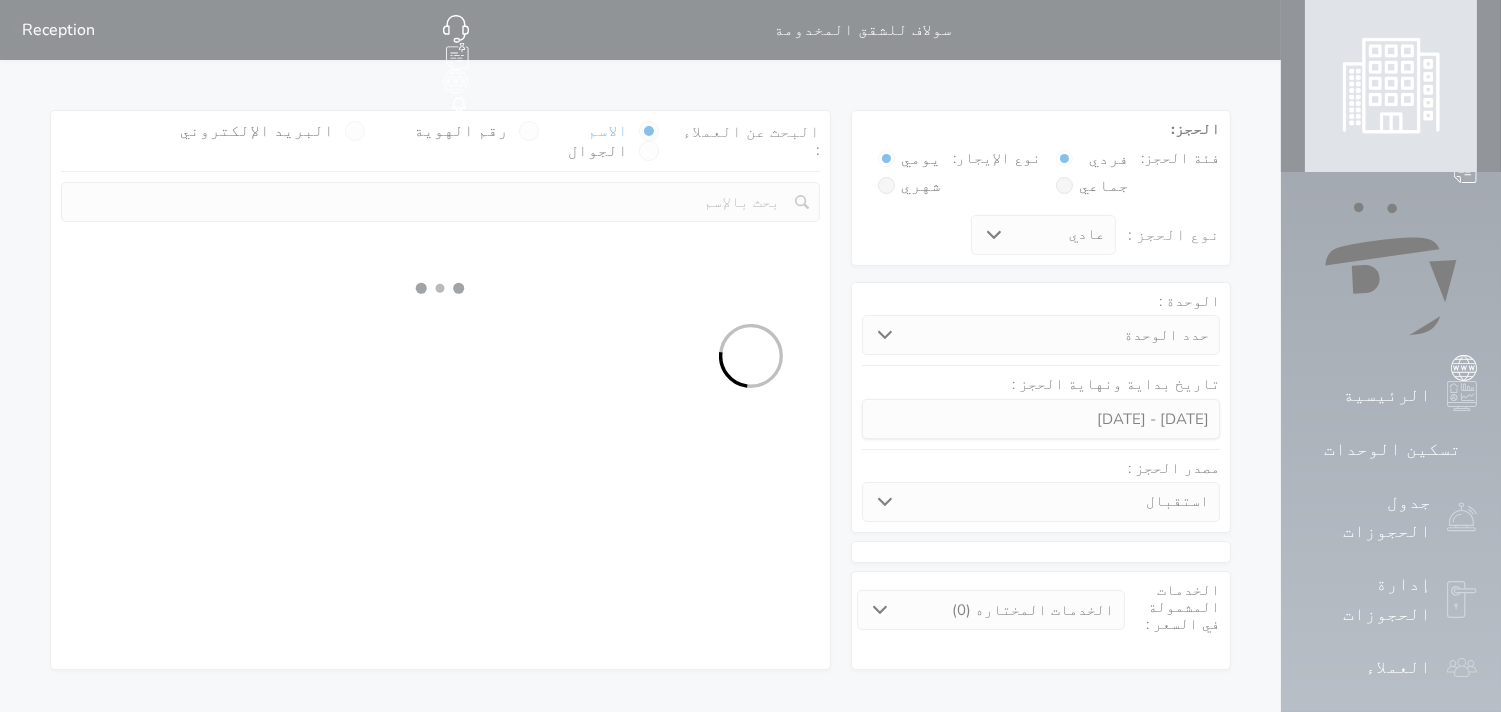 select 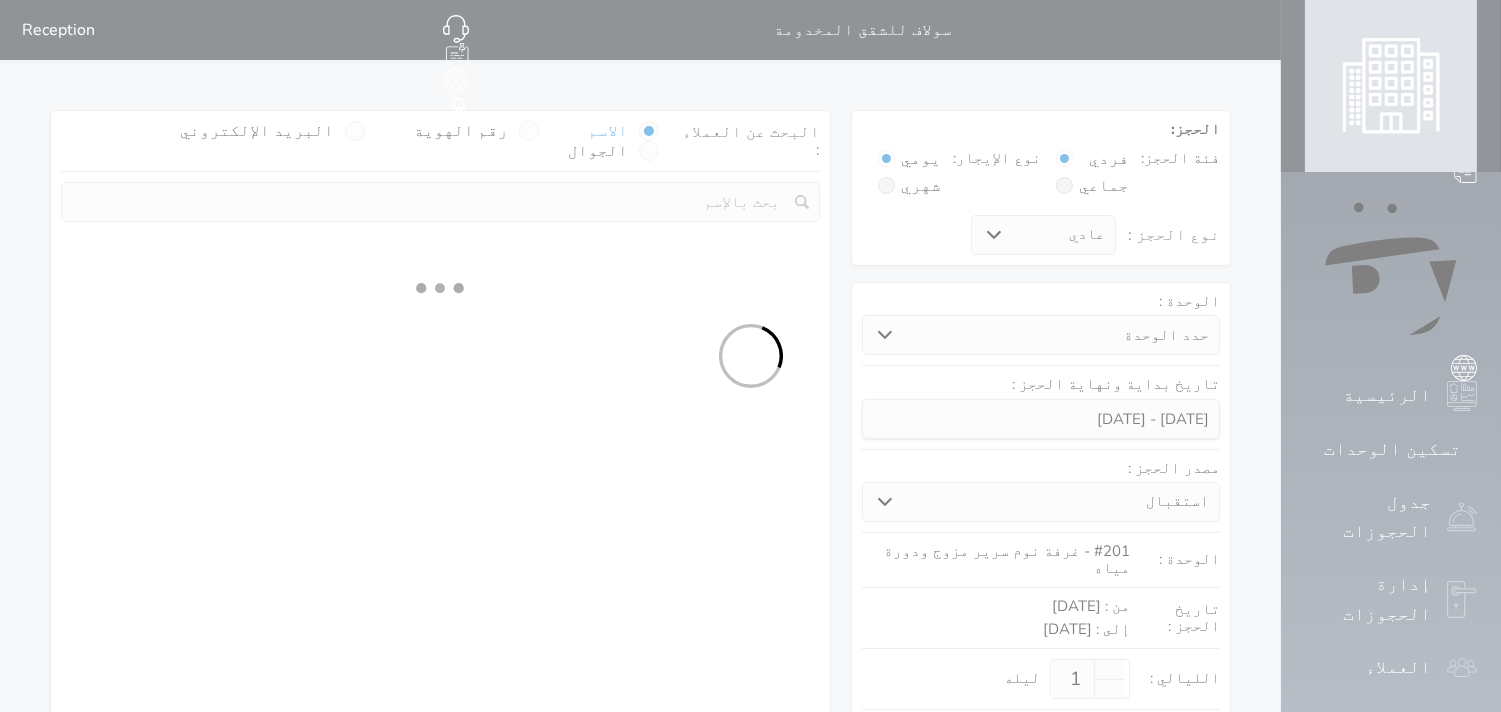select on "1" 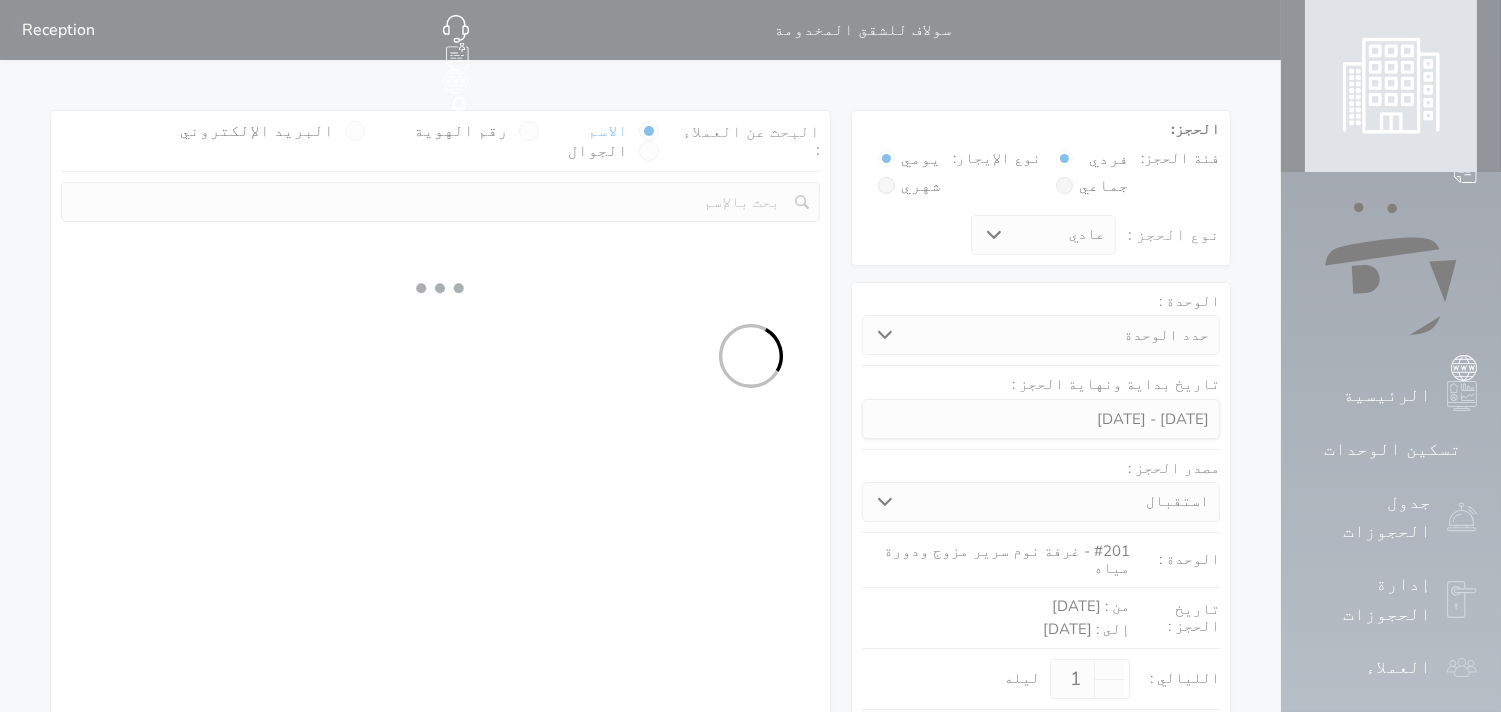select on "113" 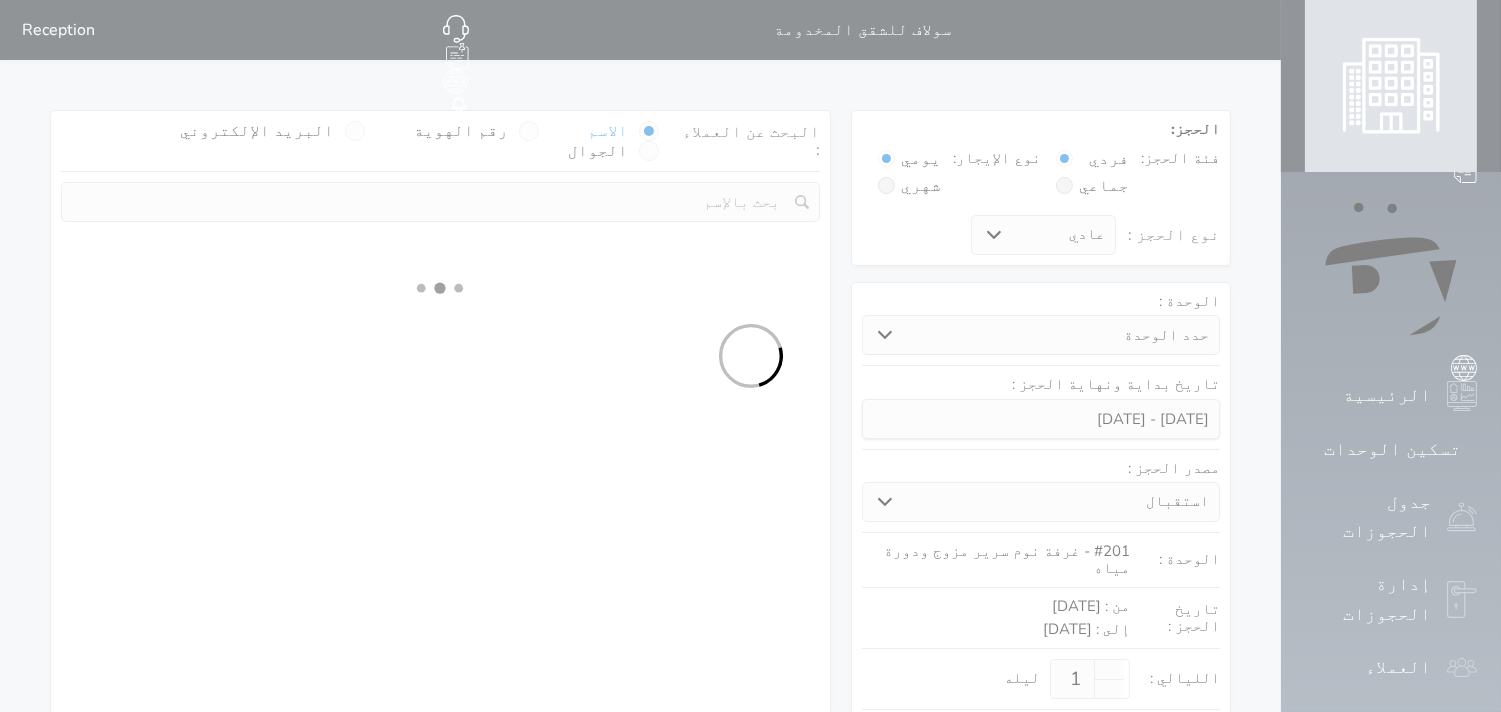 select on "1" 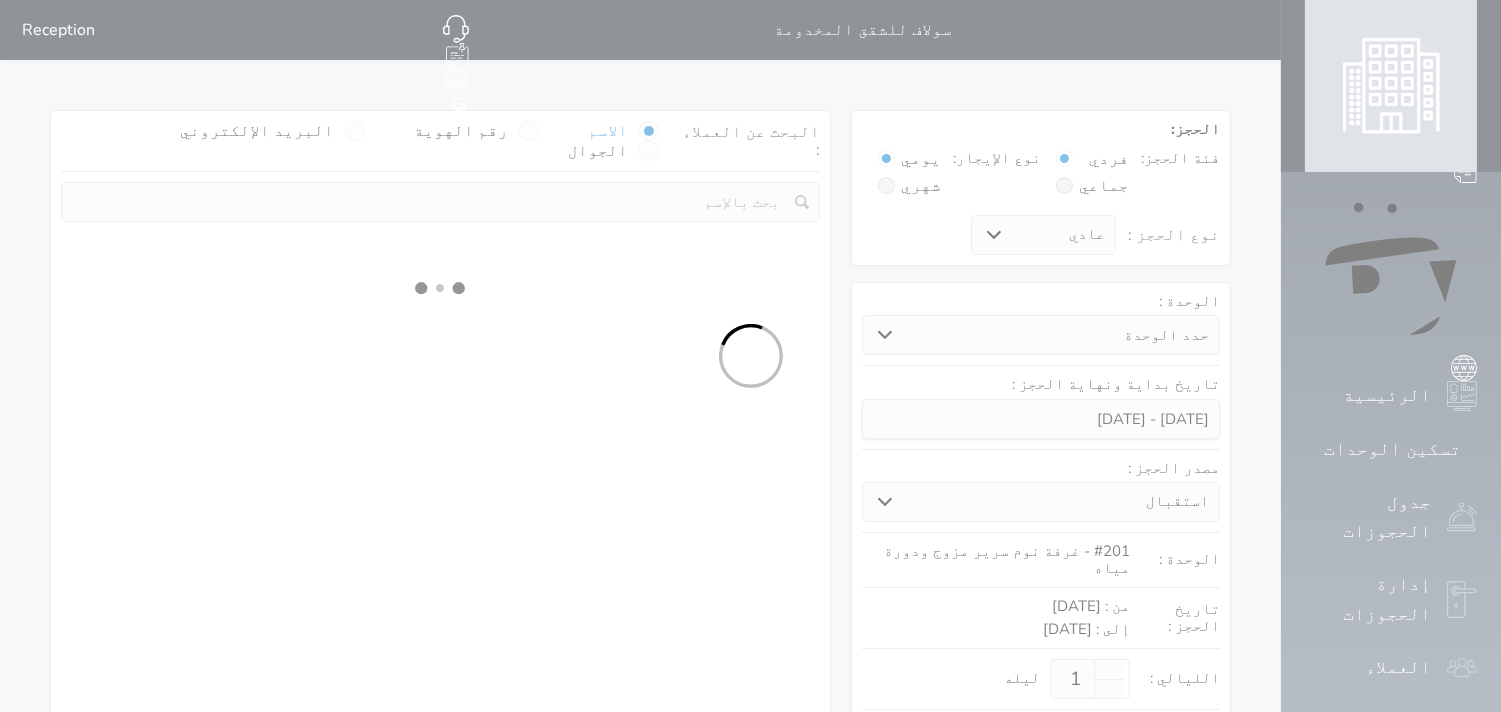 select 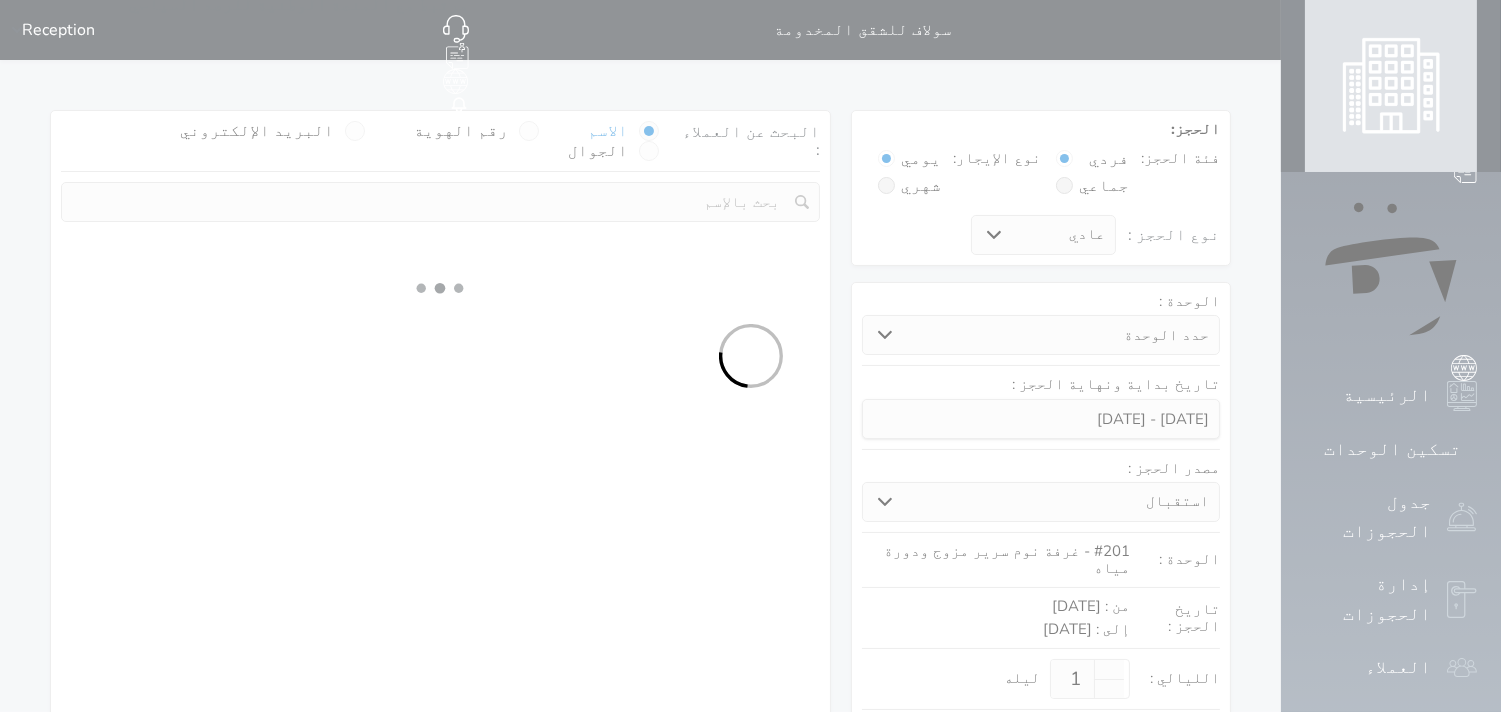 select on "7" 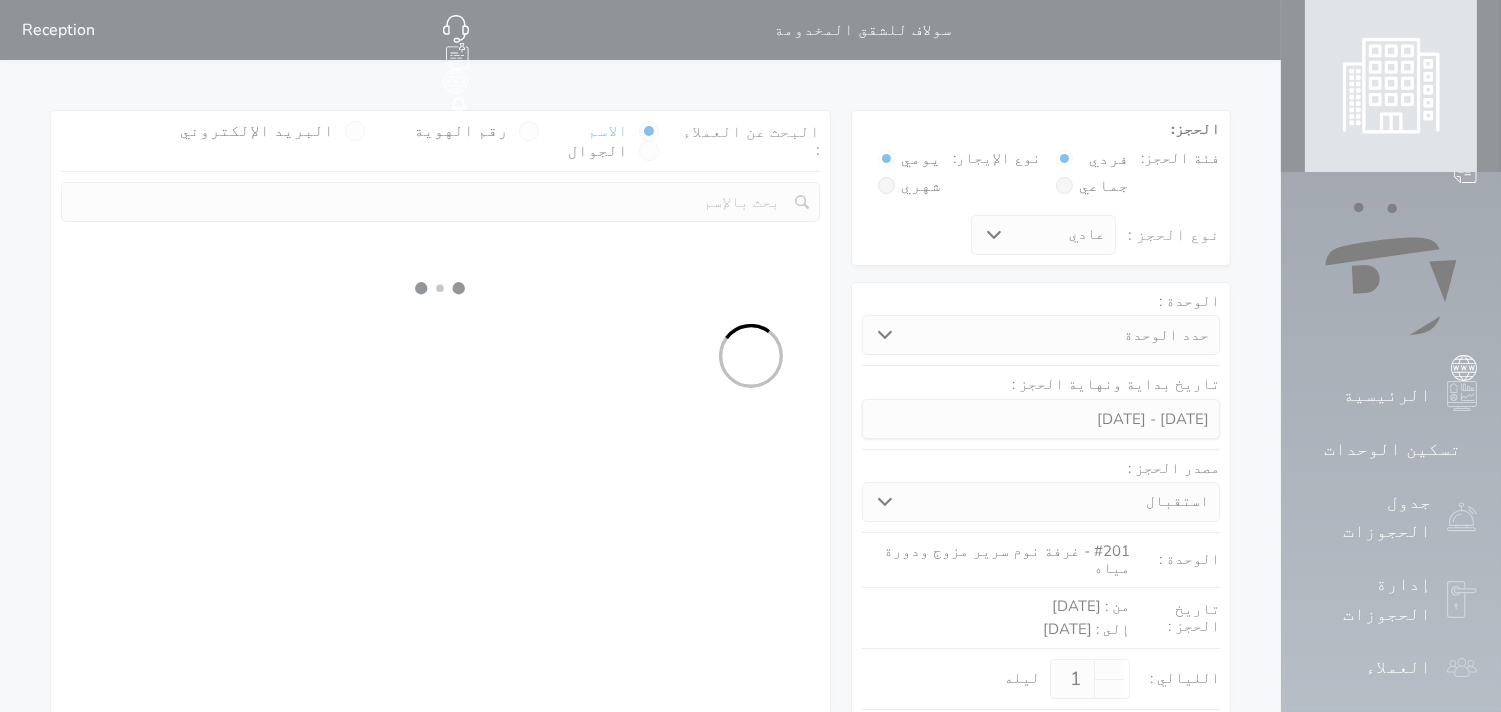 select 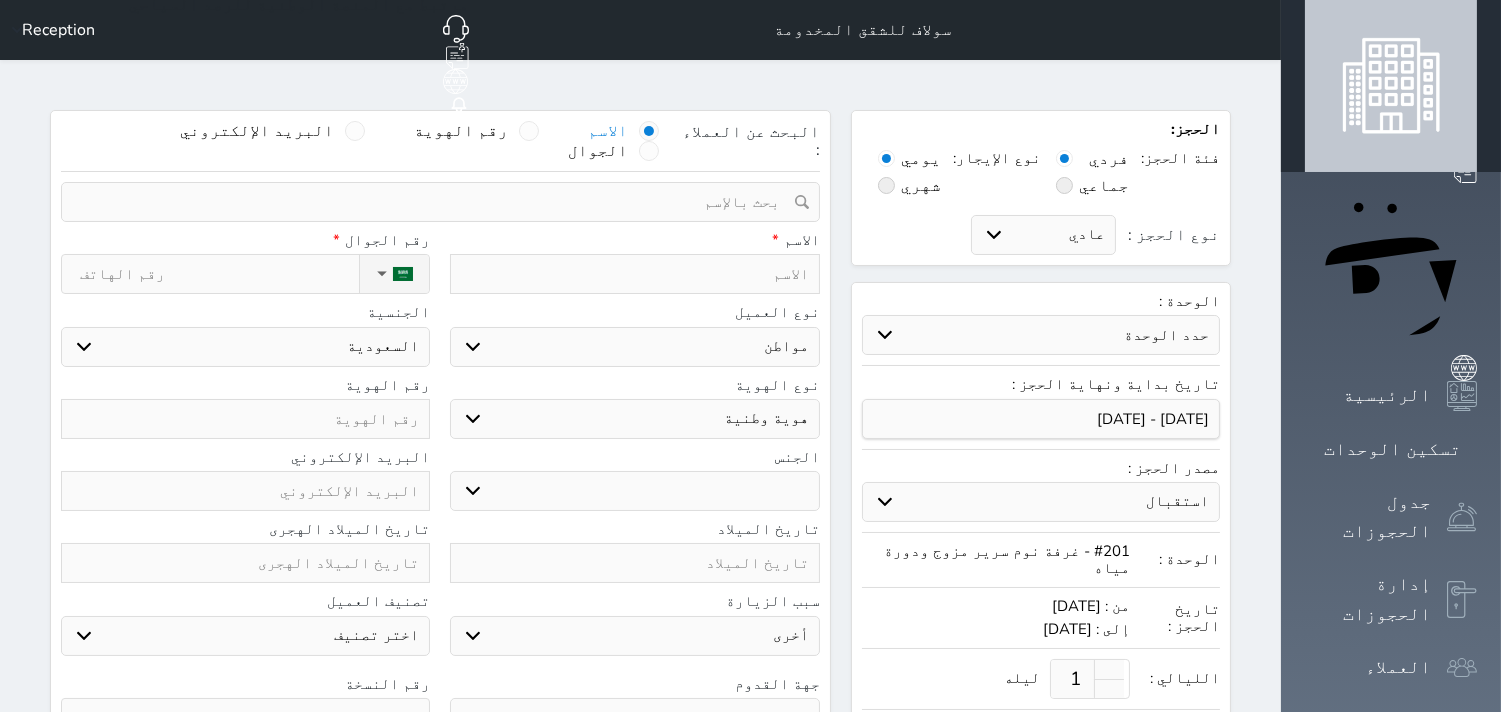 select 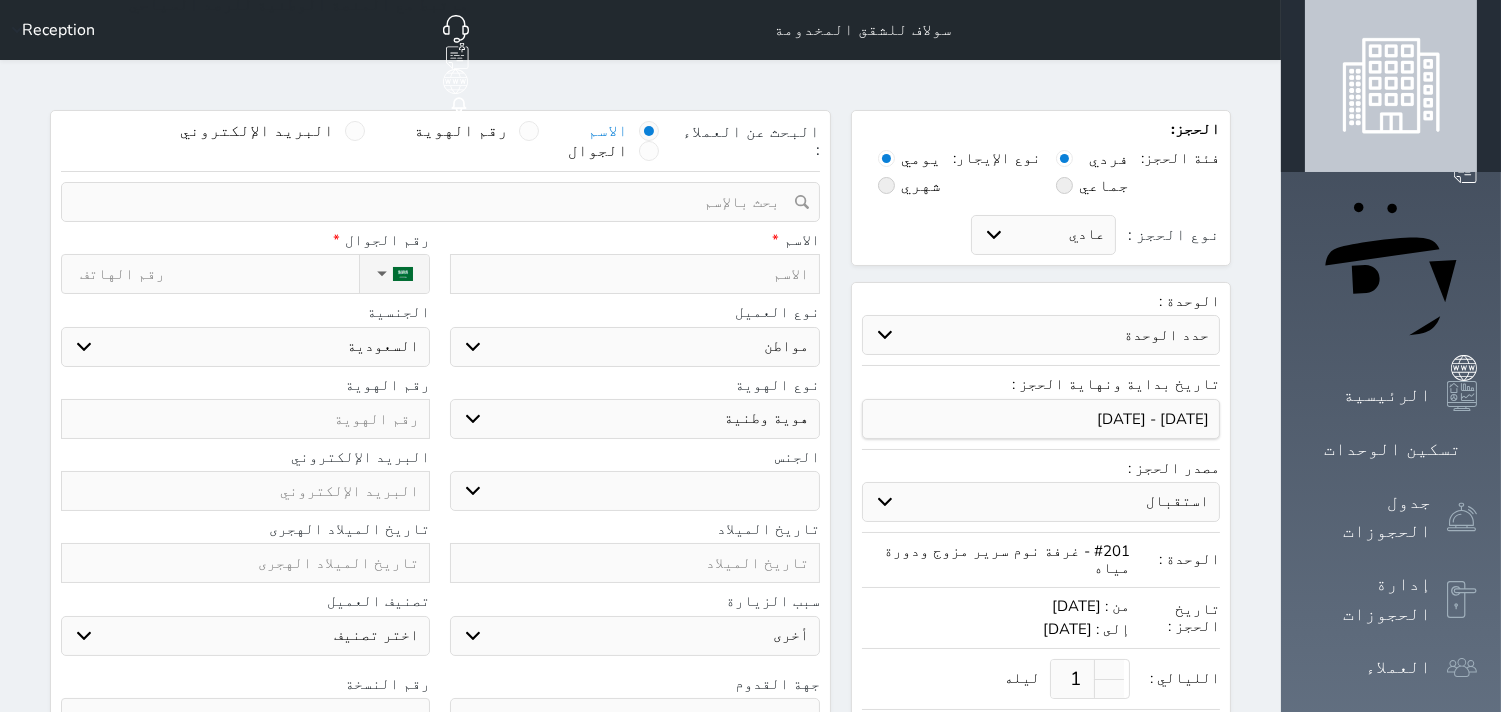 select 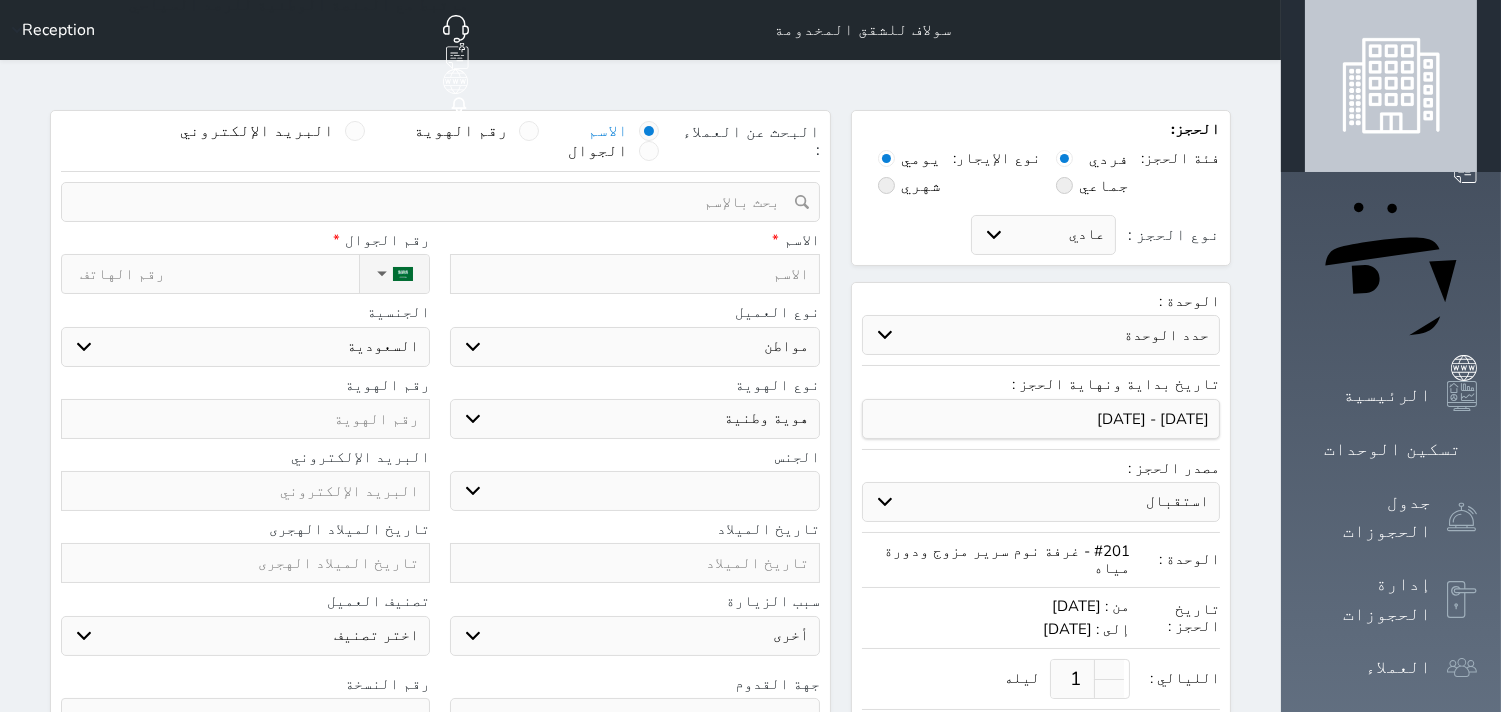 select 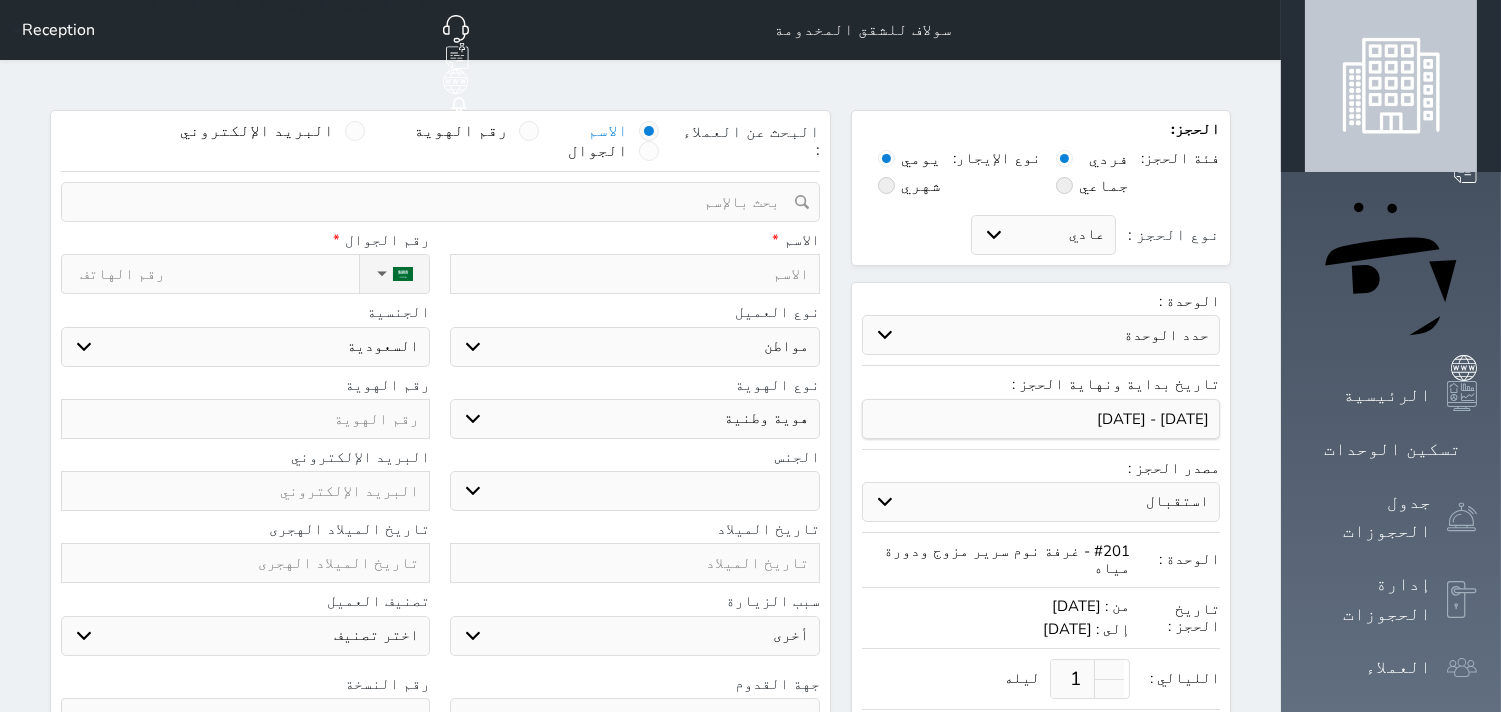 select 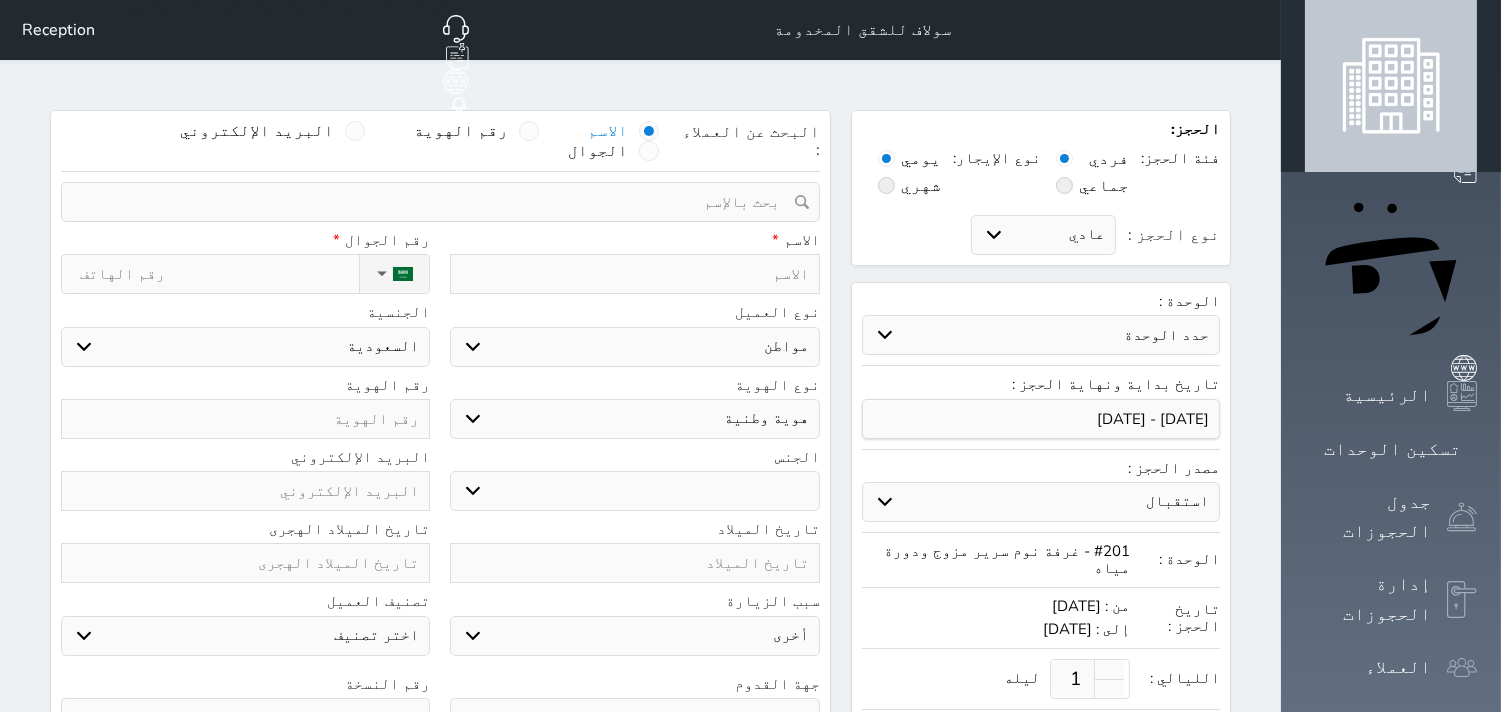 select 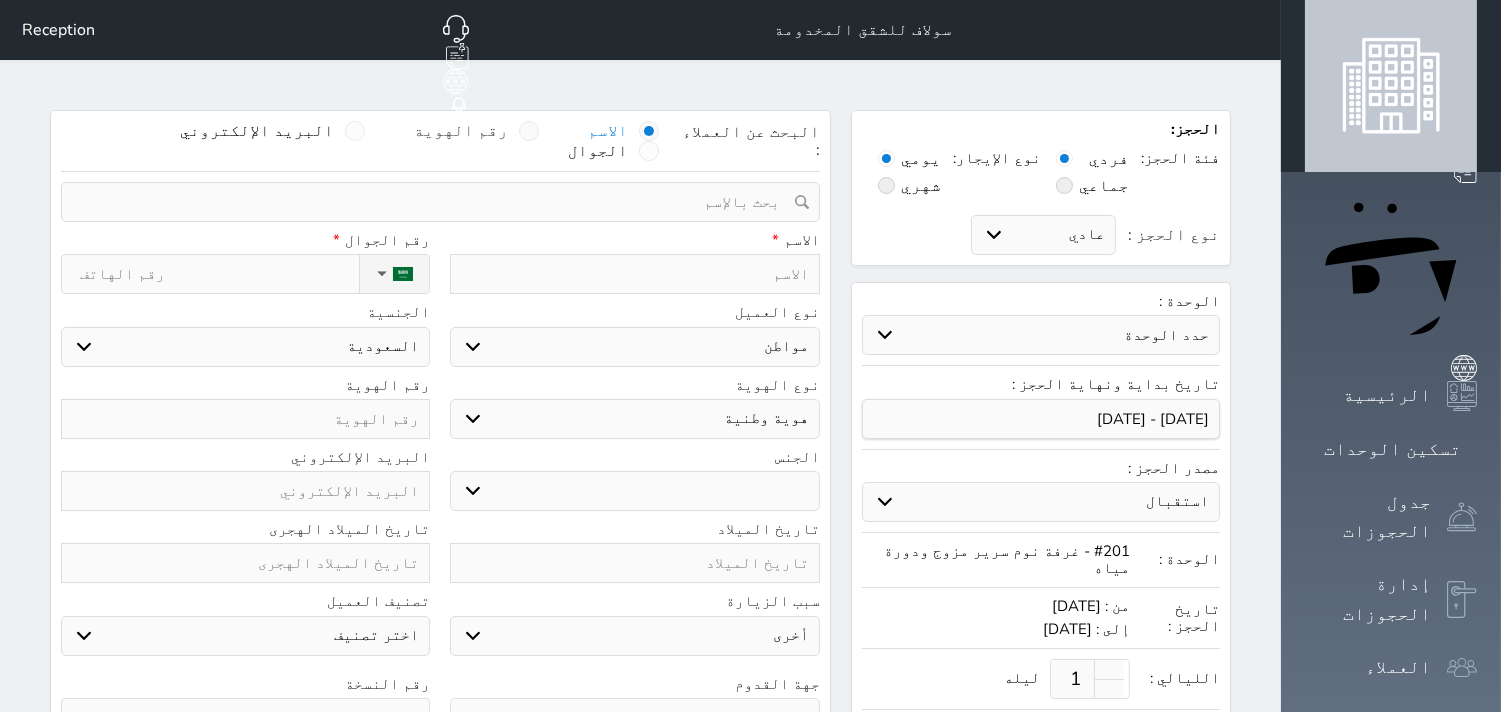 click at bounding box center [529, 131] 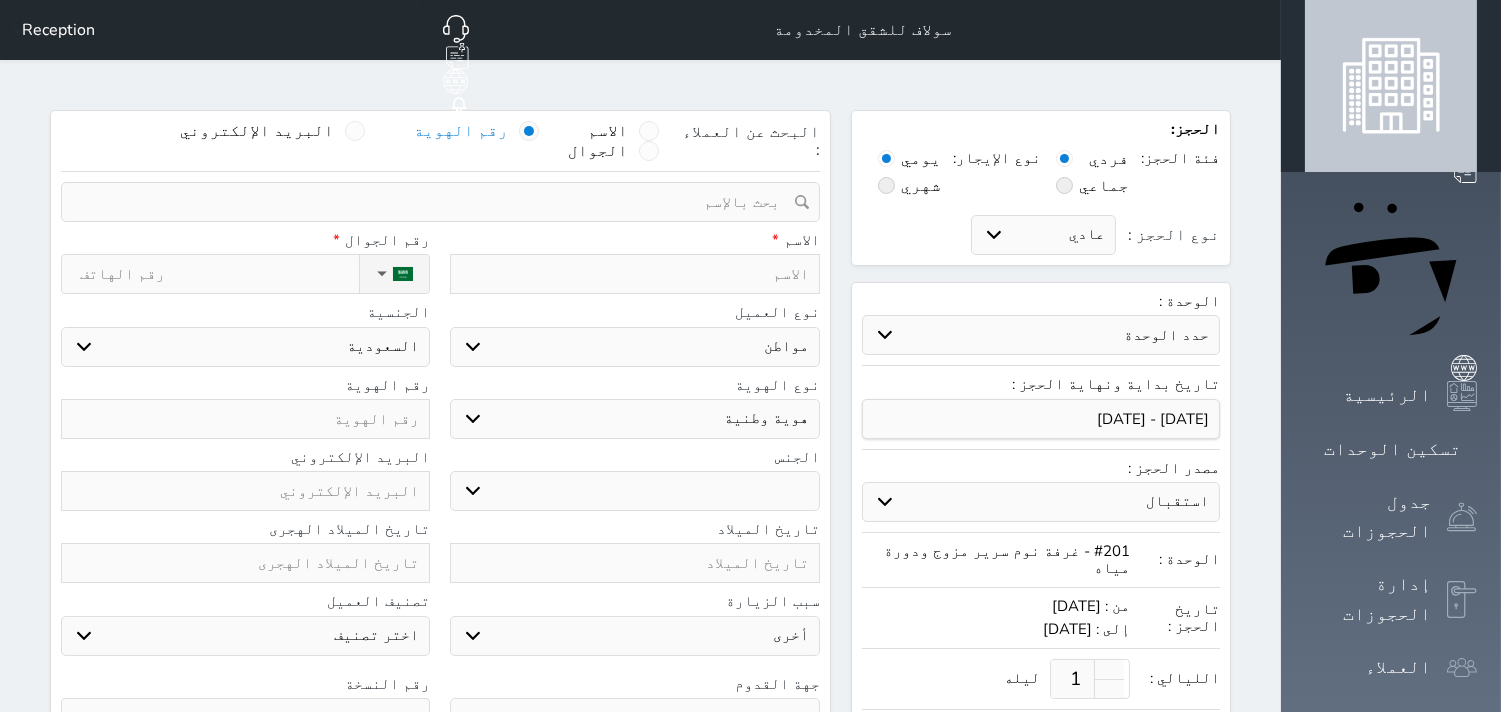 select 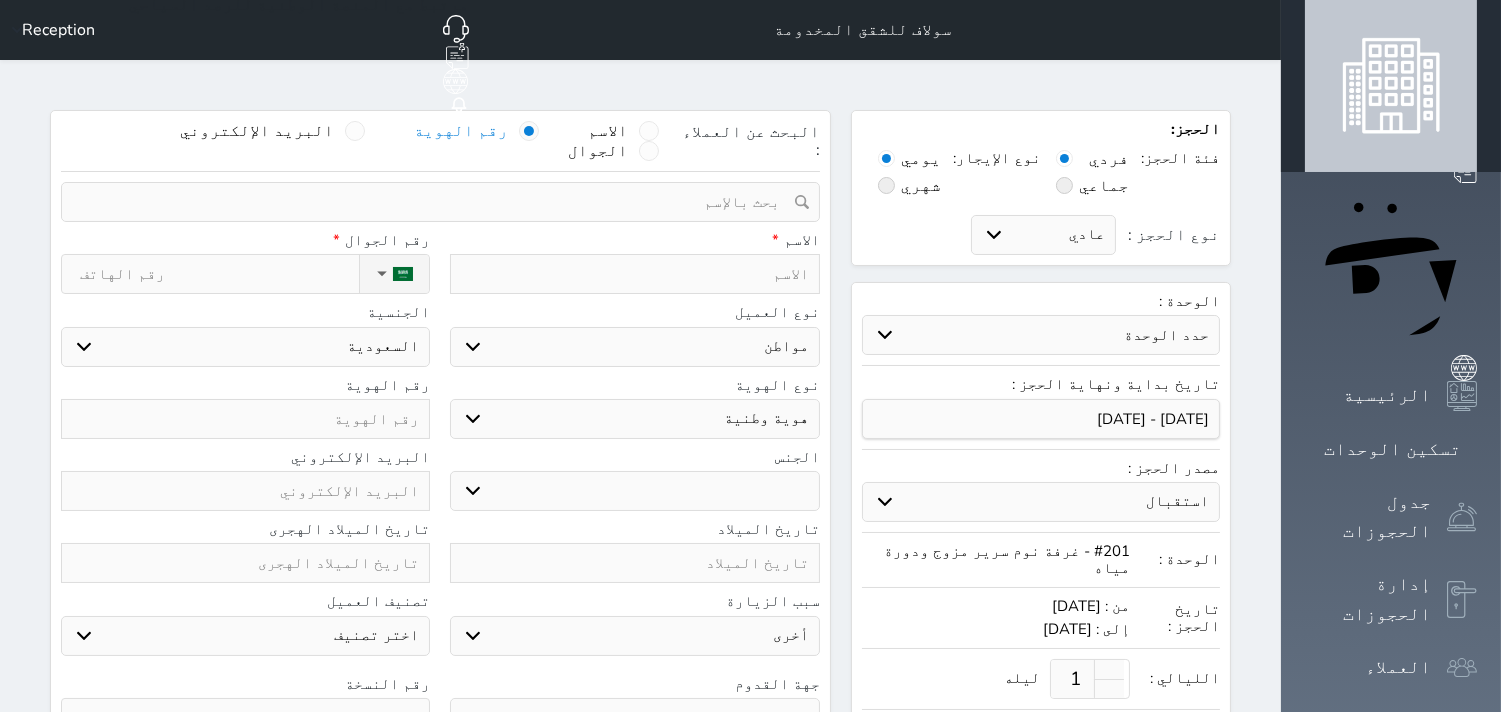 select 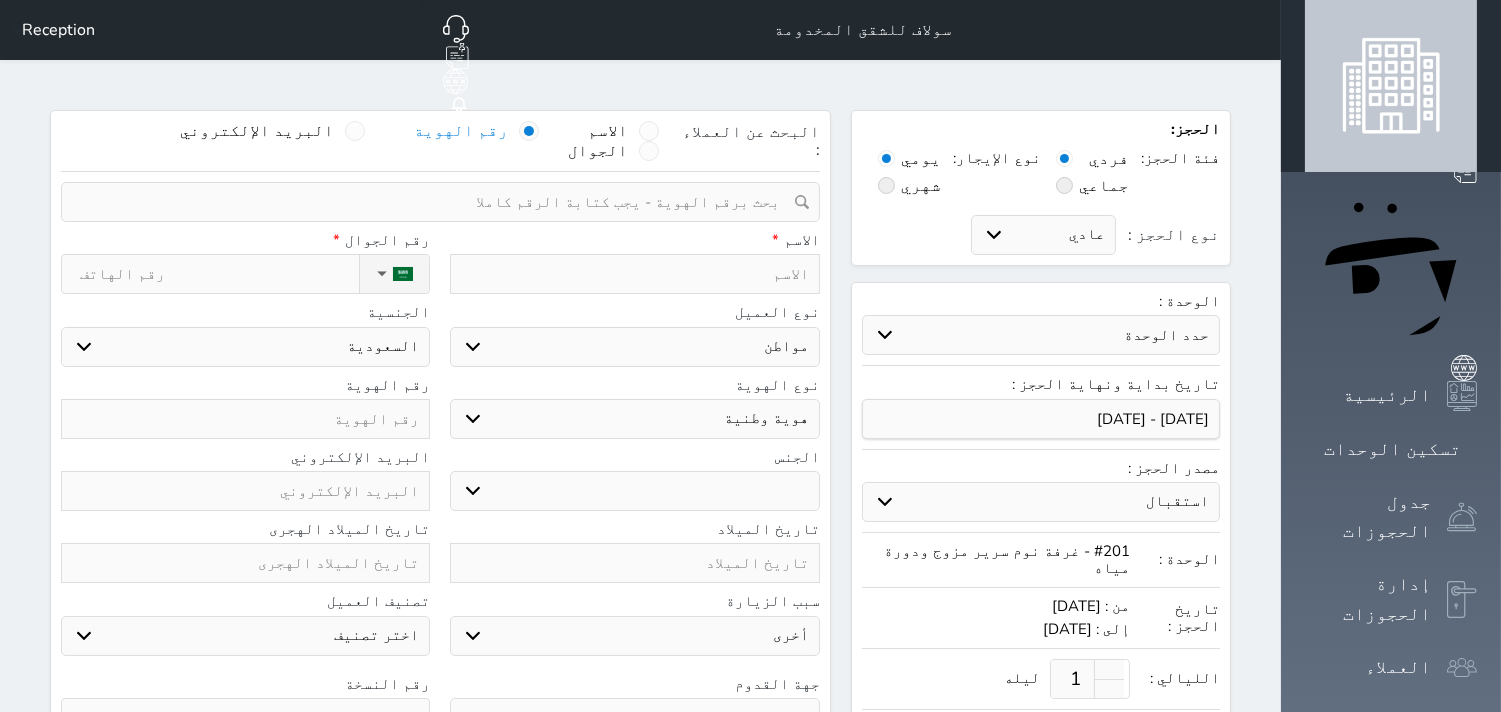 click at bounding box center (433, 202) 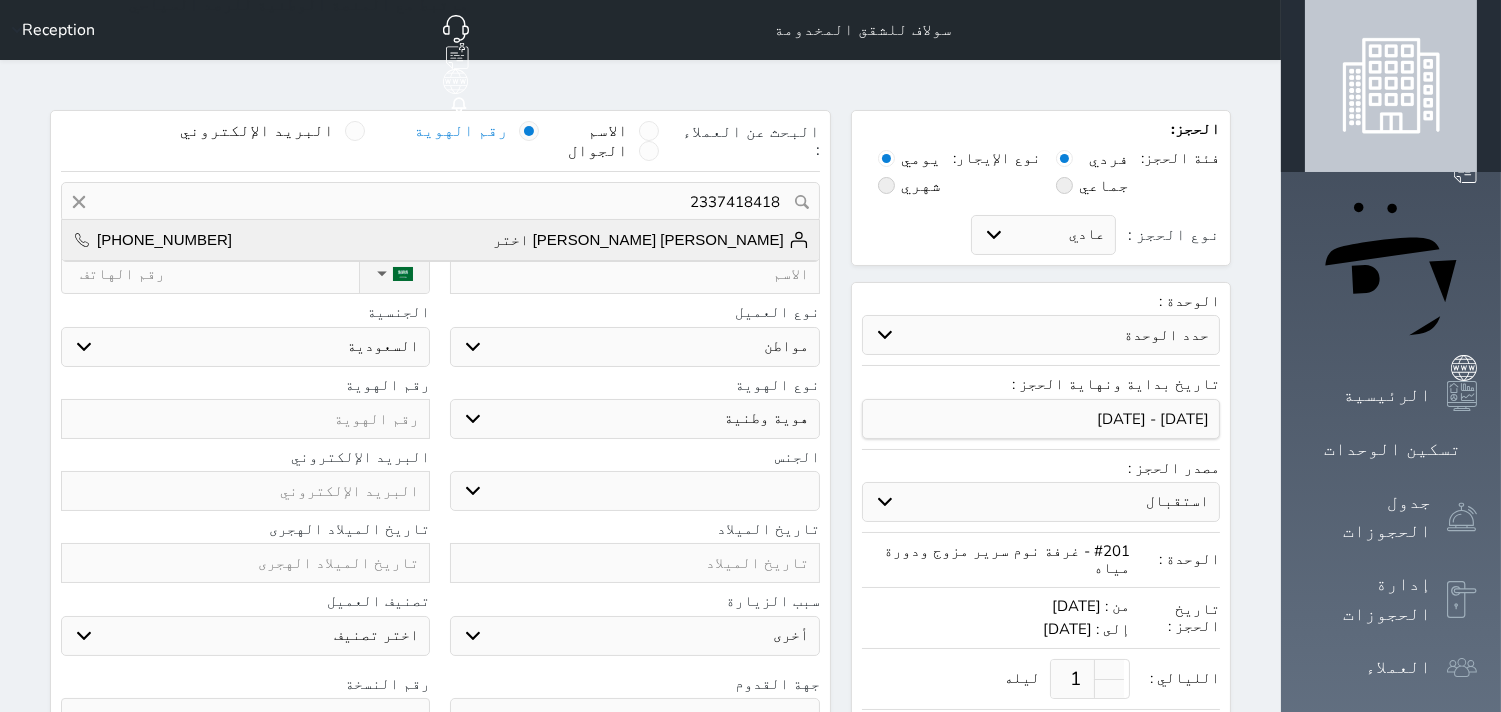 click on "[PERSON_NAME] [PERSON_NAME] اختر   [PHONE_NUMBER]" at bounding box center (440, 240) 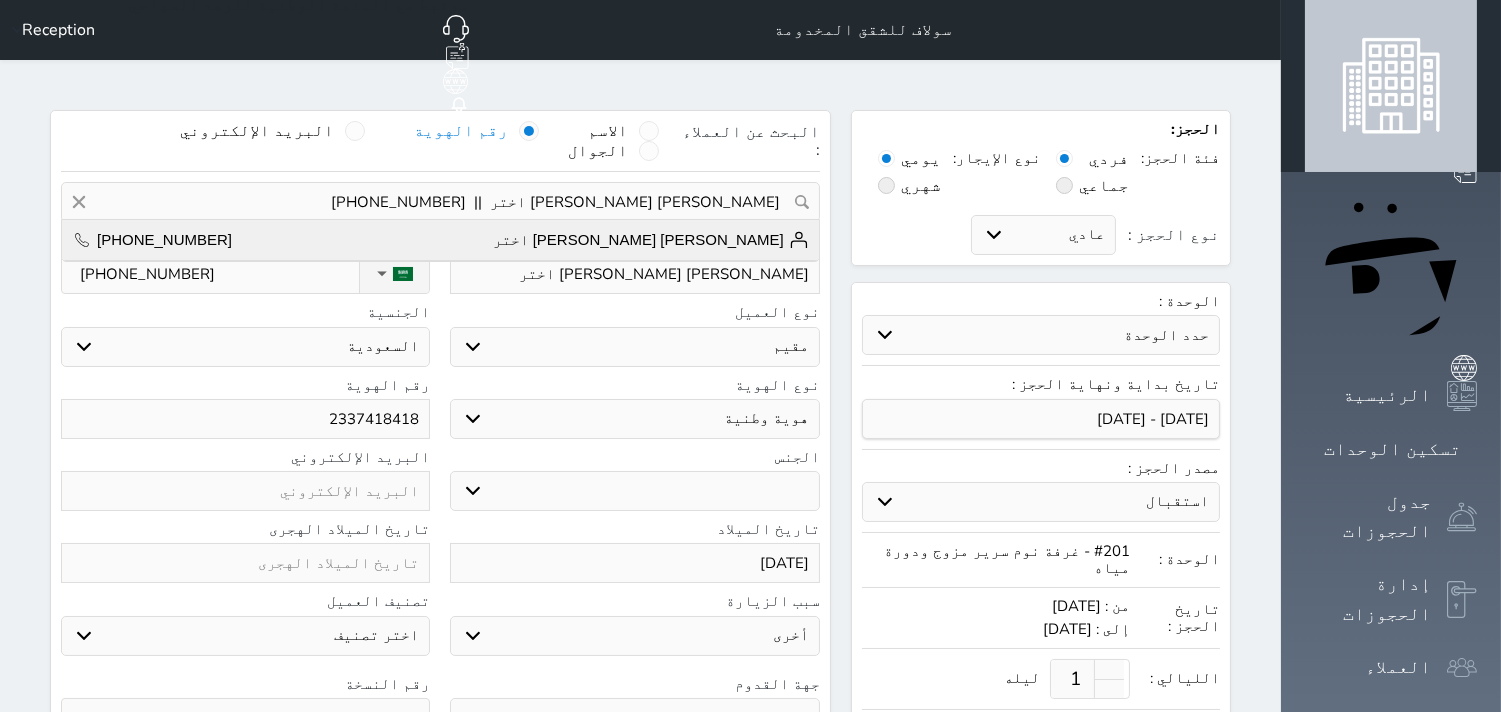 select on "9" 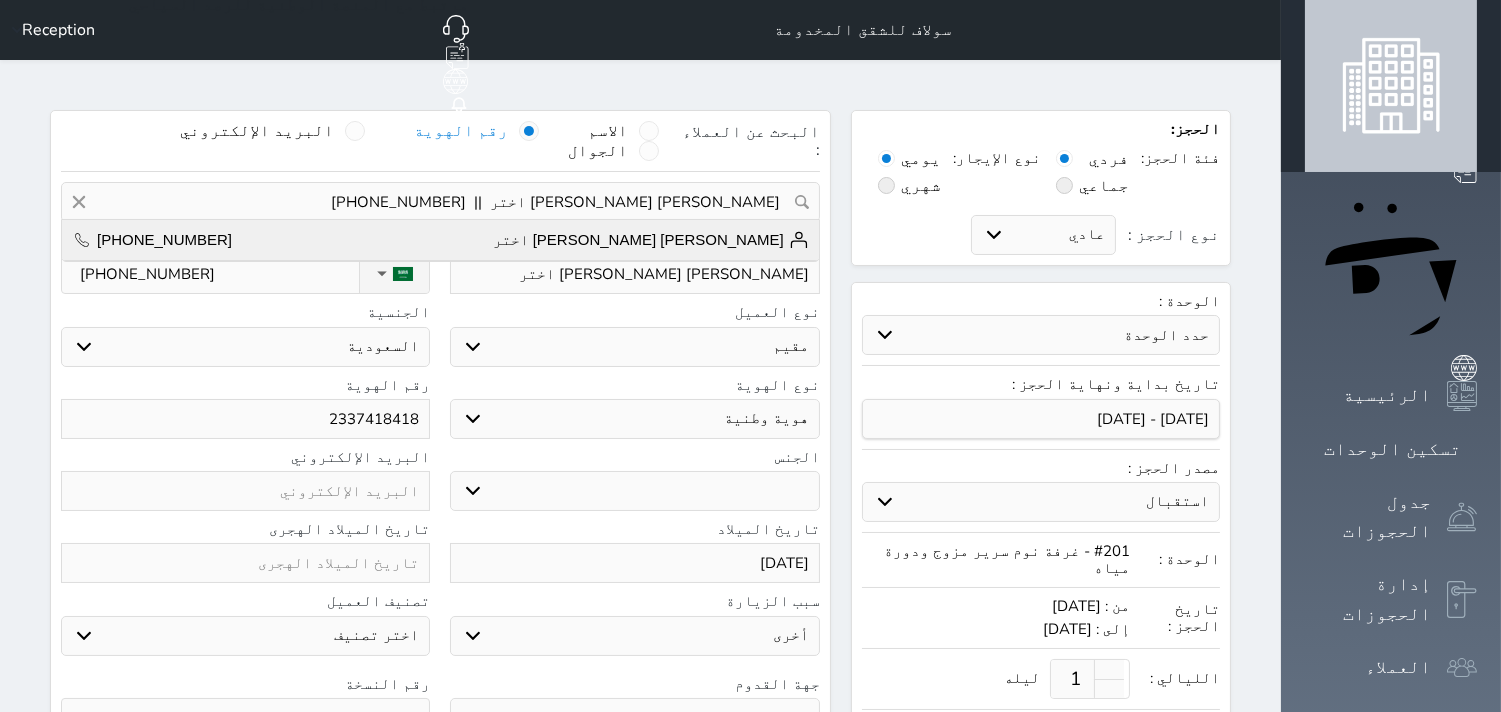 type on "7" 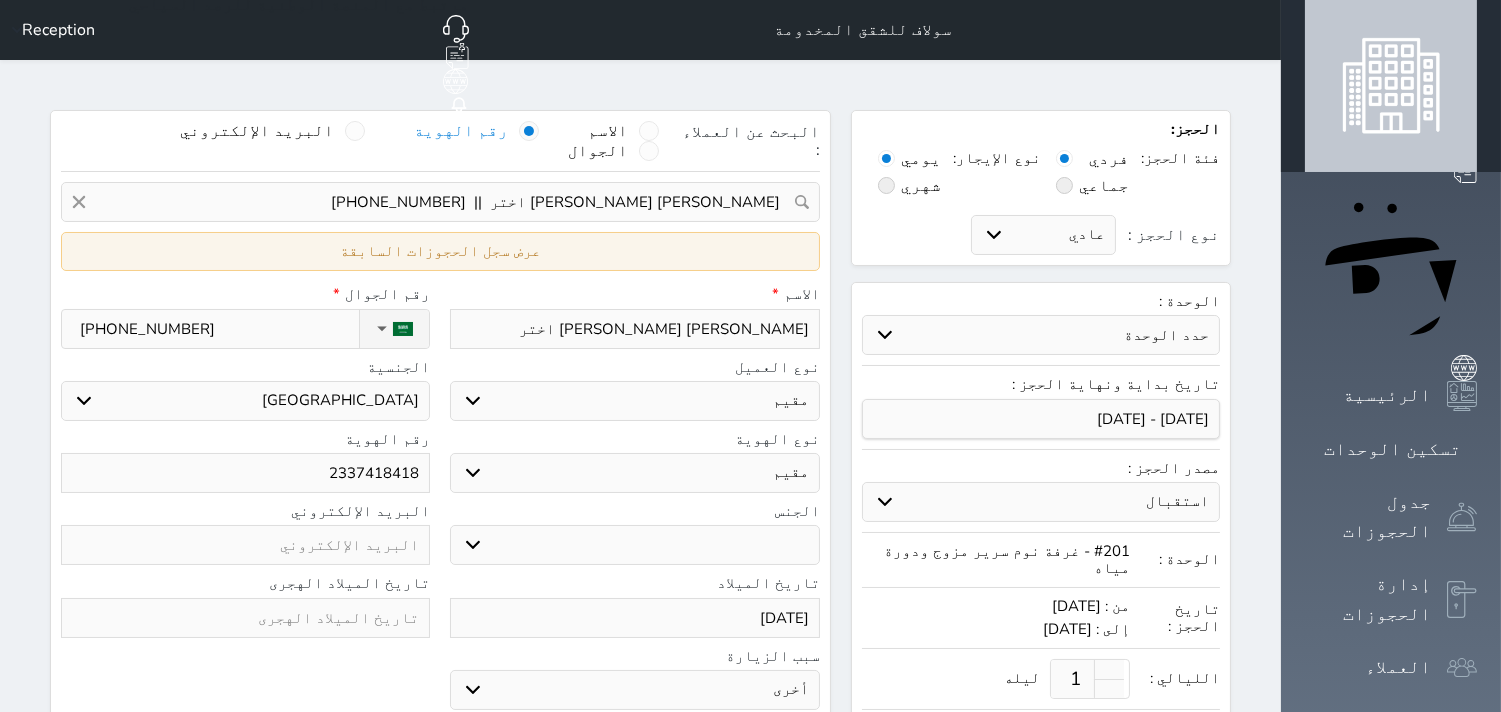 click on "عرض سجل الحجوزات السابقة" at bounding box center (440, 251) 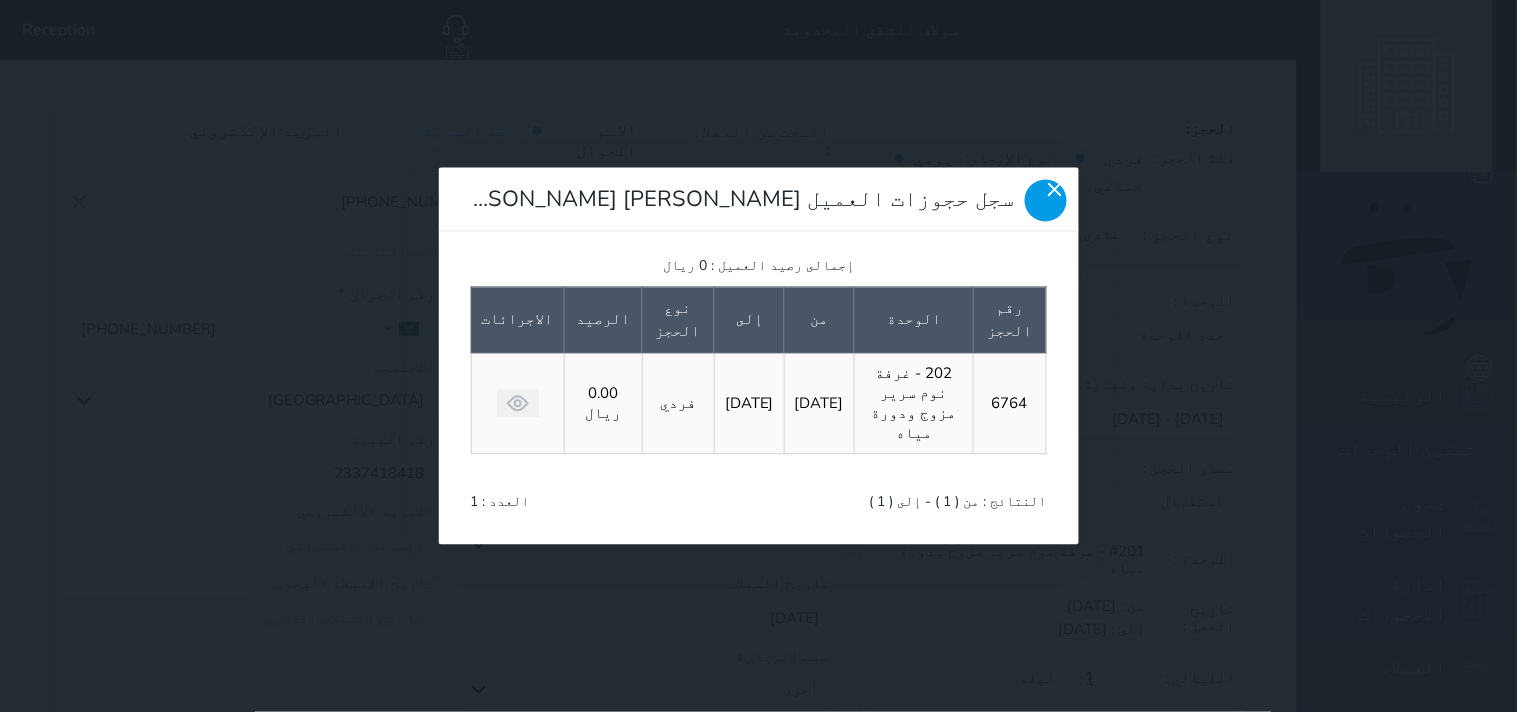 click 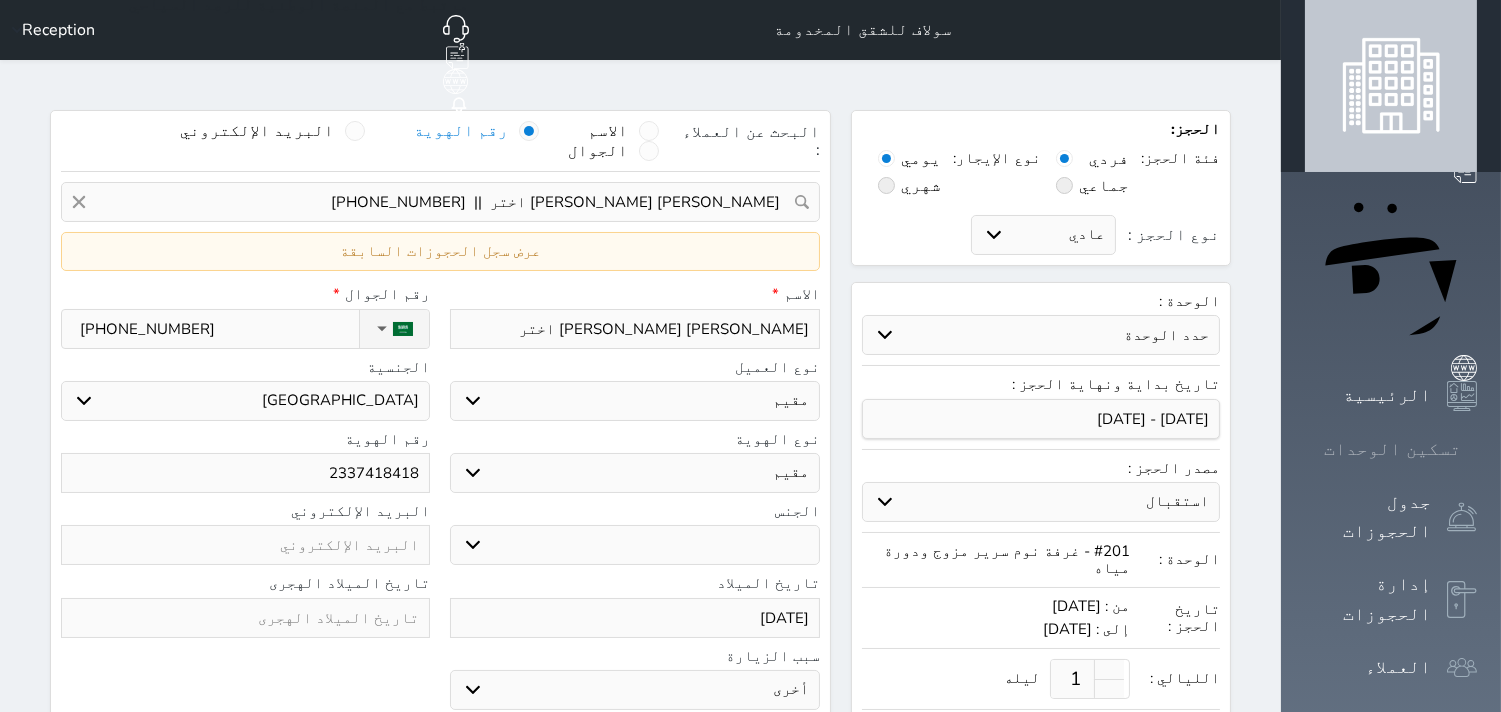 click at bounding box center (1477, 449) 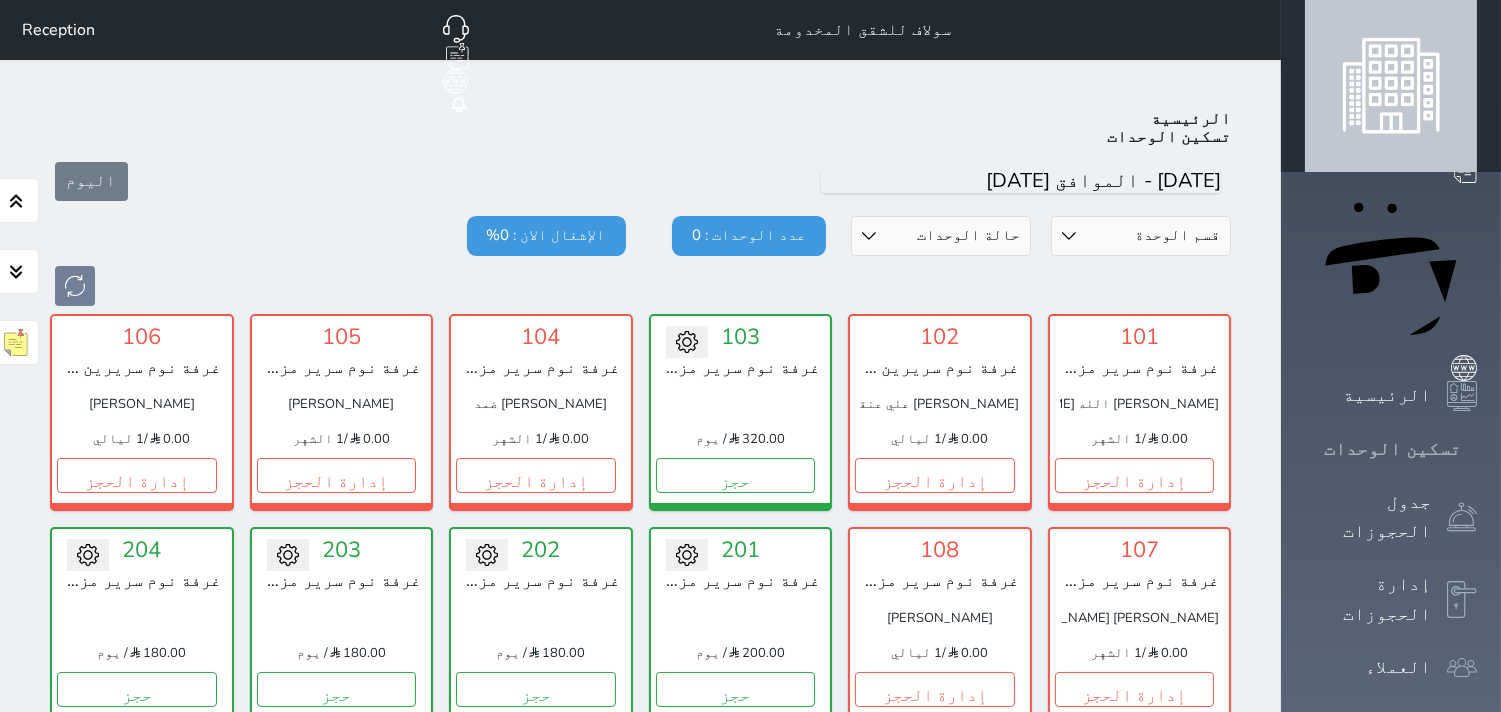 click 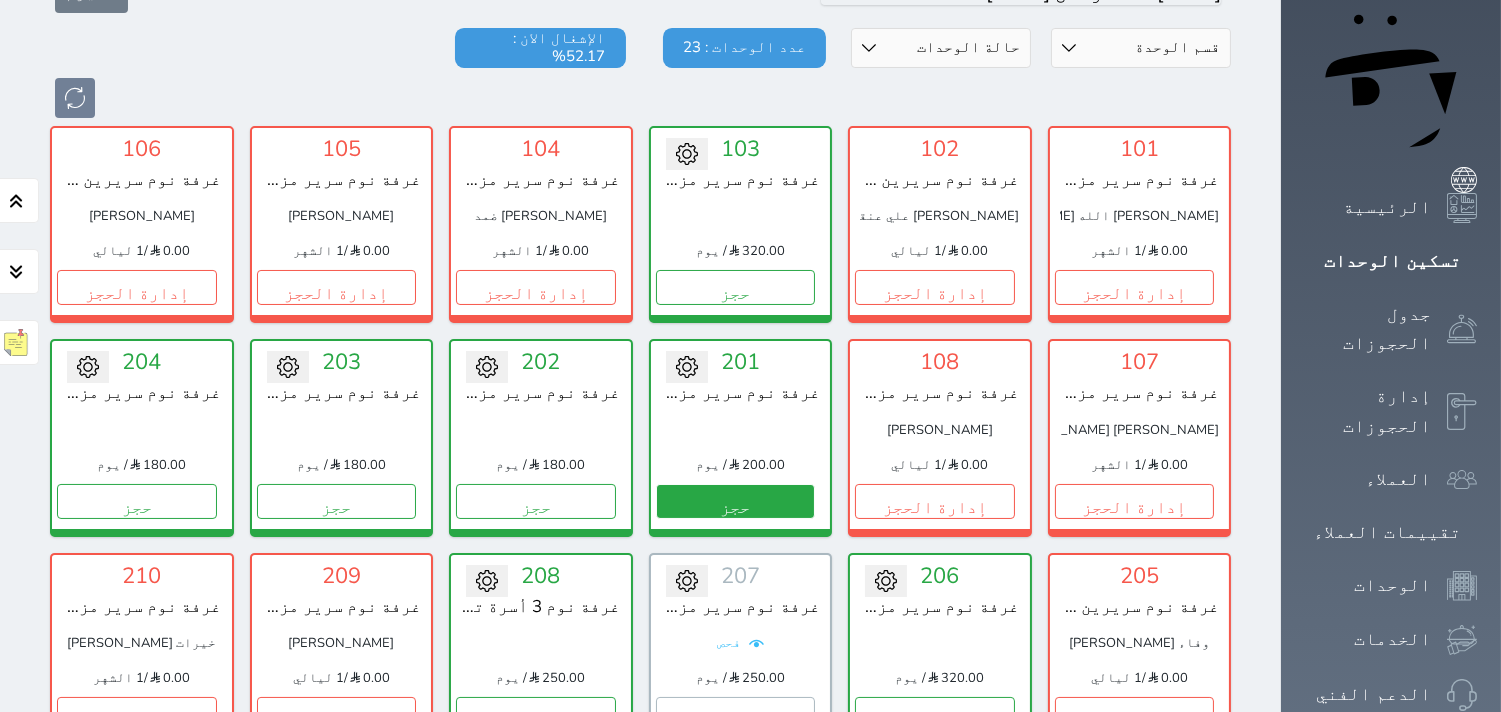 scroll, scrollTop: 844, scrollLeft: 0, axis: vertical 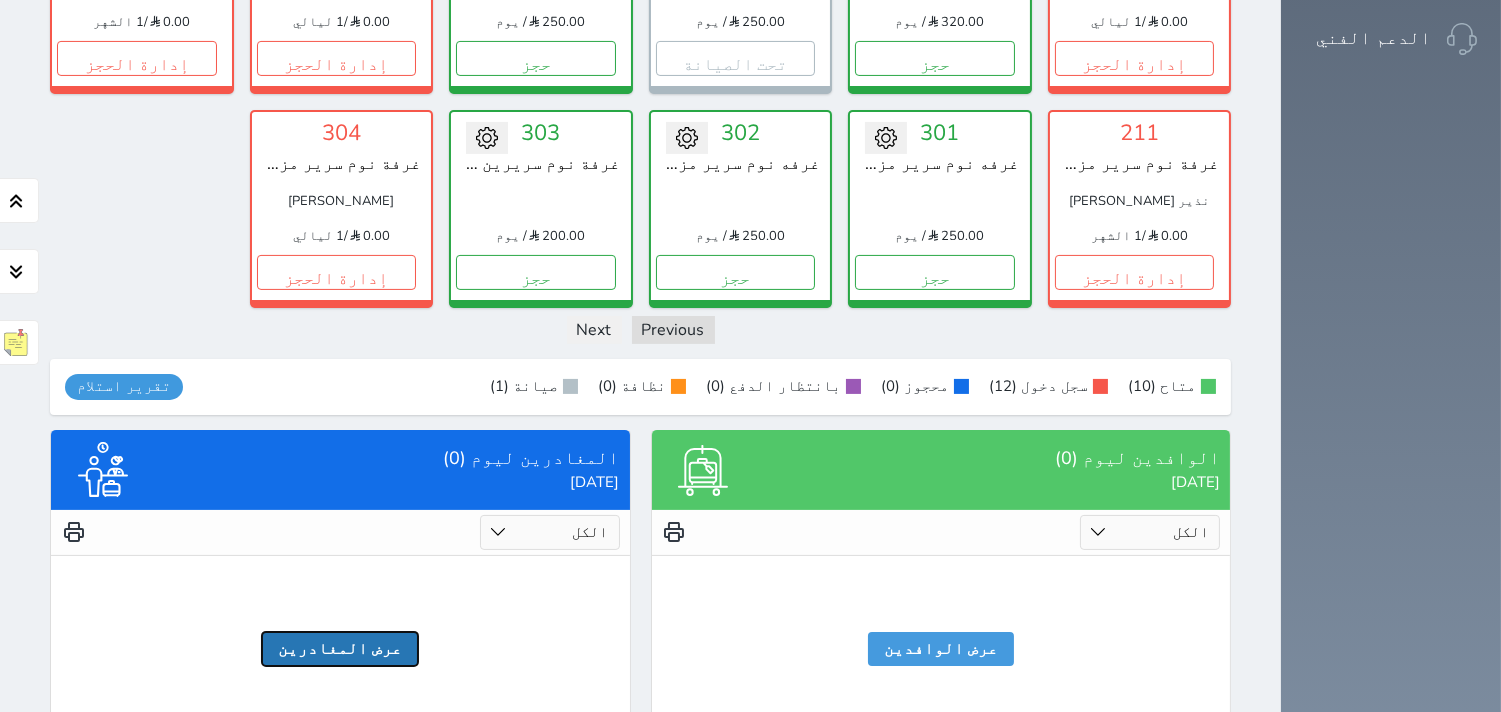 click on "عرض المغادرين" at bounding box center [340, 649] 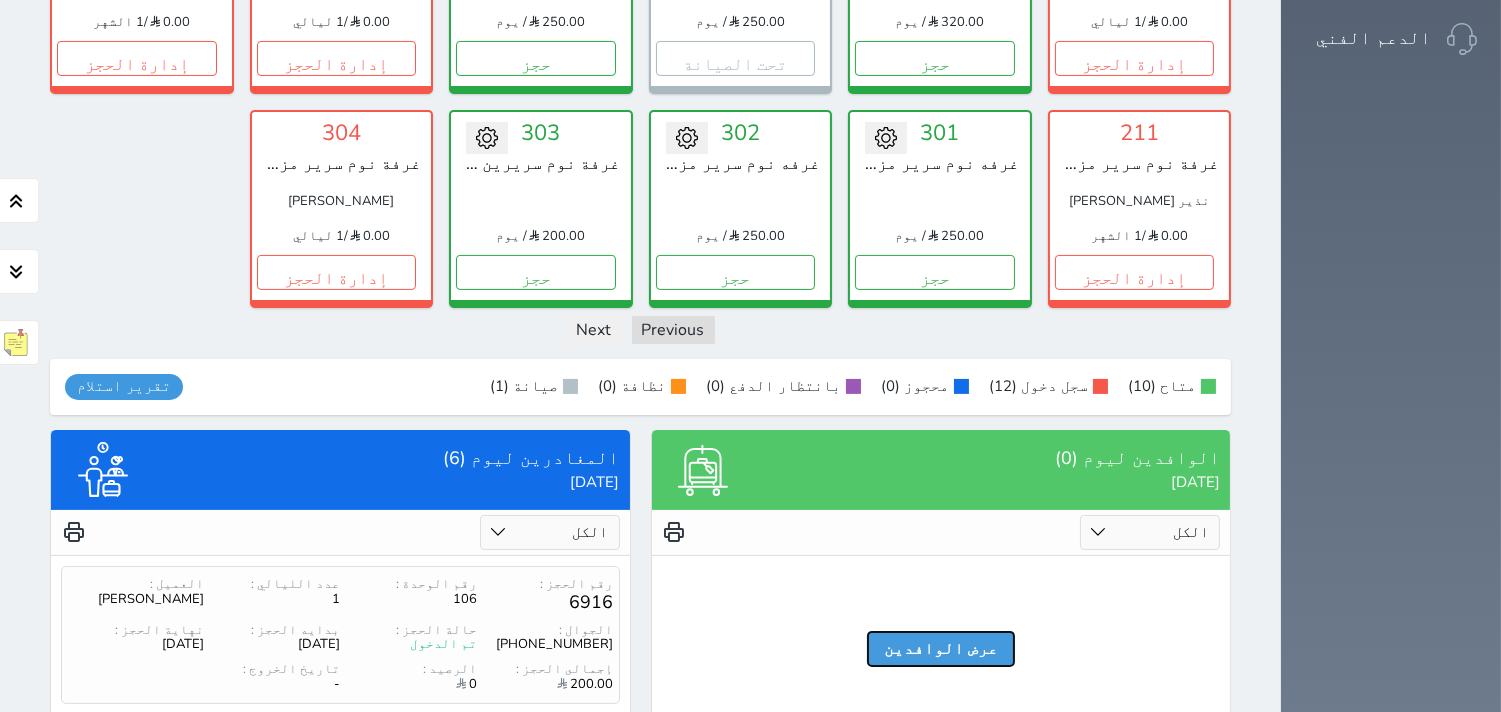 click on "عرض الوافدين" at bounding box center [941, 649] 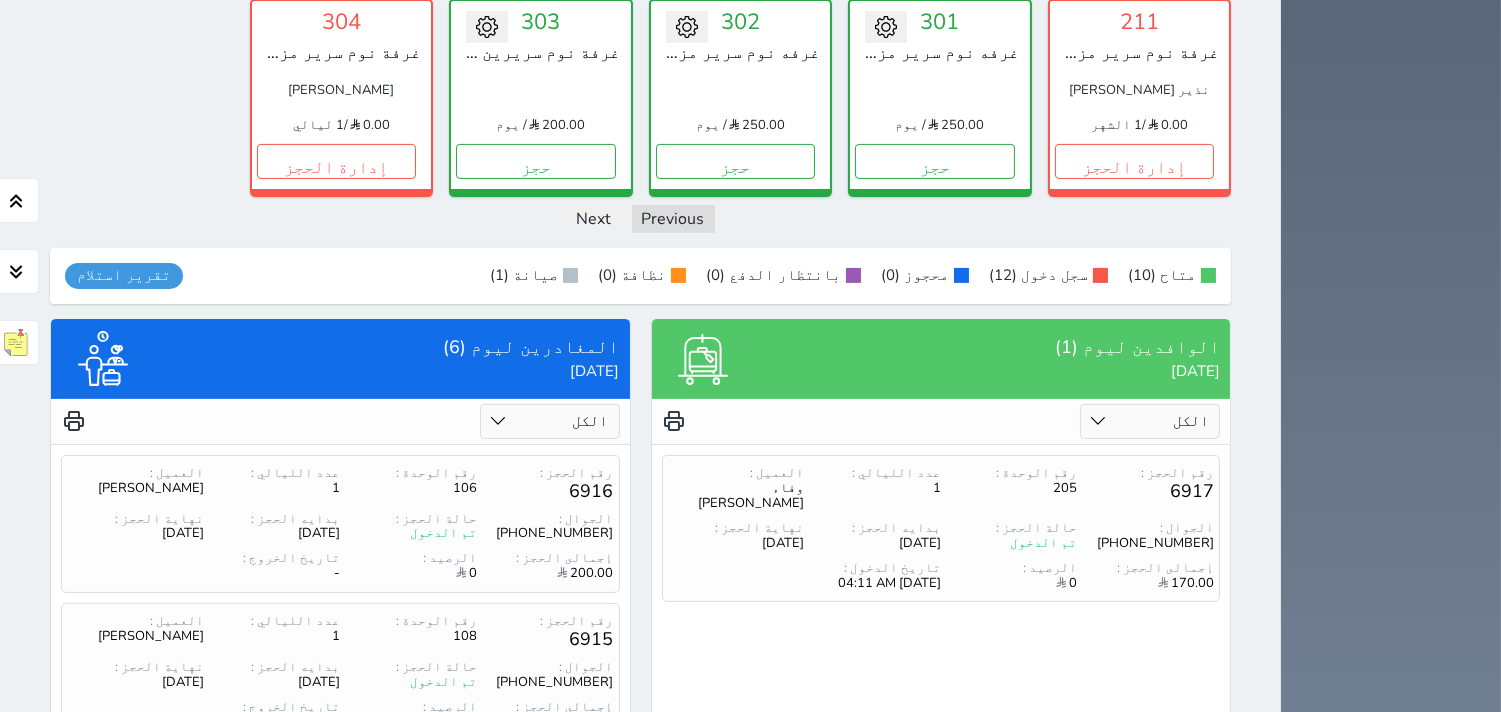 scroll, scrollTop: 622, scrollLeft: 0, axis: vertical 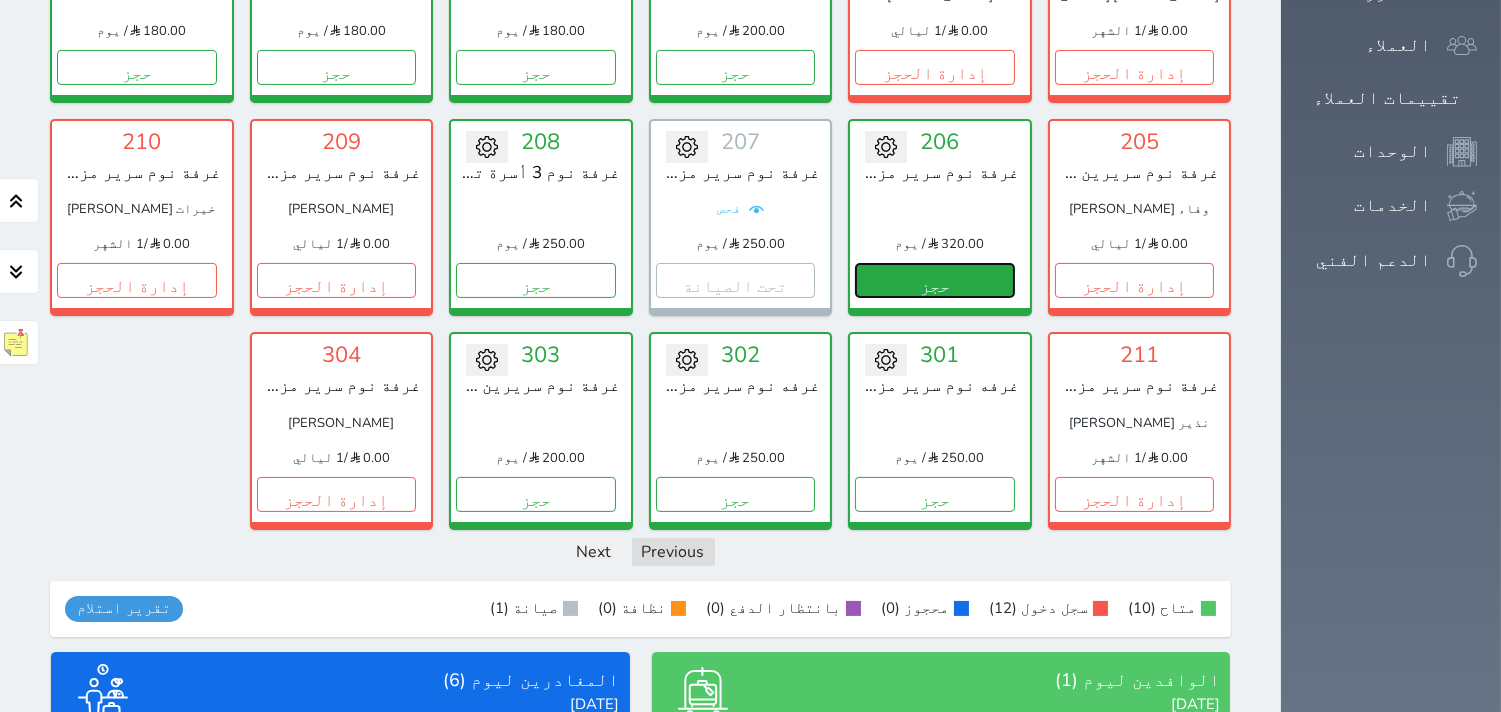 click on "حجز" at bounding box center (935, 280) 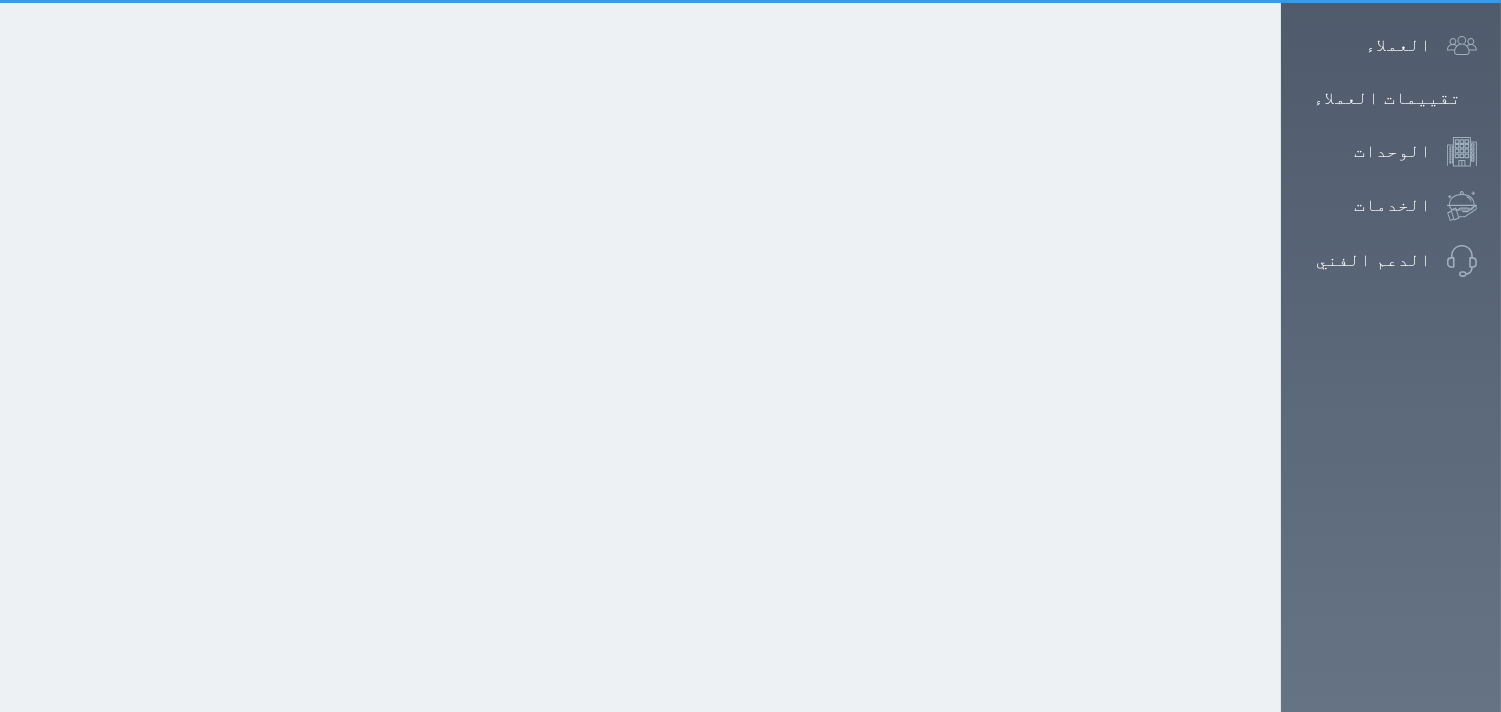 scroll, scrollTop: 157, scrollLeft: 0, axis: vertical 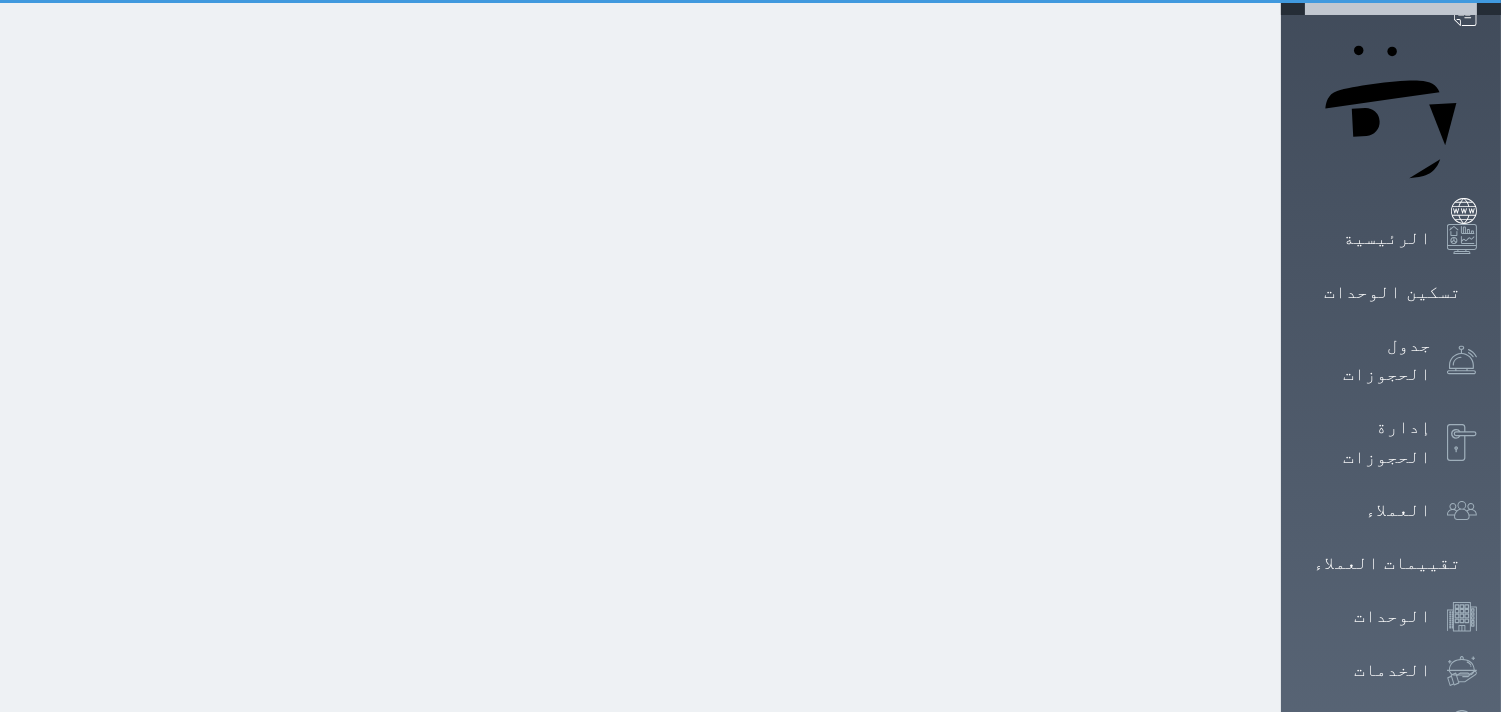 select on "1" 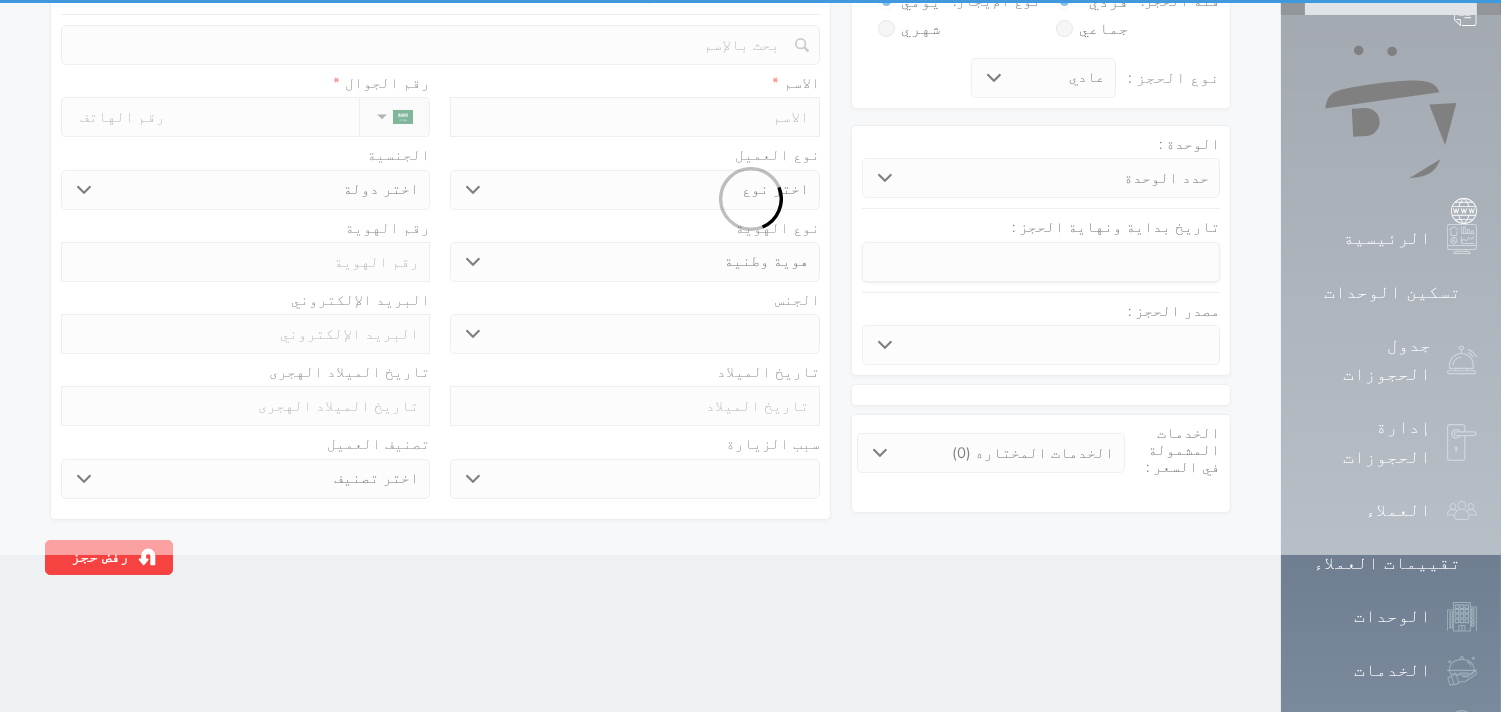 scroll, scrollTop: 0, scrollLeft: 0, axis: both 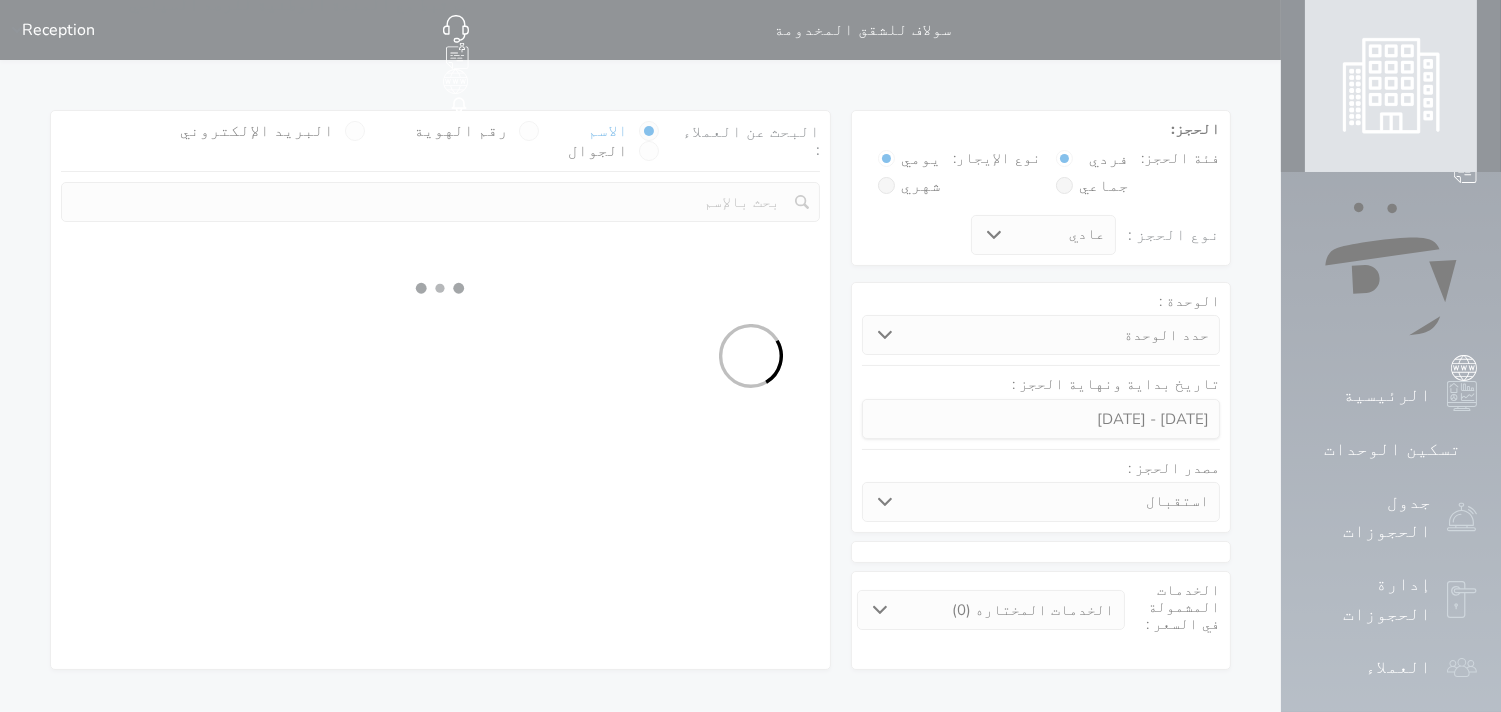 select 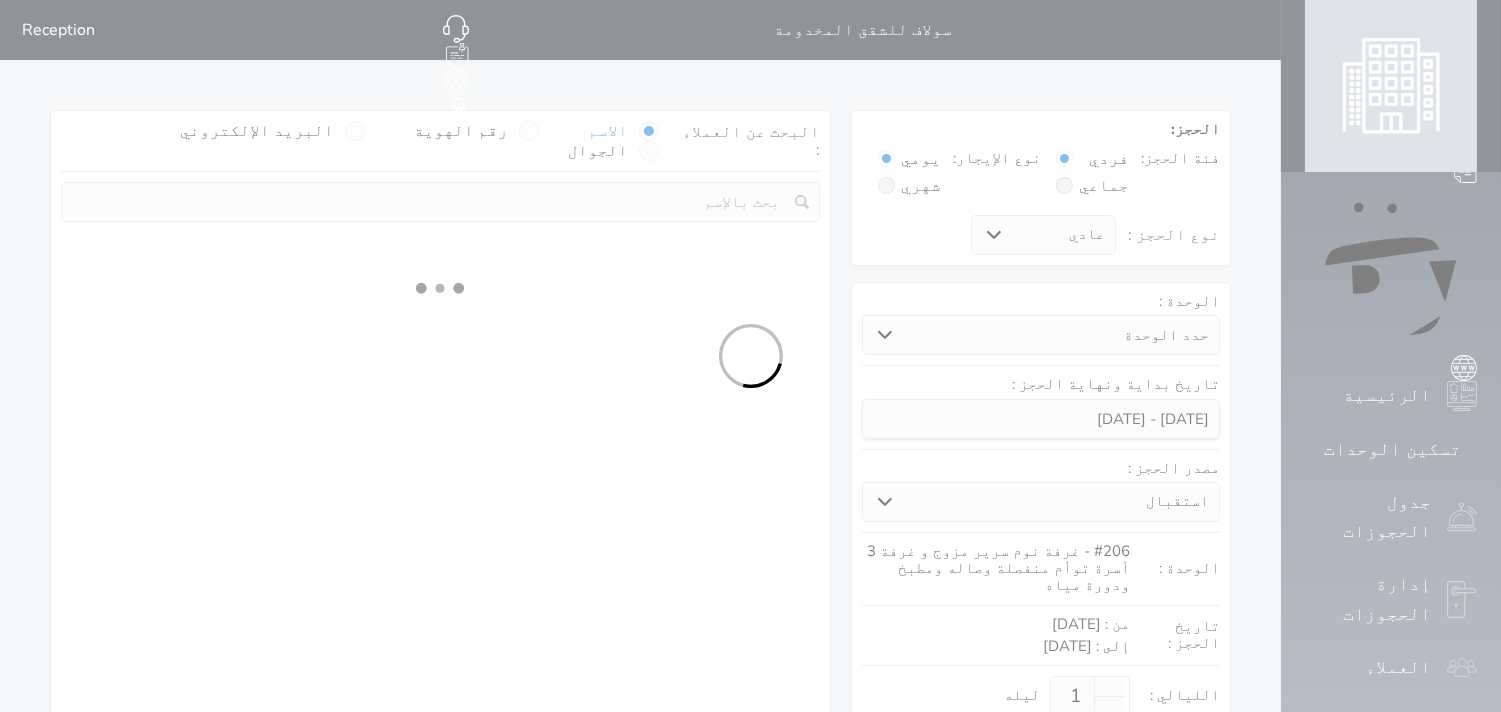 select on "1" 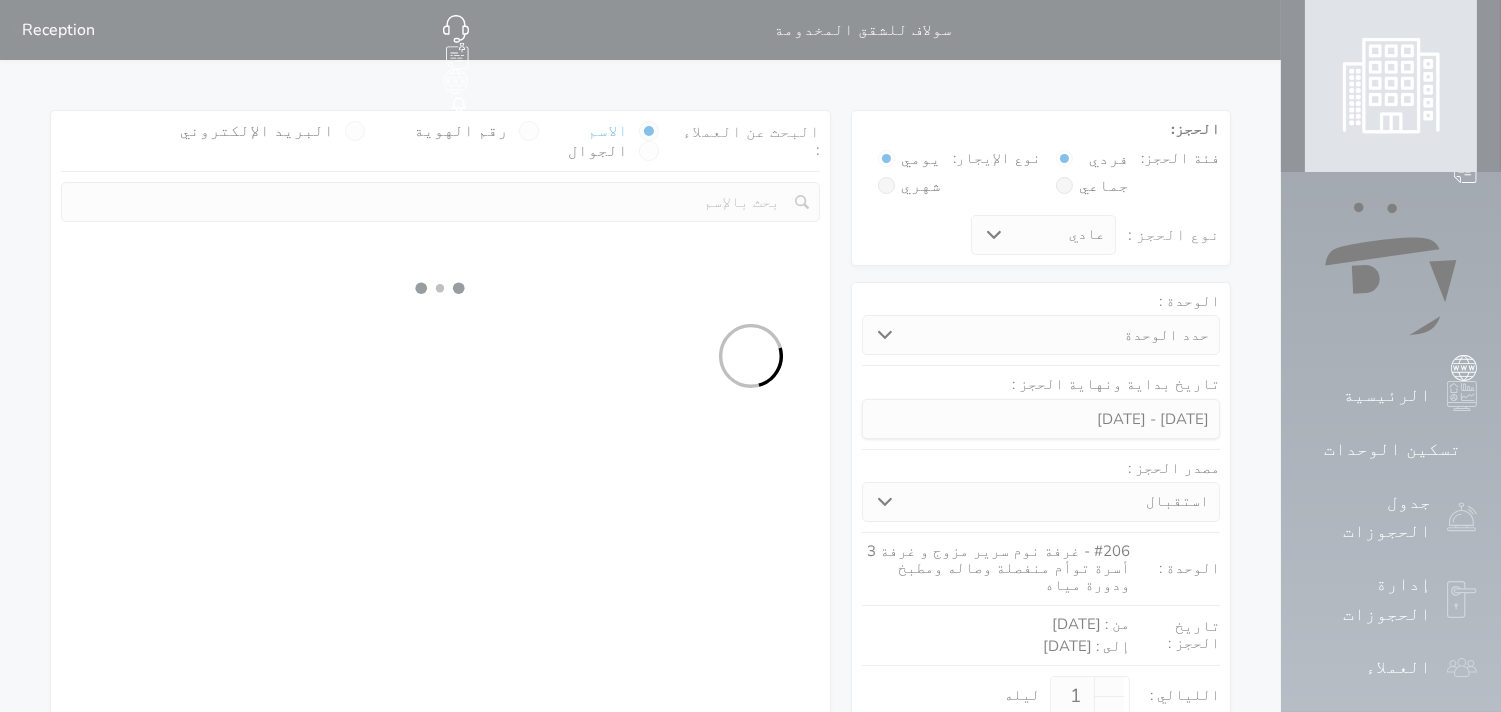 select on "113" 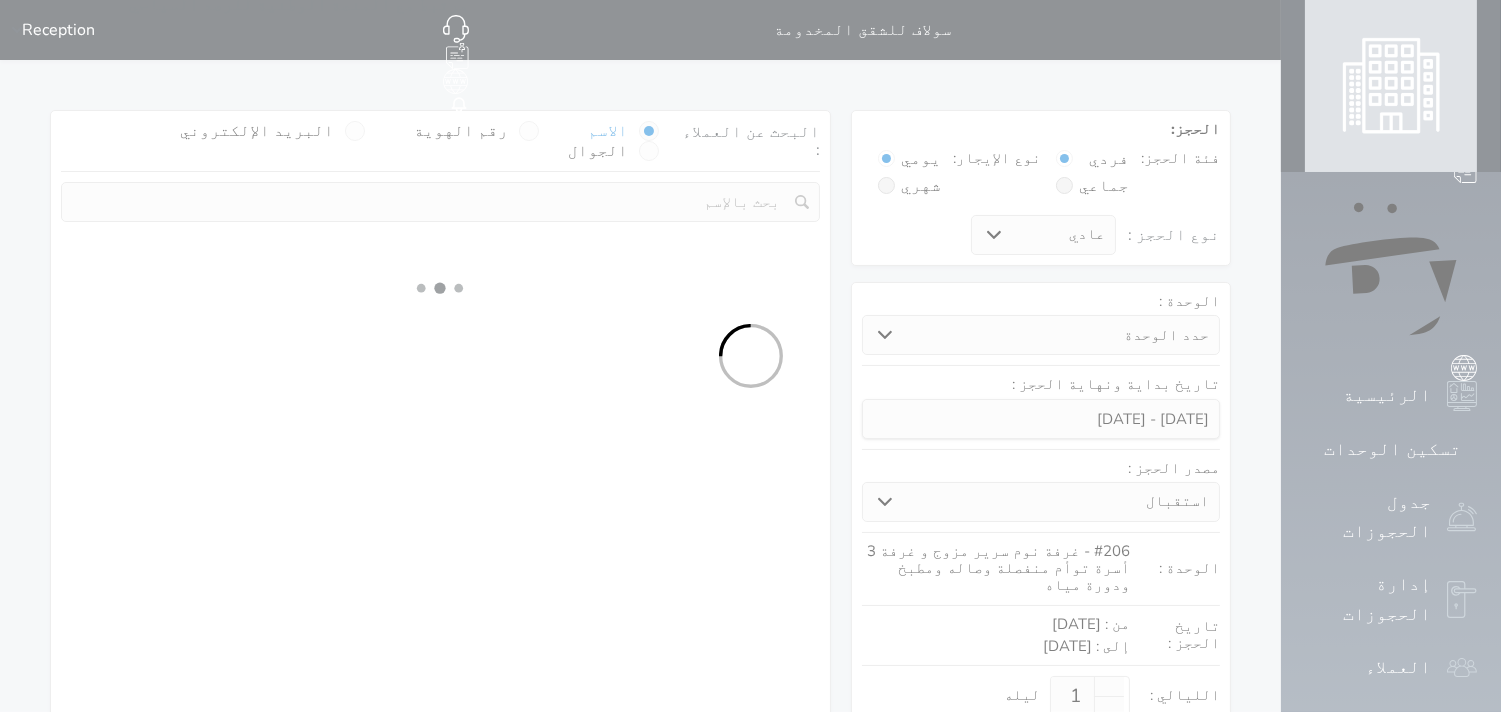 select on "1" 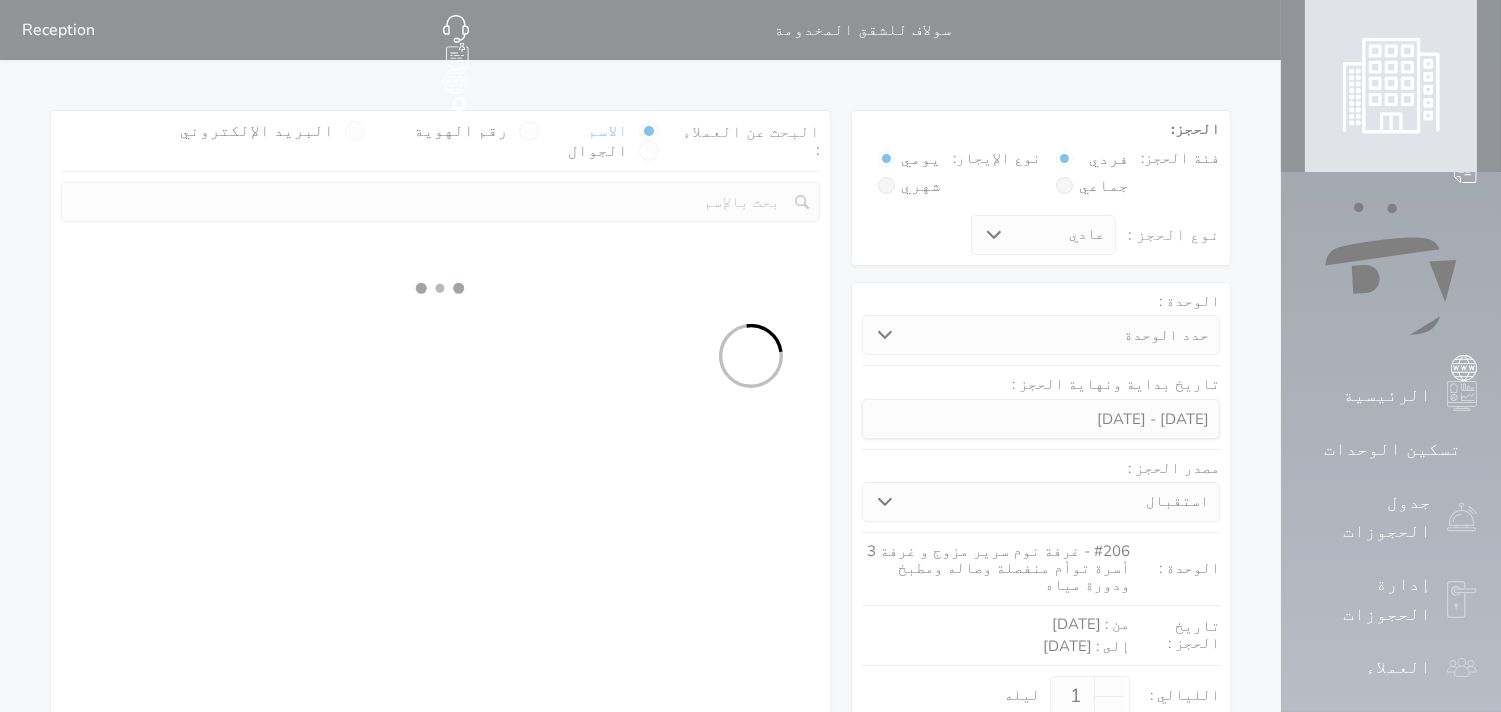 select 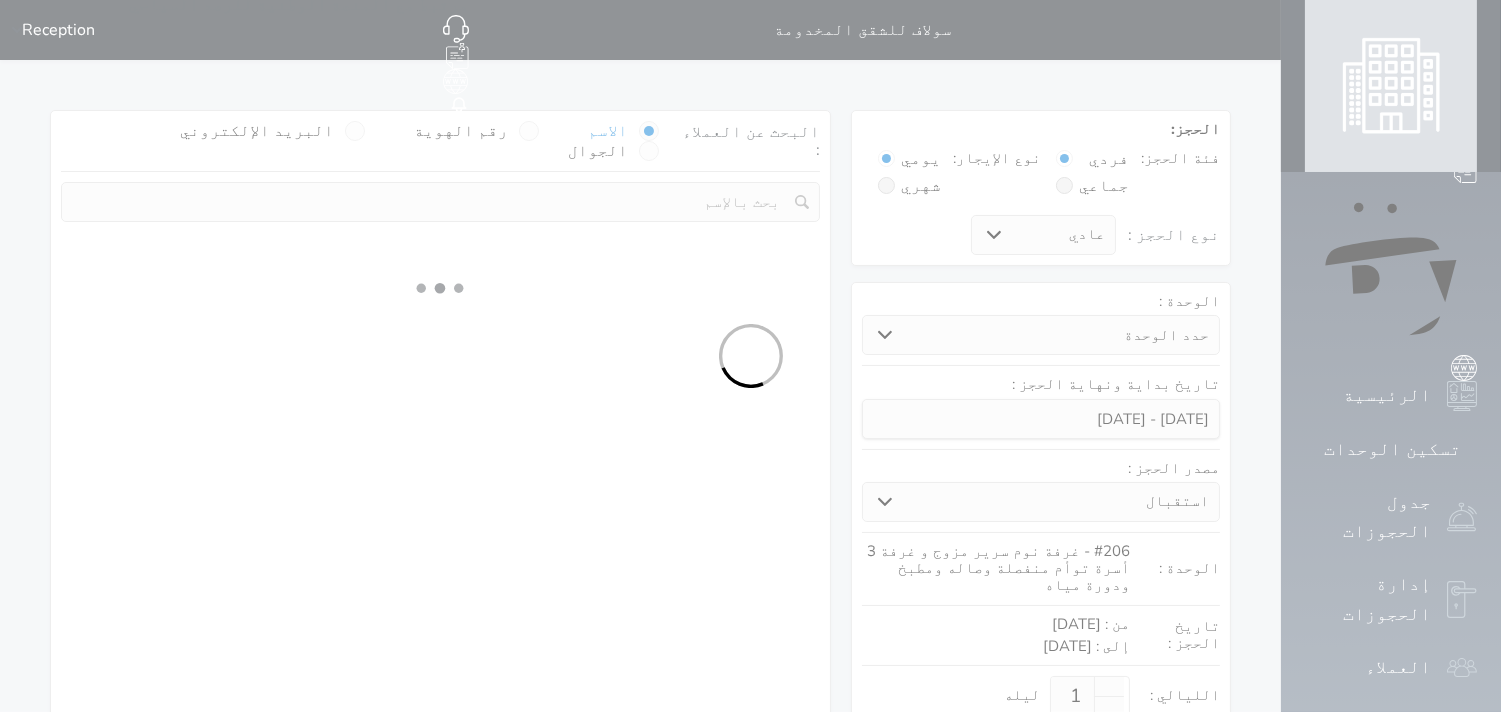 select on "7" 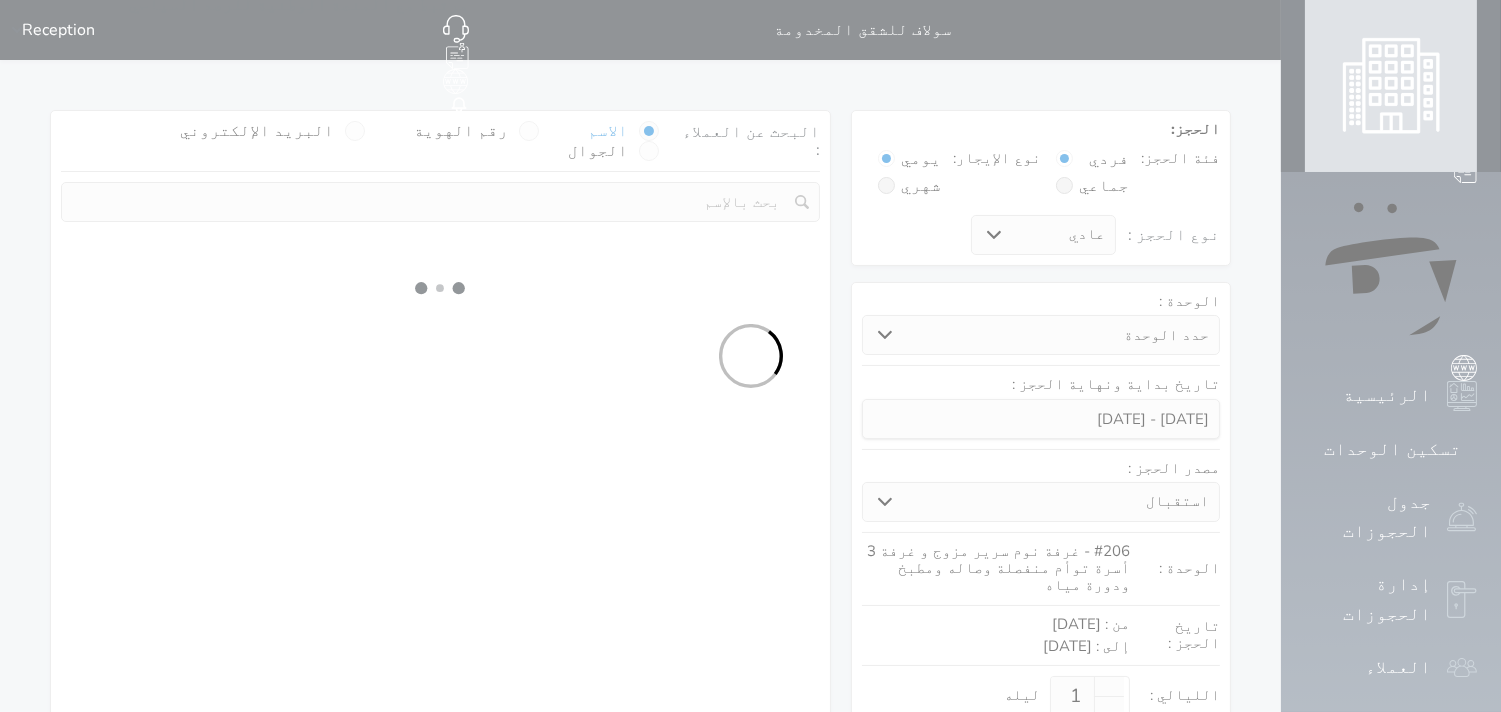 select 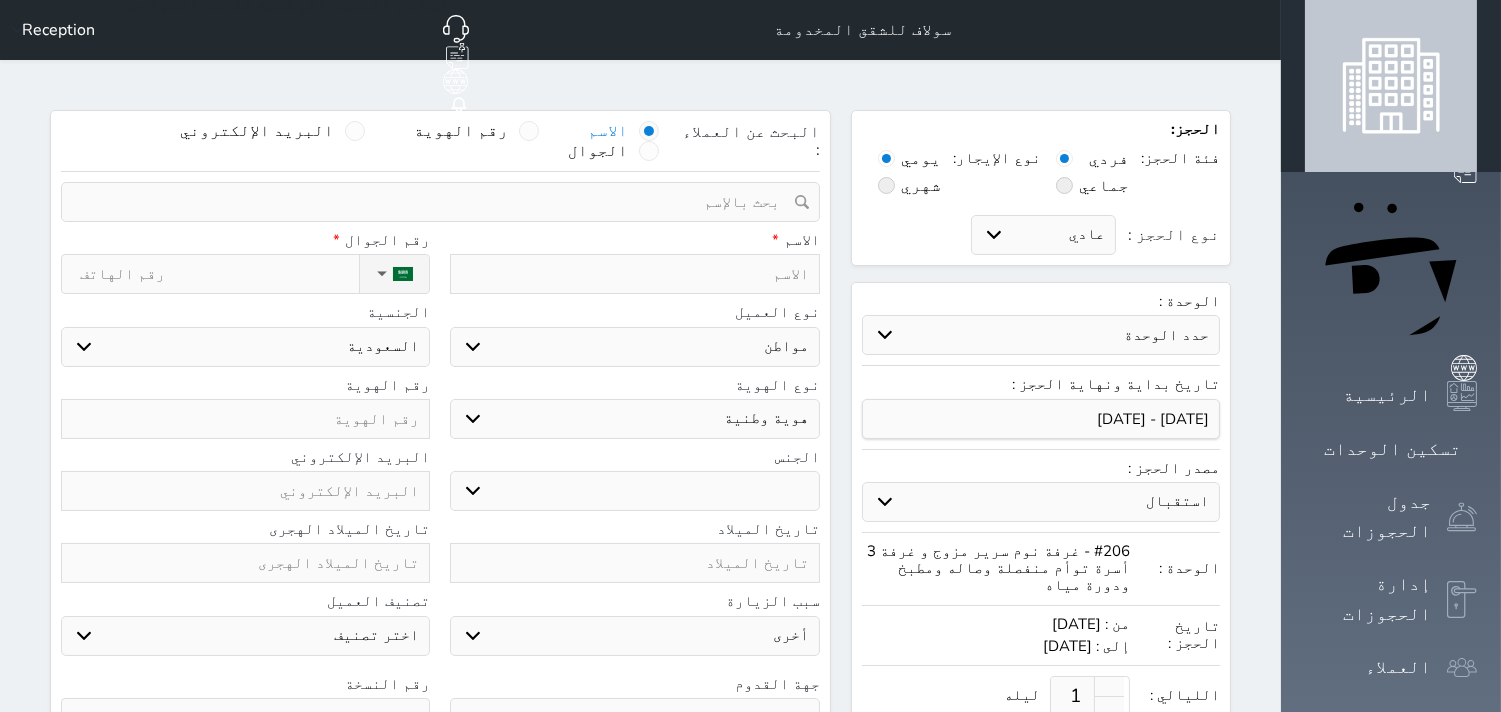 select 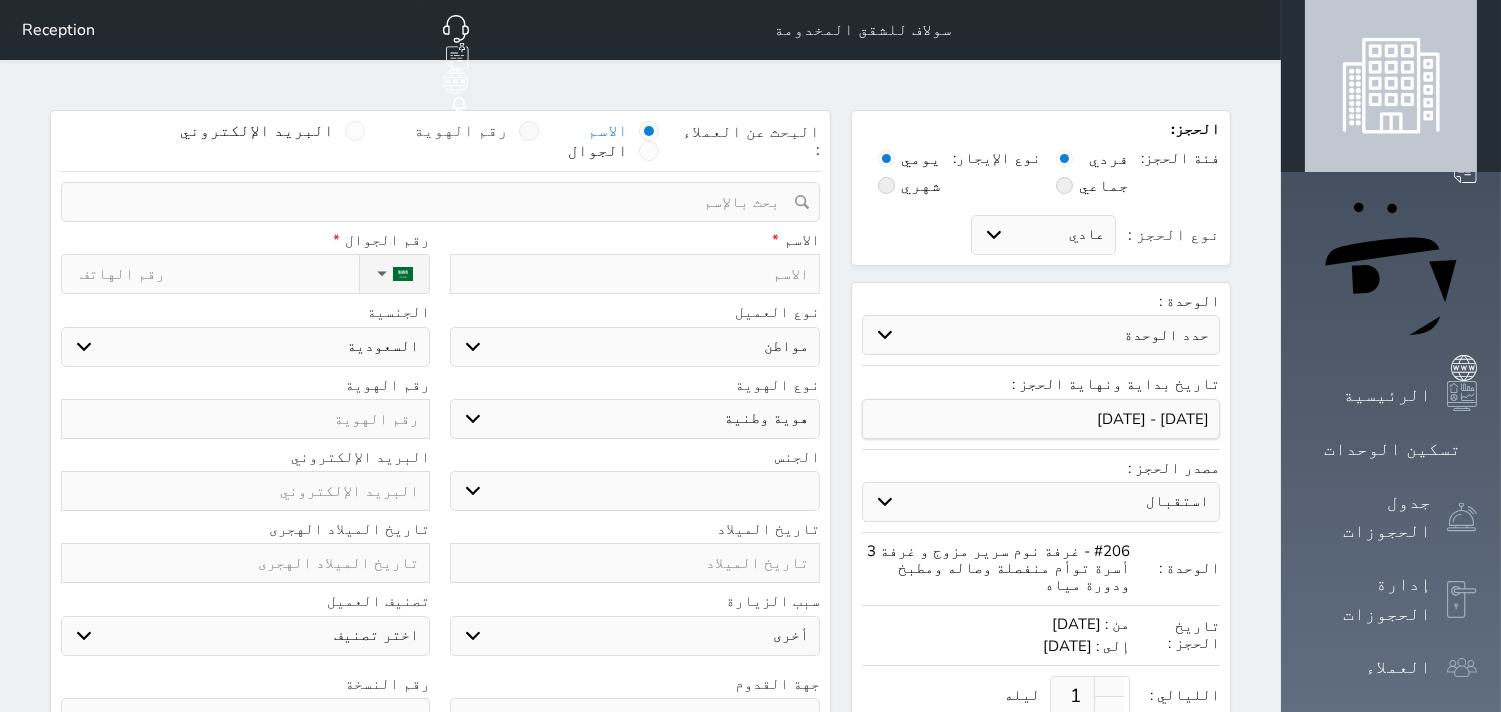 select 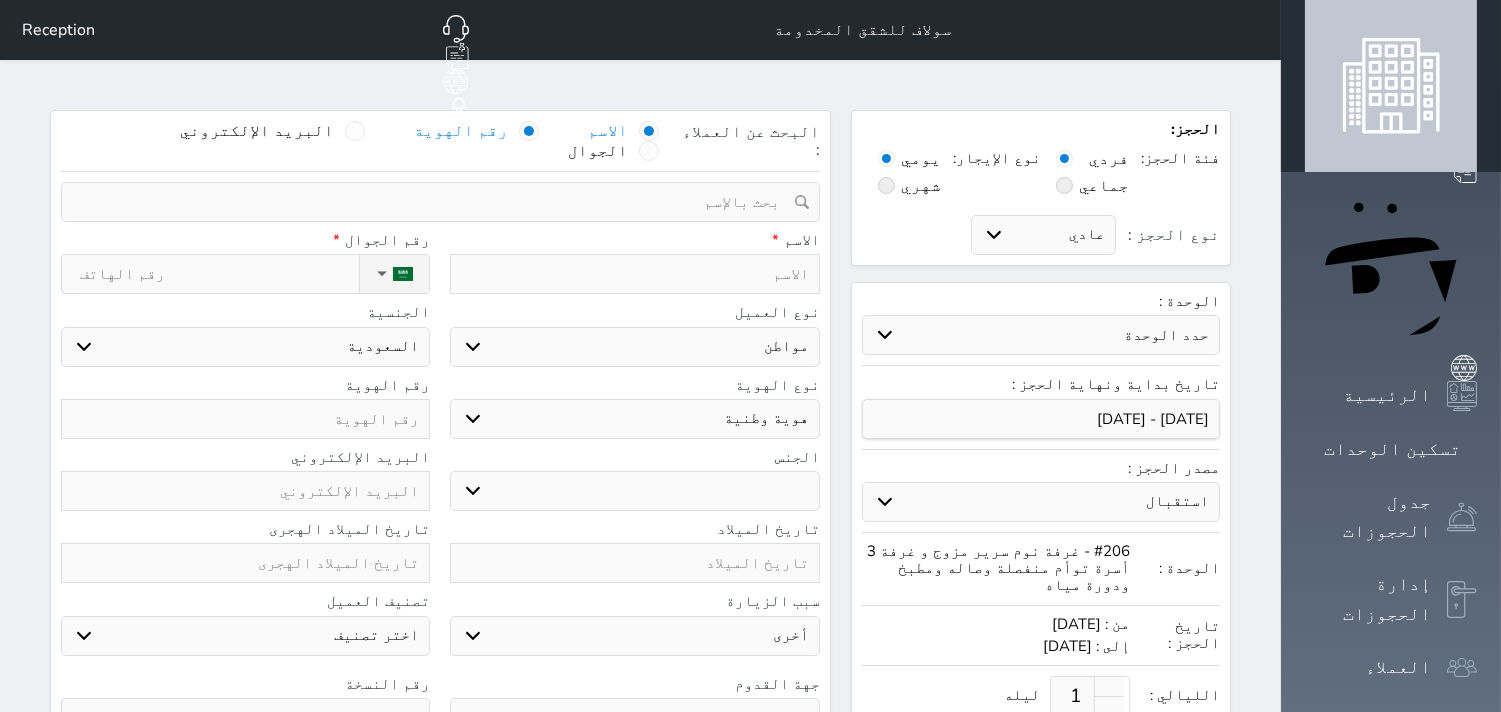 select 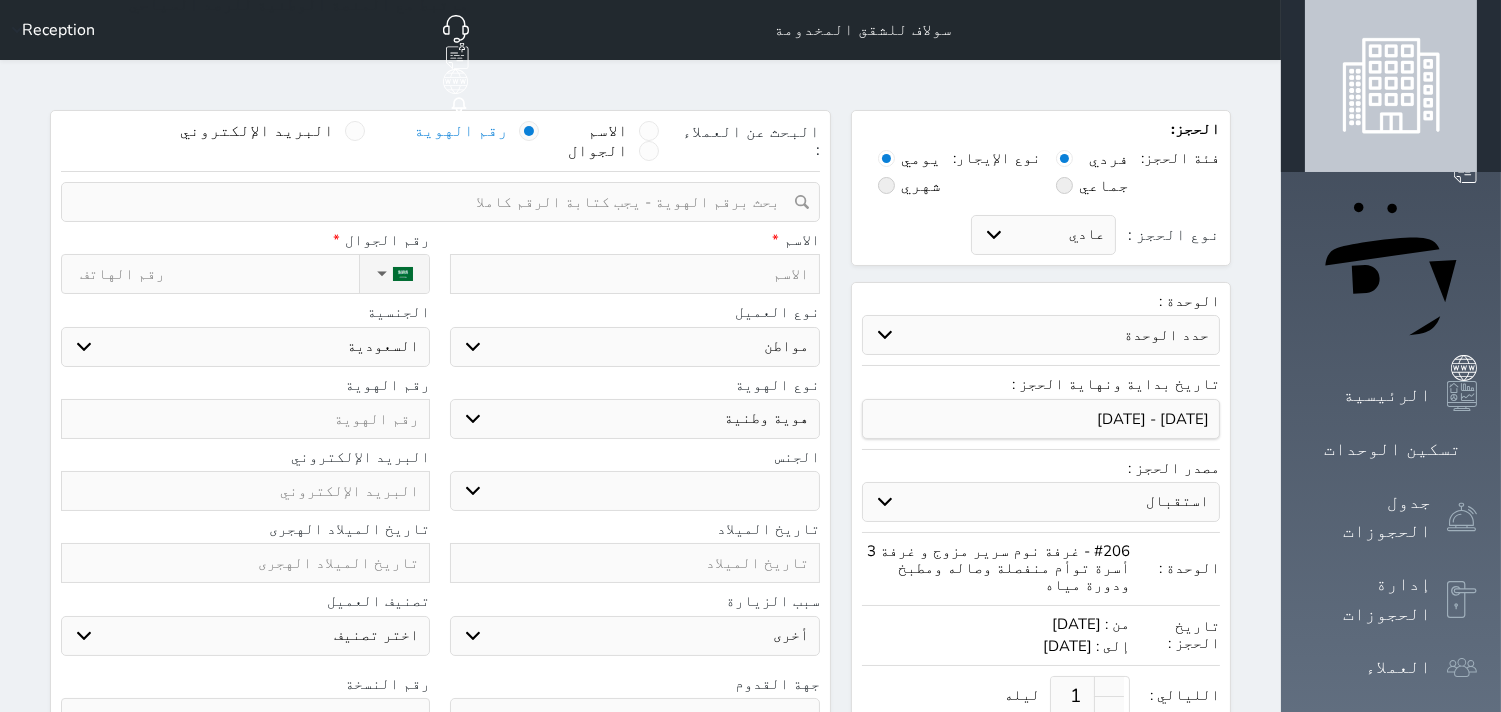 click at bounding box center [433, 202] 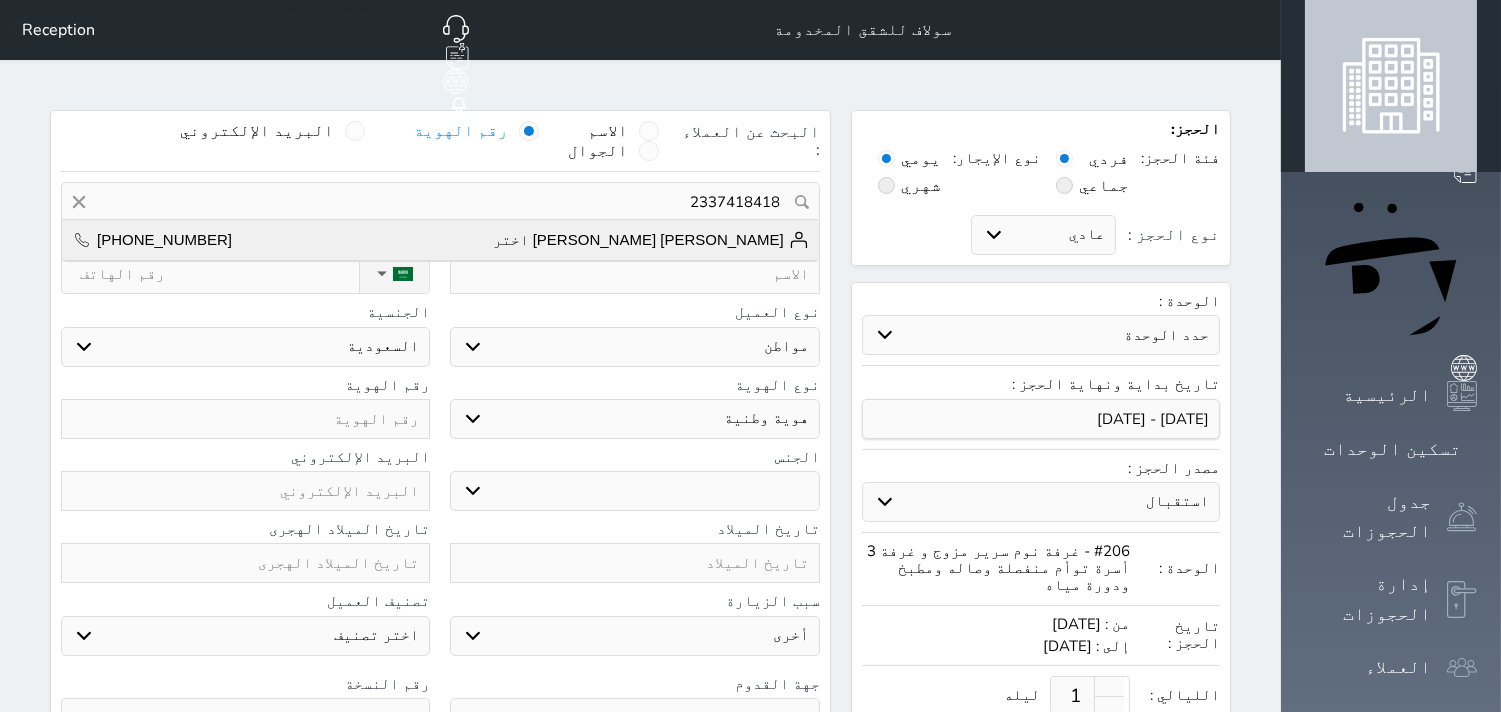 click on "[PERSON_NAME] [PERSON_NAME] اختر   [PHONE_NUMBER]" at bounding box center (440, 240) 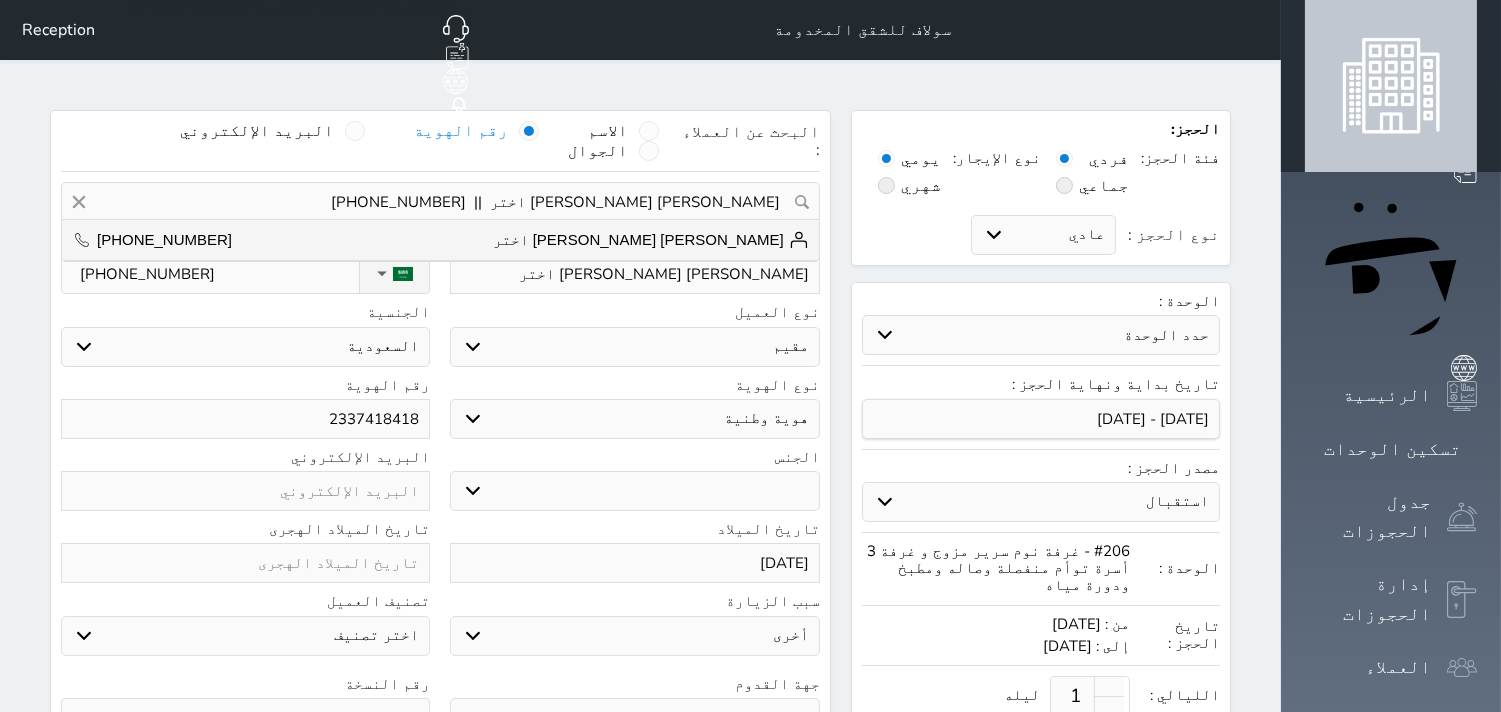 select on "304" 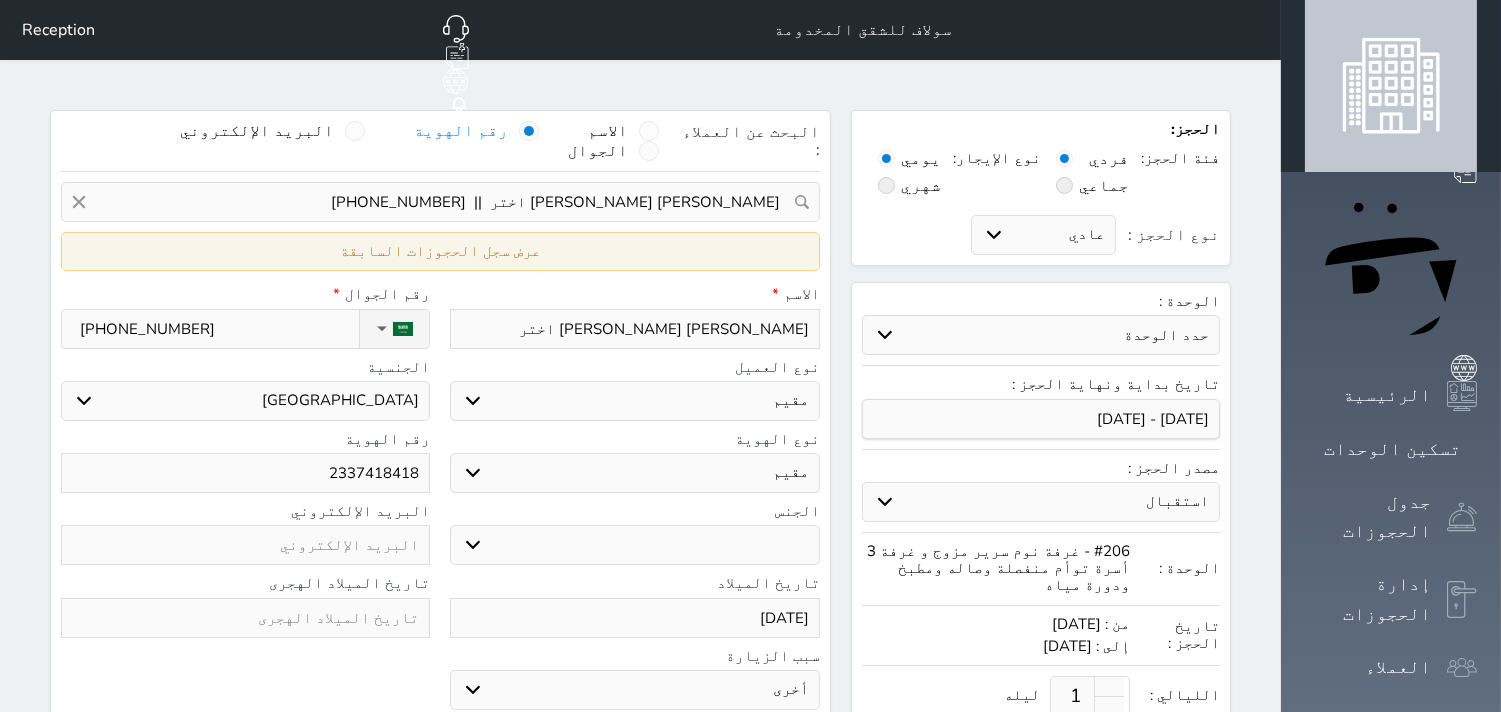 click on "عرض سجل الحجوزات السابقة" at bounding box center (440, 251) 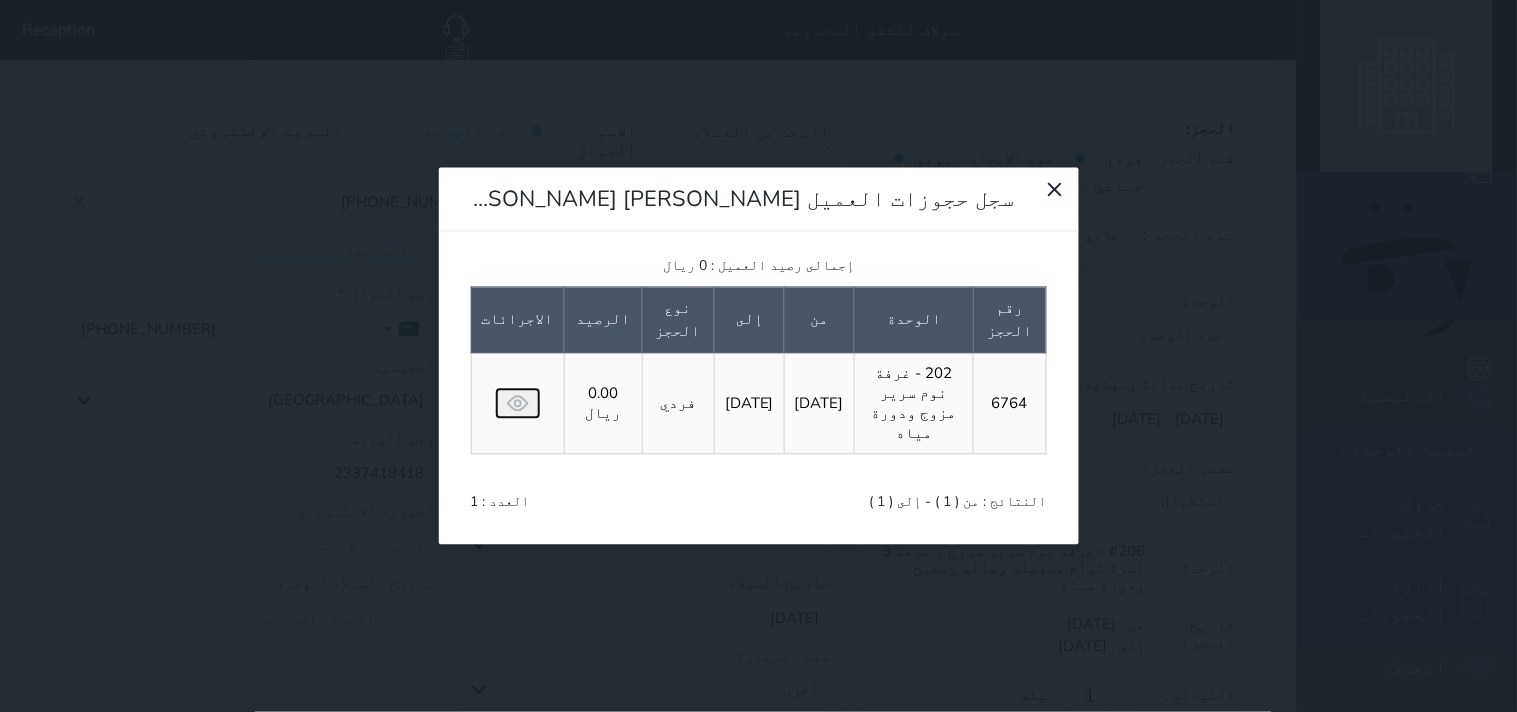 click 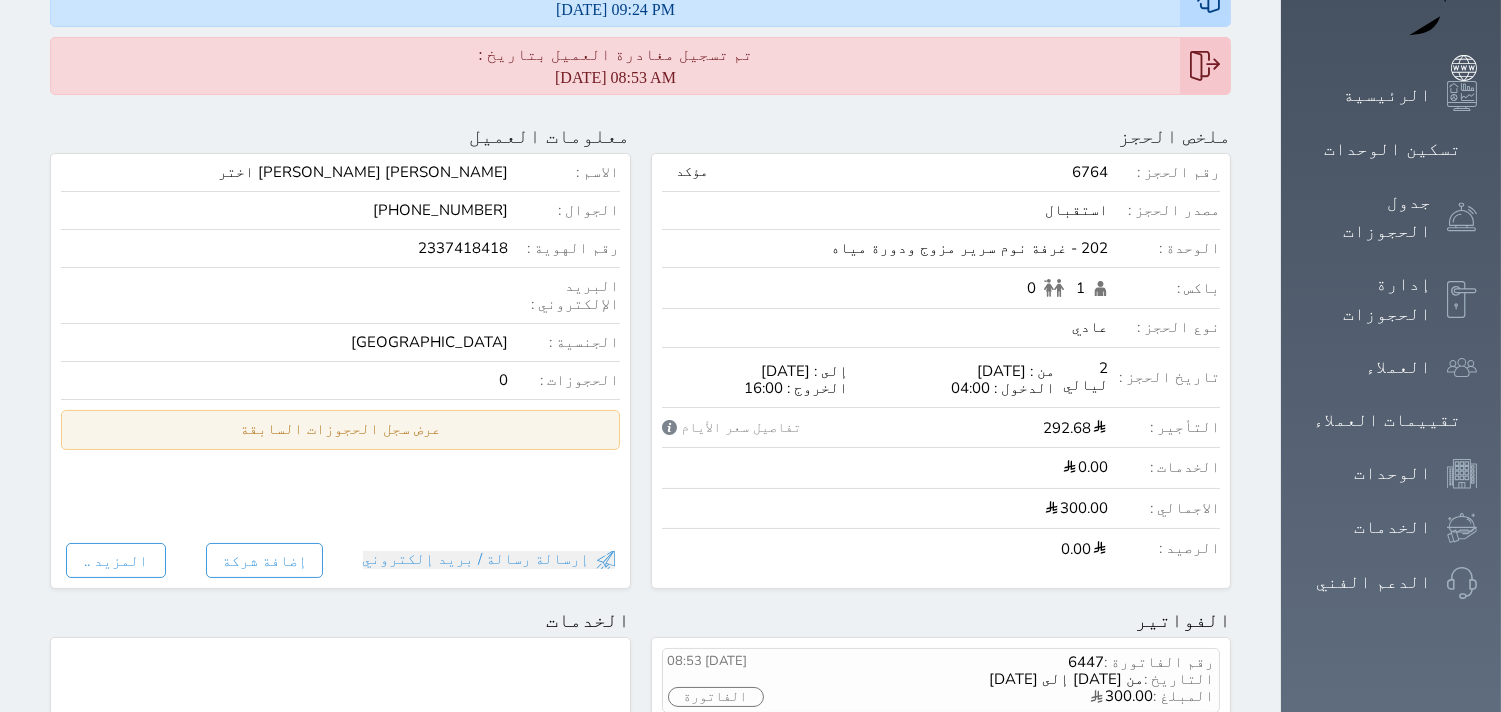 scroll, scrollTop: 333, scrollLeft: 0, axis: vertical 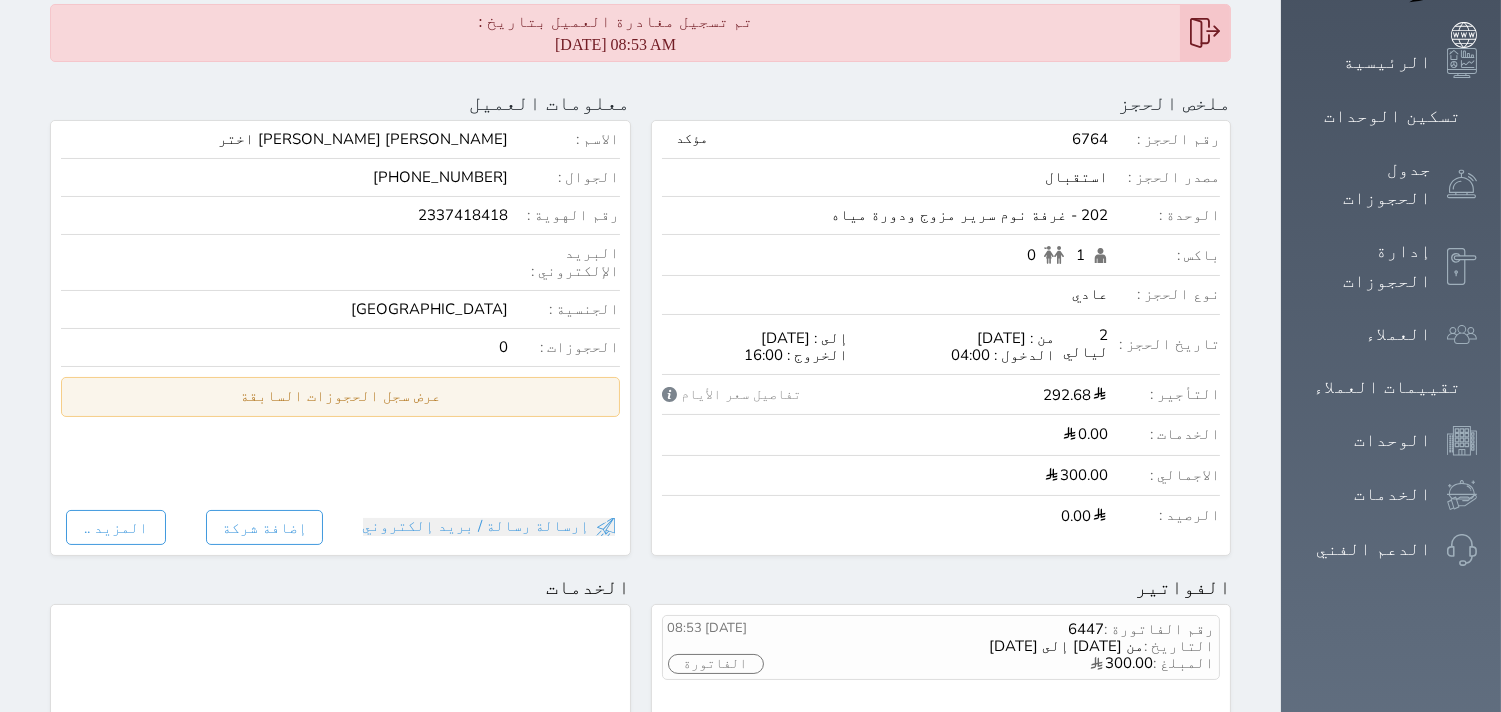 click on "عرض سجل الحجوزات السابقة" at bounding box center [340, 396] 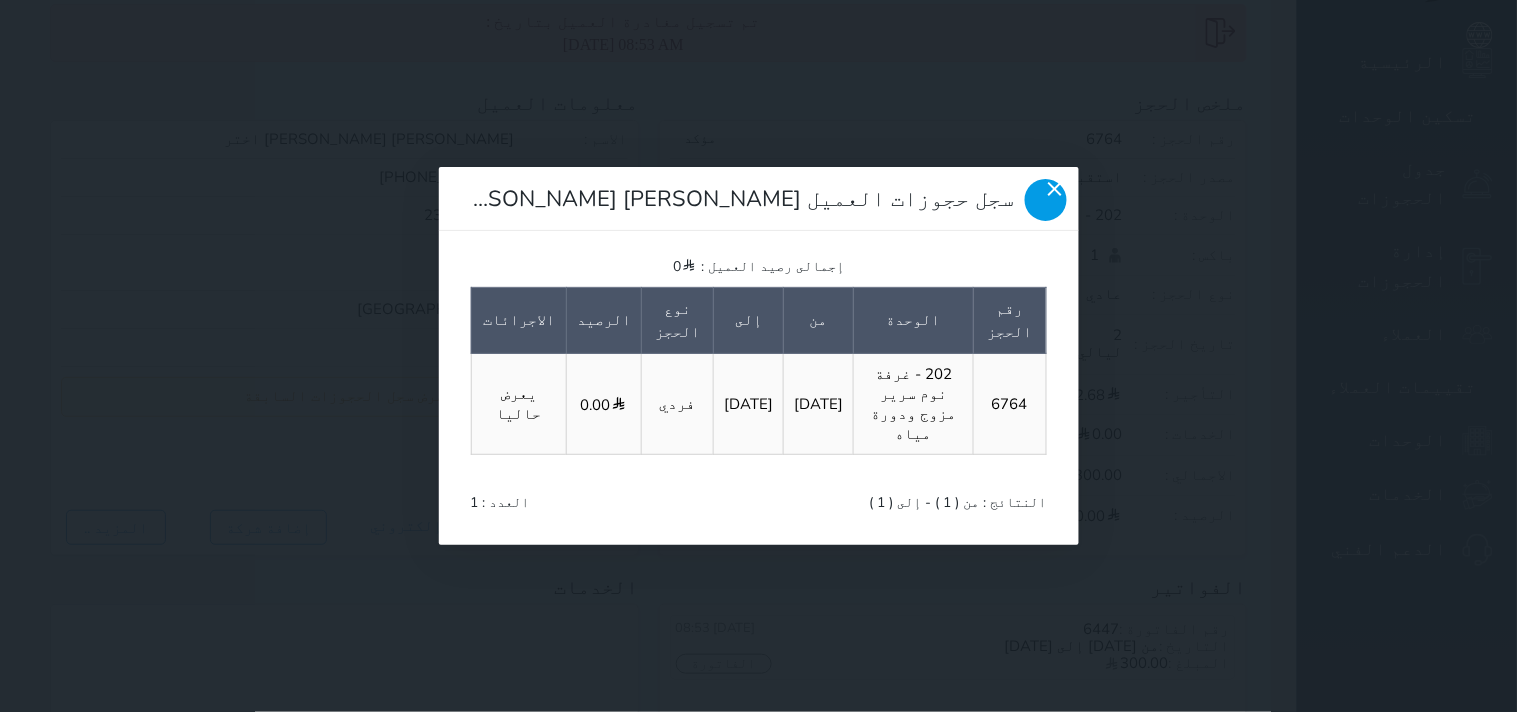 click at bounding box center [1046, 200] 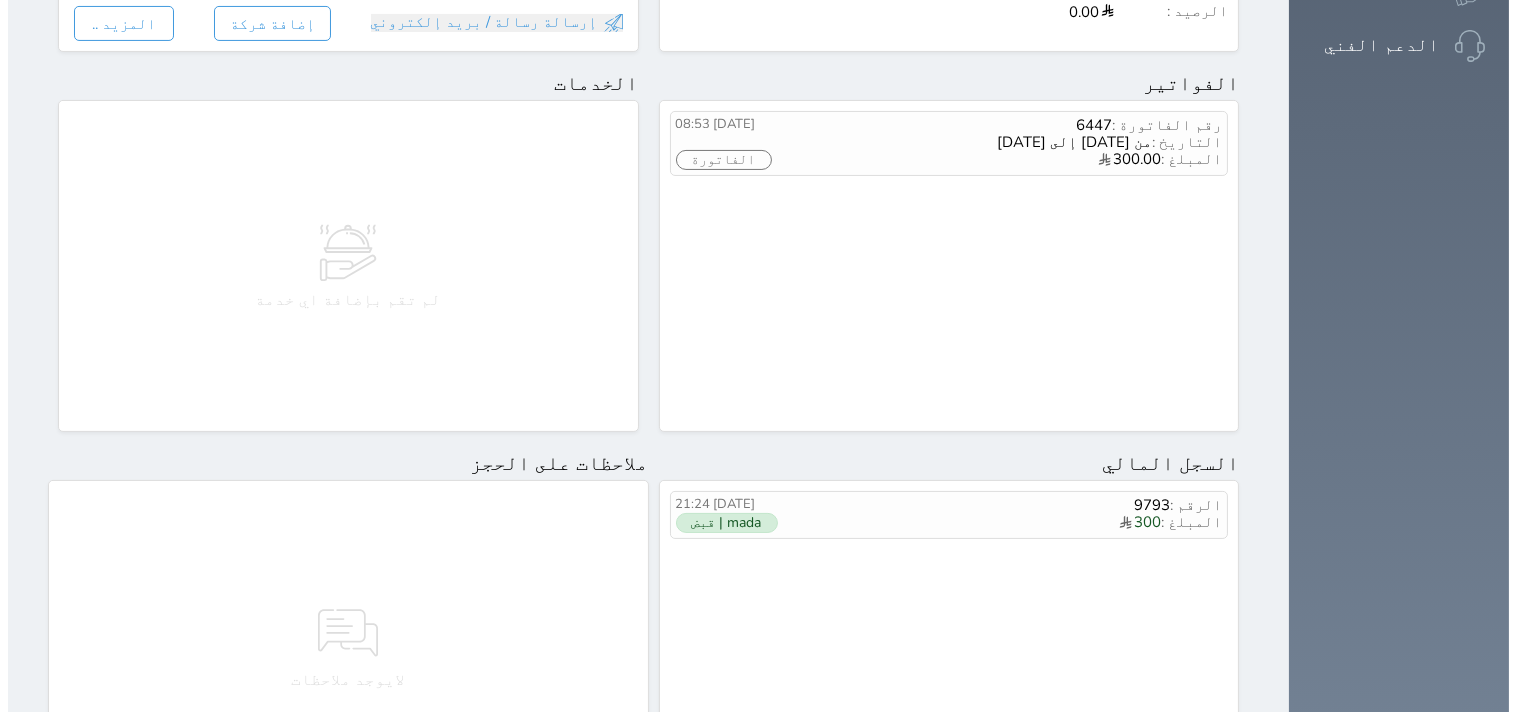 scroll, scrollTop: 1100, scrollLeft: 0, axis: vertical 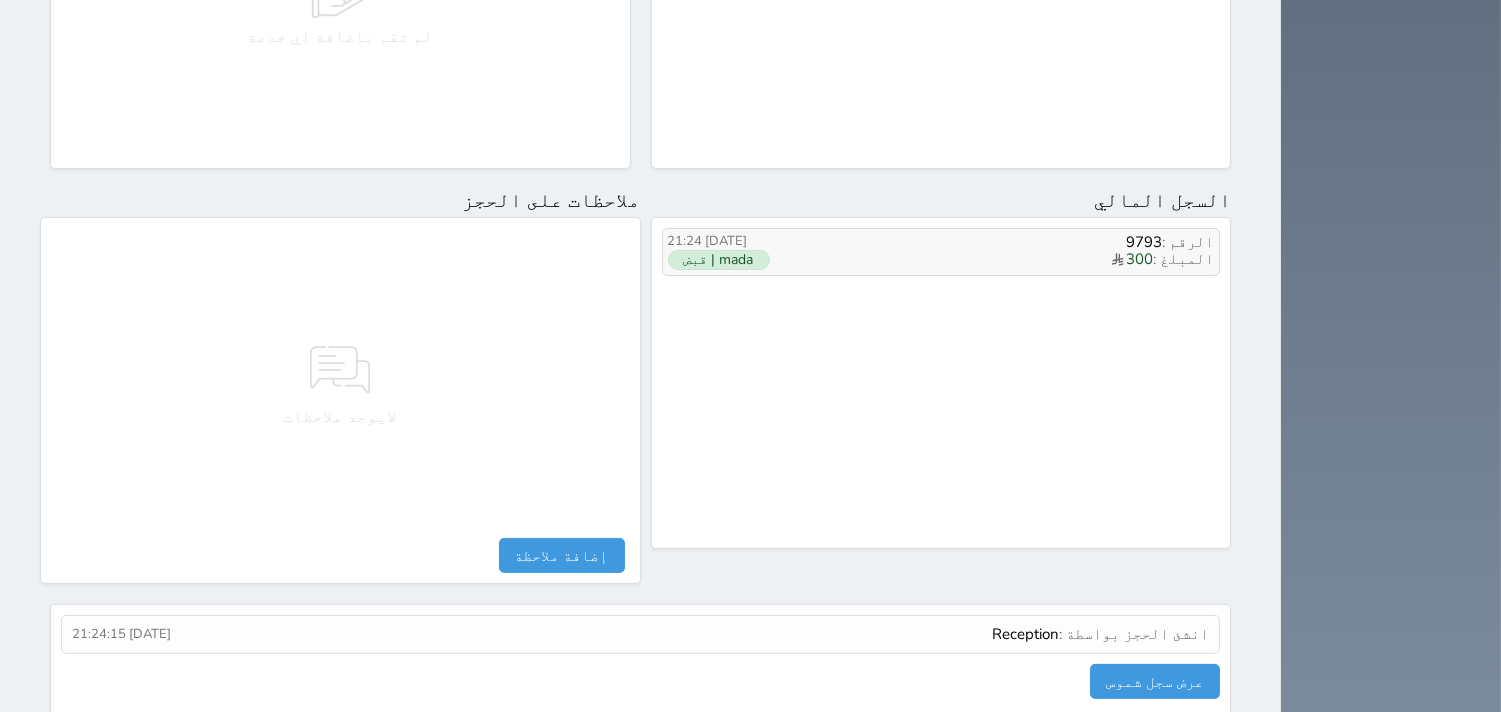 click on "المبلغ :  300" at bounding box center [1022, 260] 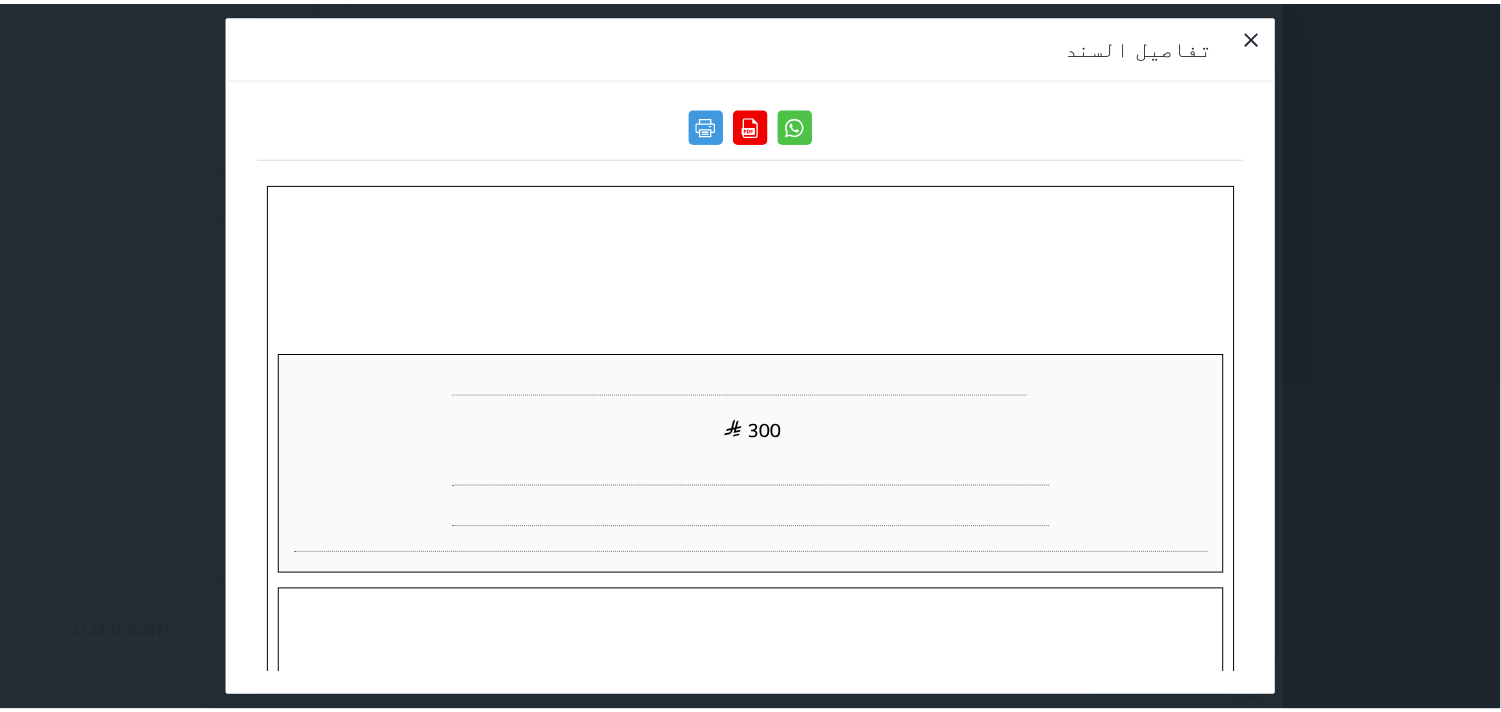 scroll, scrollTop: 0, scrollLeft: 0, axis: both 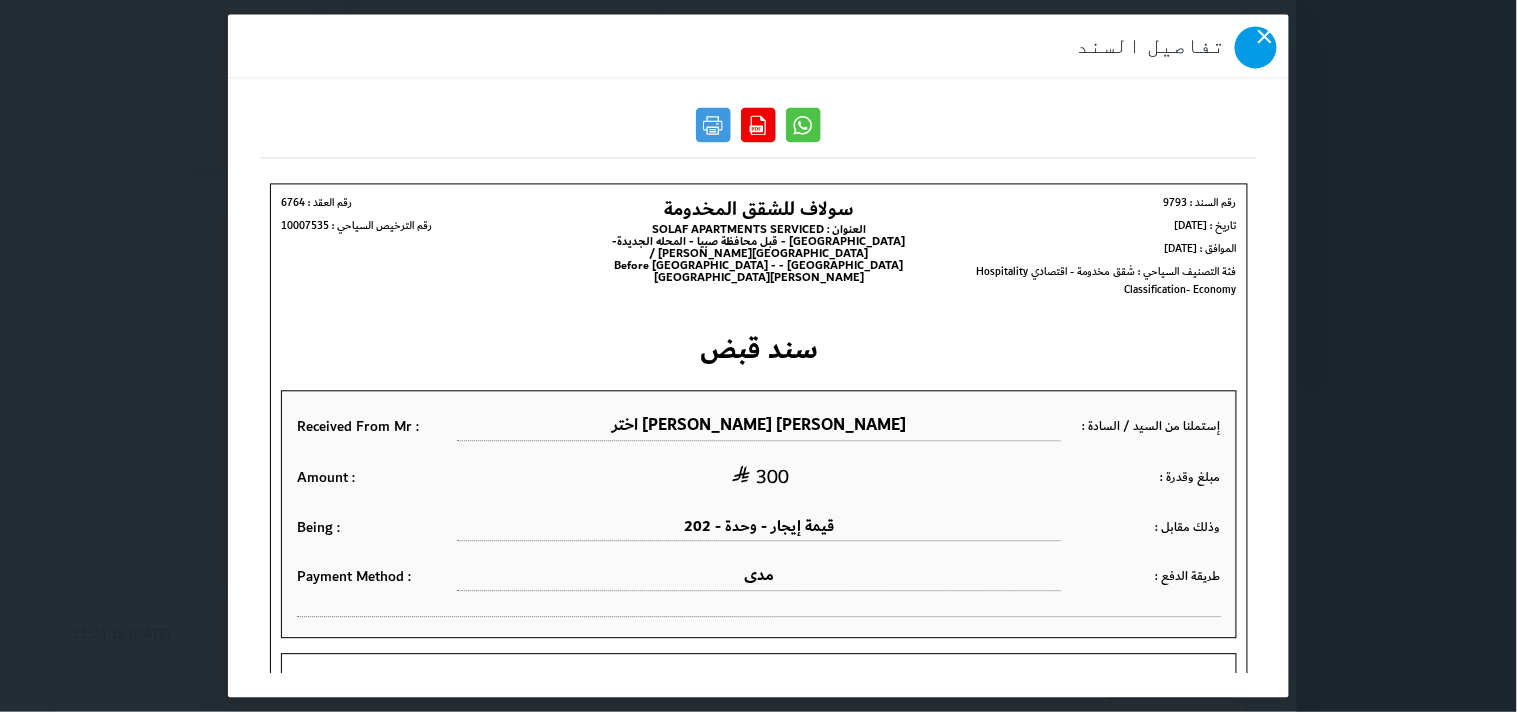 click 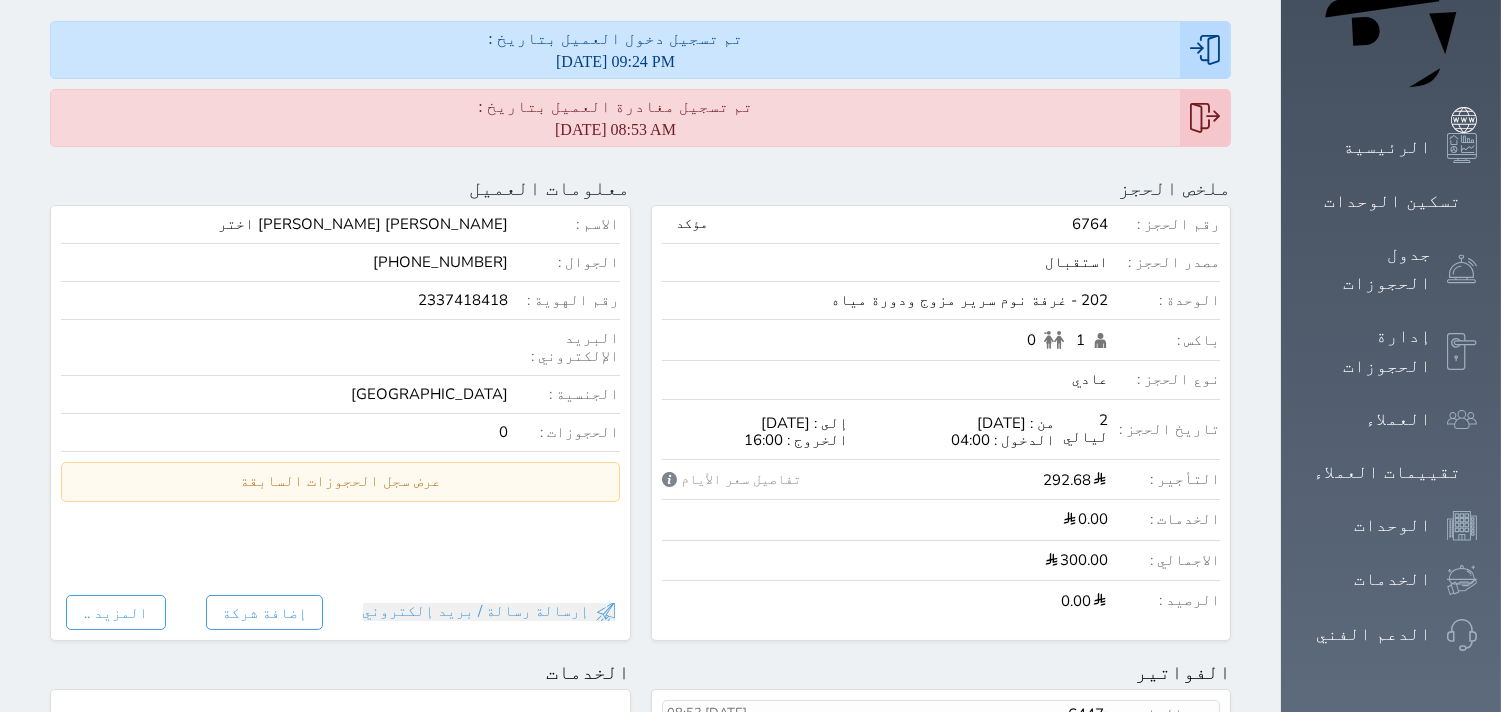 scroll, scrollTop: 211, scrollLeft: 0, axis: vertical 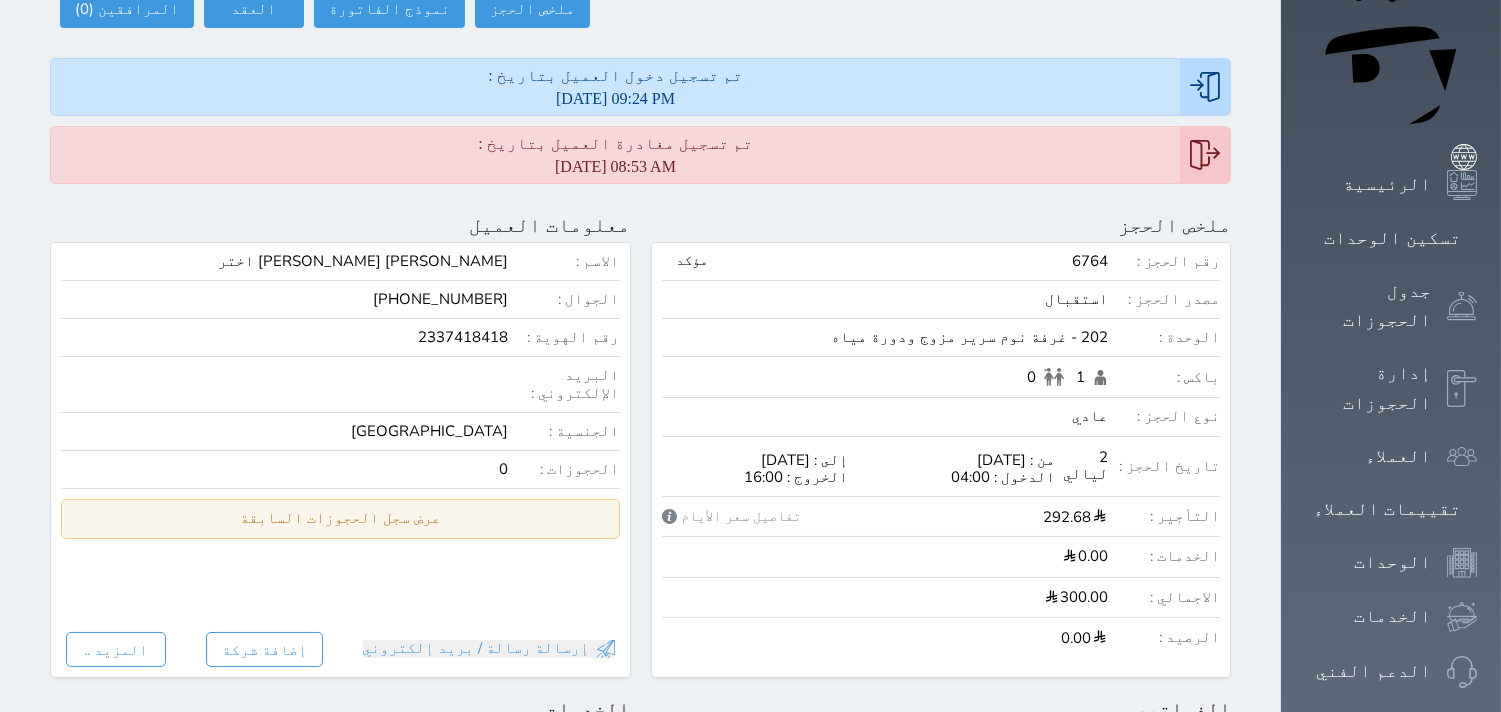 click on "عرض سجل الحجوزات السابقة" at bounding box center [340, 518] 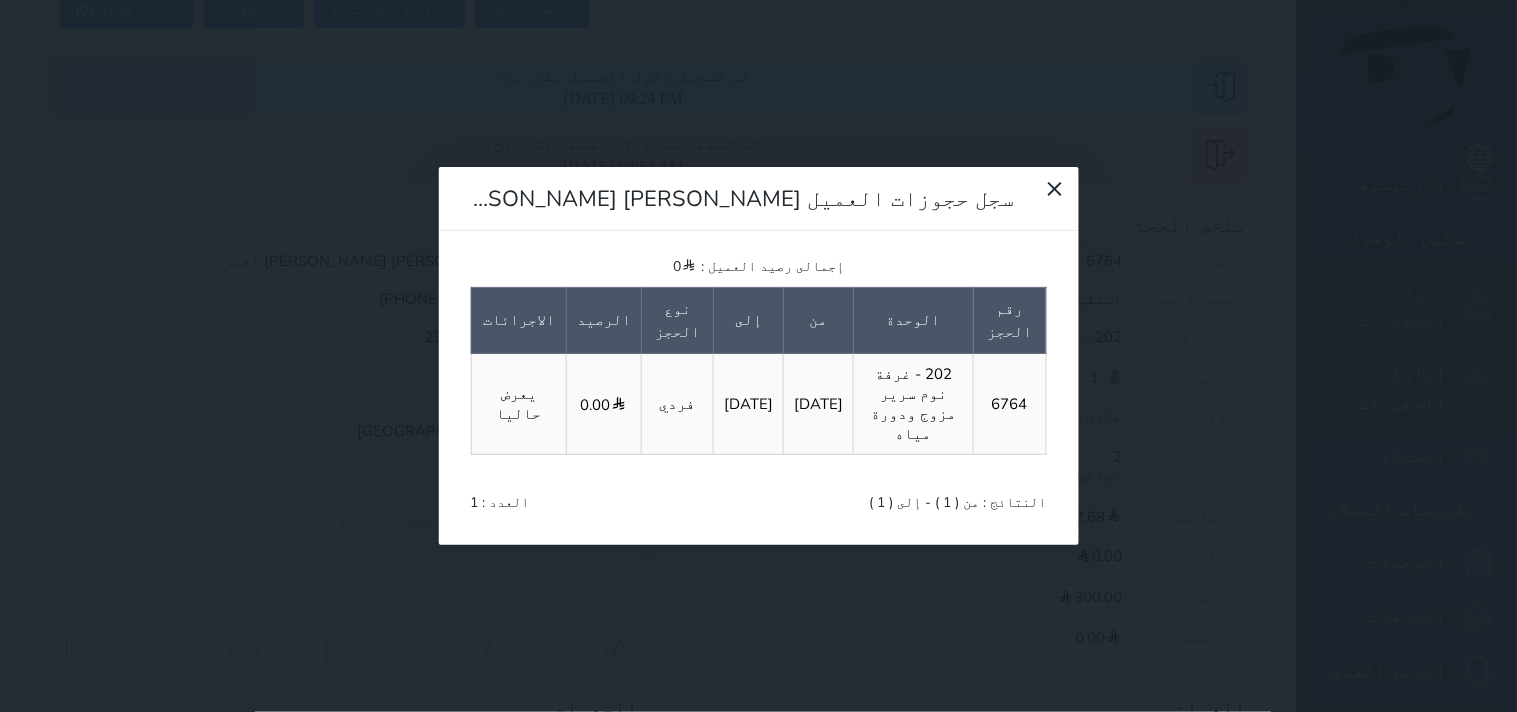 drag, startPoint x: 468, startPoint y: 36, endPoint x: 741, endPoint y: 217, distance: 327.5515 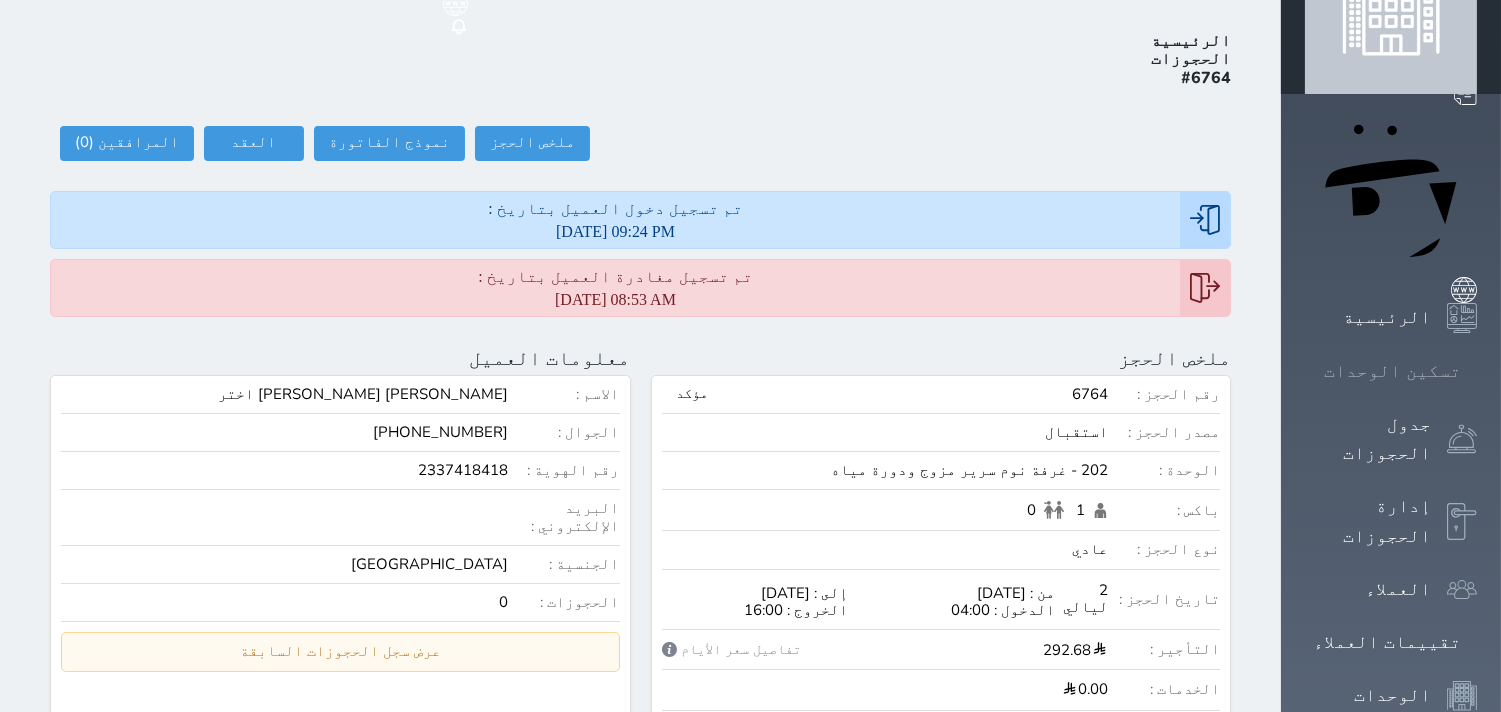 scroll, scrollTop: 0, scrollLeft: 0, axis: both 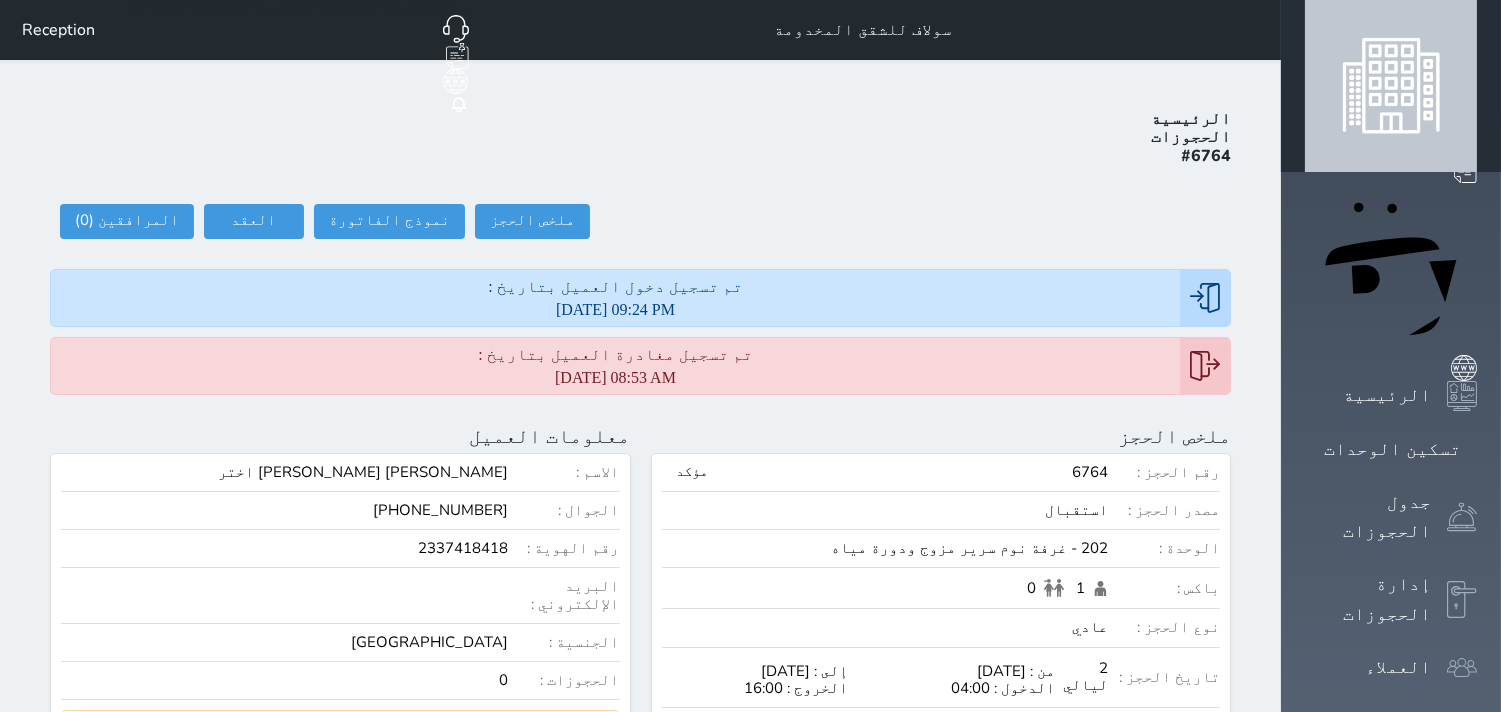 click on "[DATE] 08:53 AM" at bounding box center (615, 377) 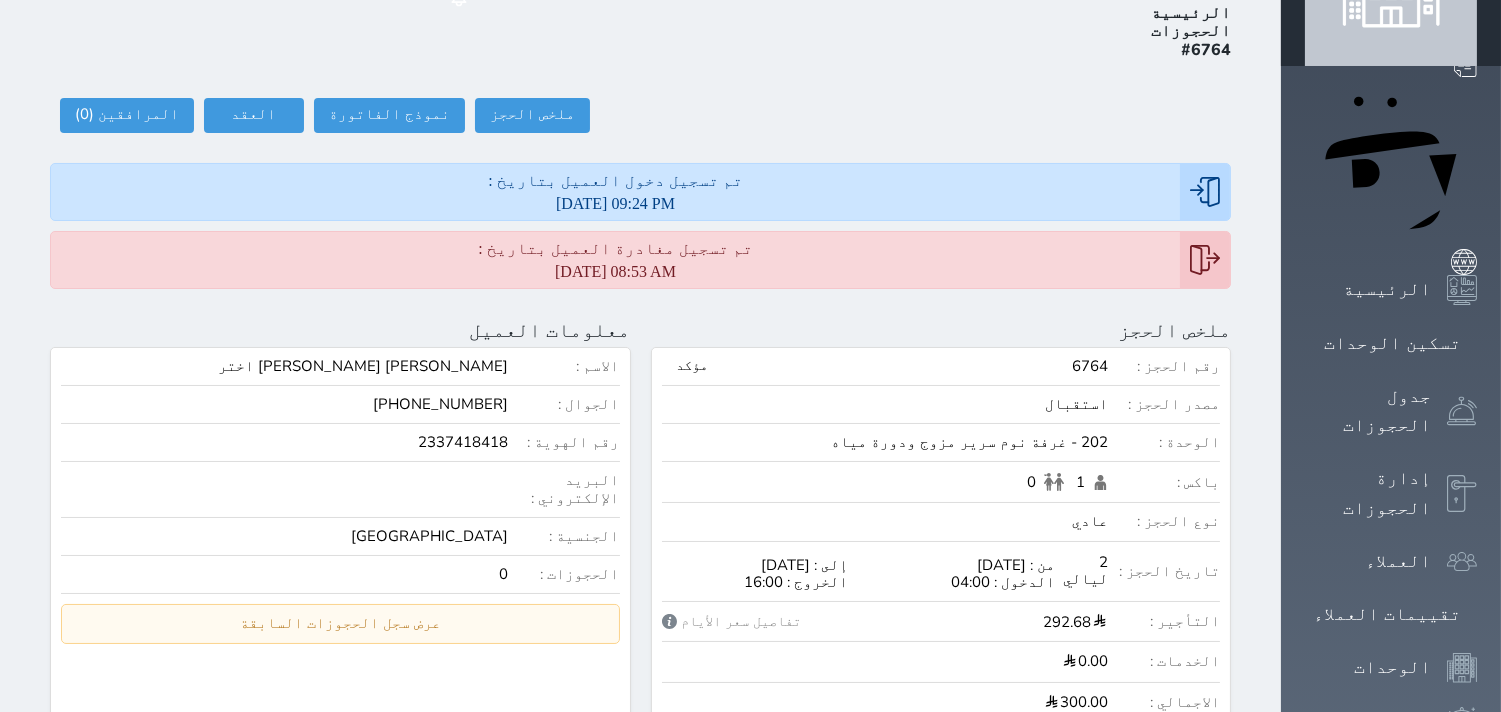 scroll, scrollTop: 222, scrollLeft: 0, axis: vertical 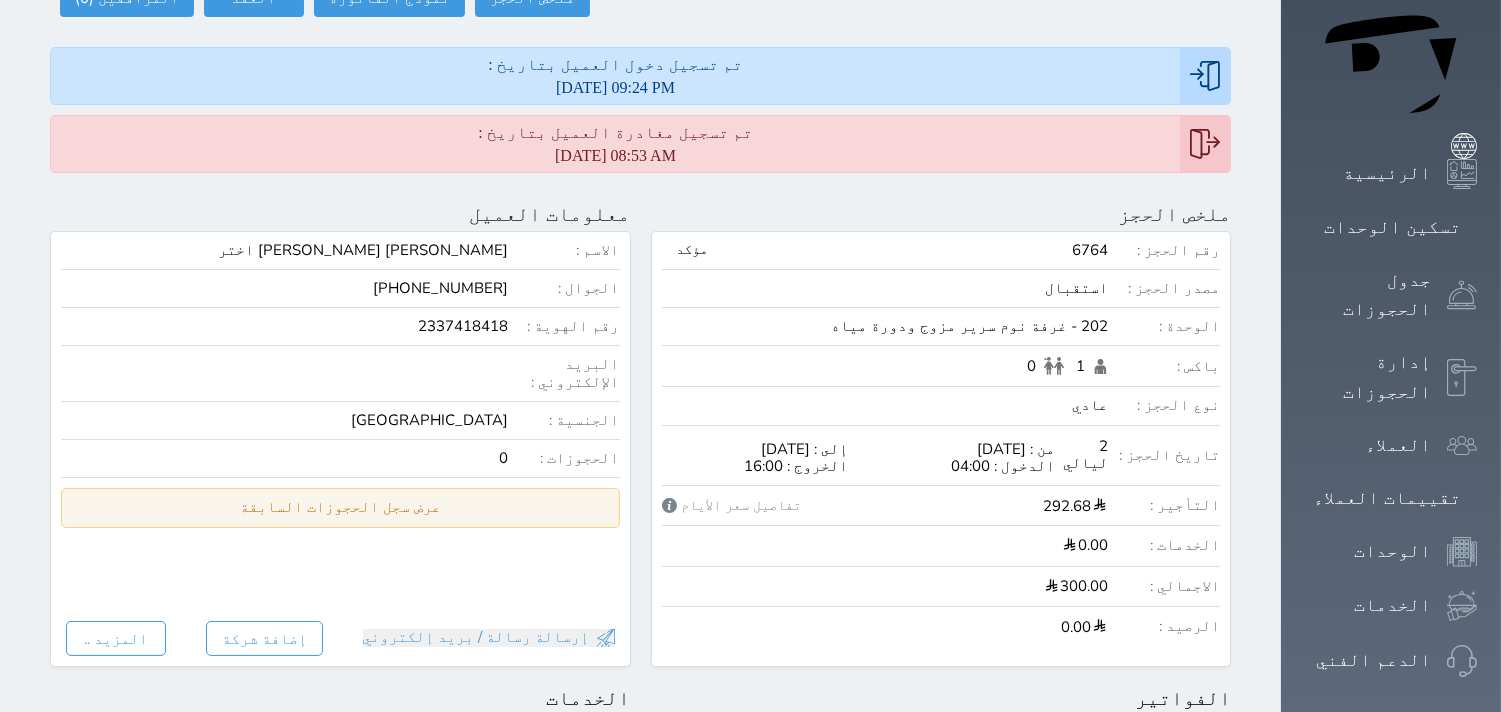click on "عرض سجل الحجوزات السابقة" at bounding box center (340, 507) 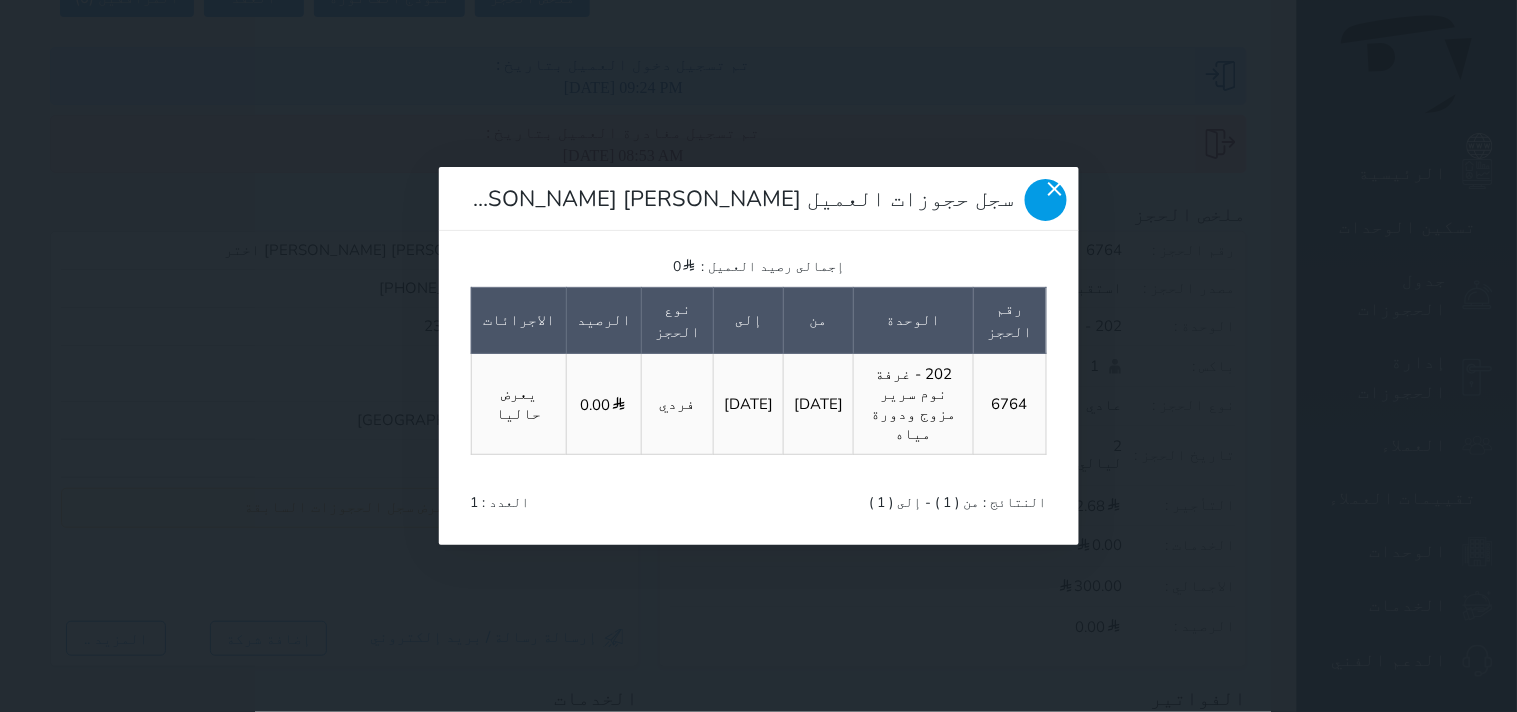 click 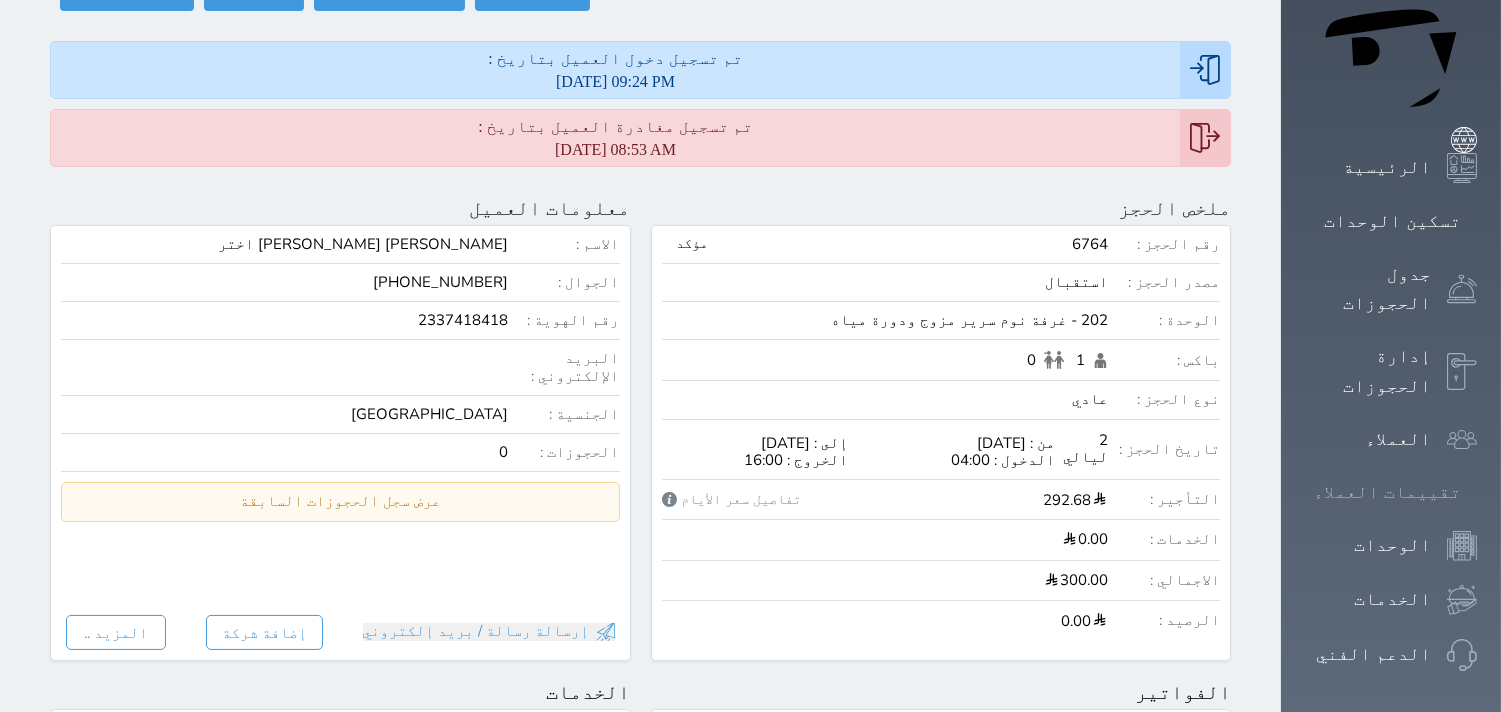 scroll, scrollTop: 111, scrollLeft: 0, axis: vertical 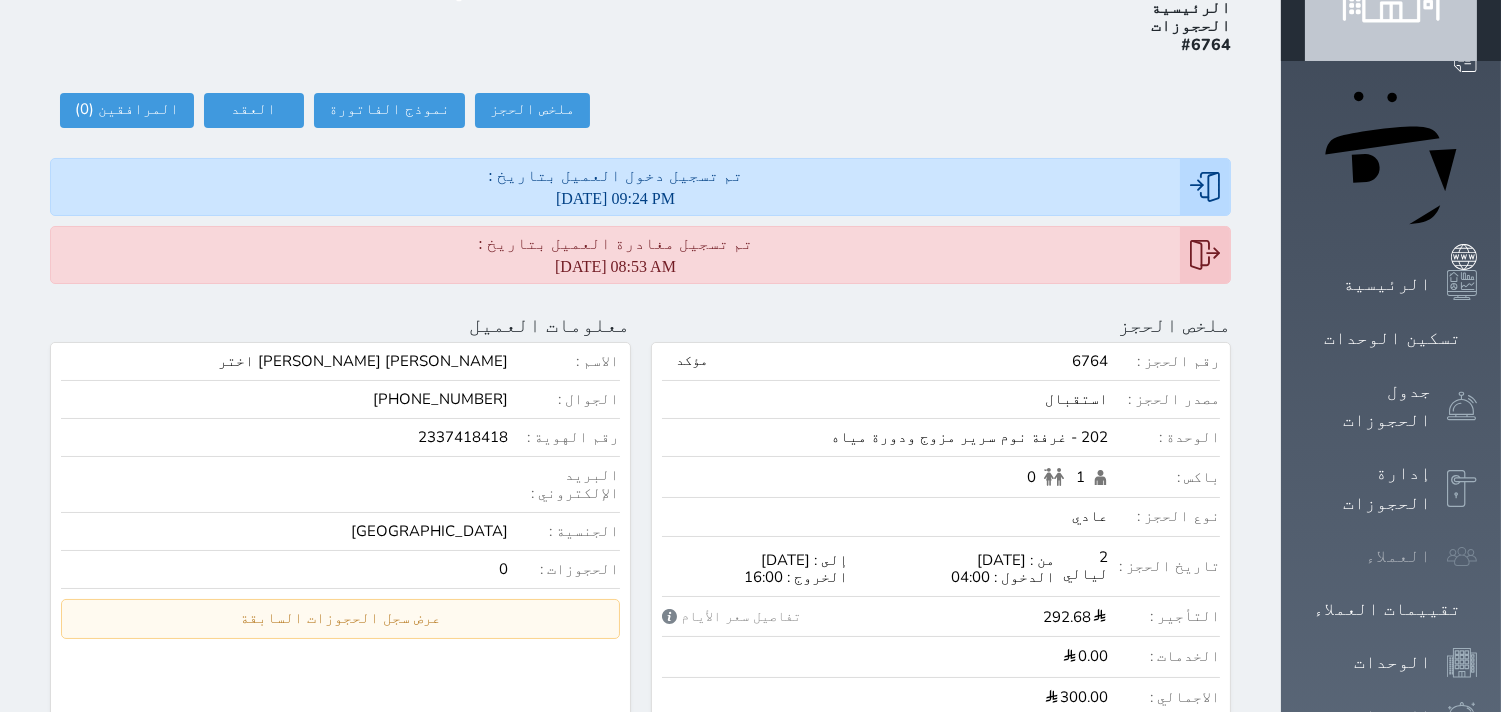 click on "العملاء" at bounding box center [1398, 556] 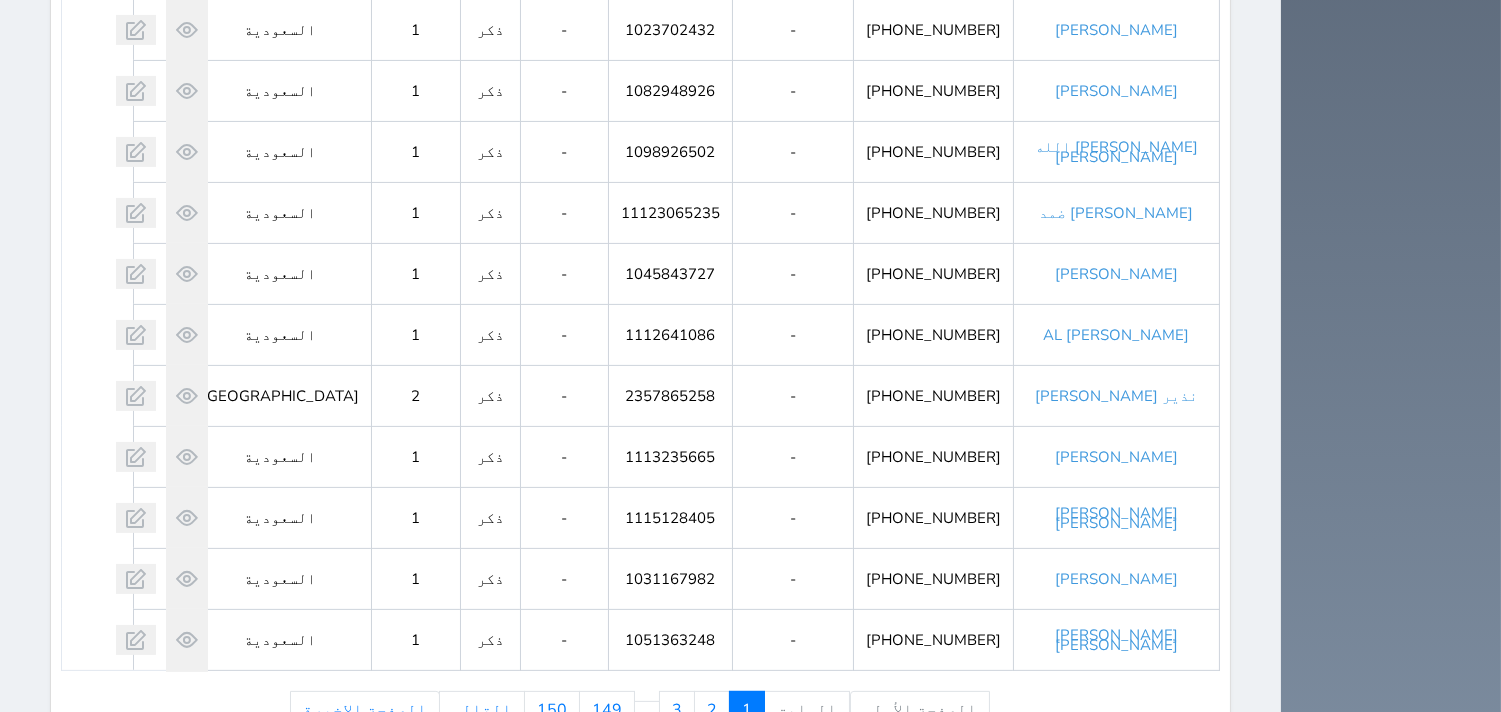scroll, scrollTop: 1005, scrollLeft: 0, axis: vertical 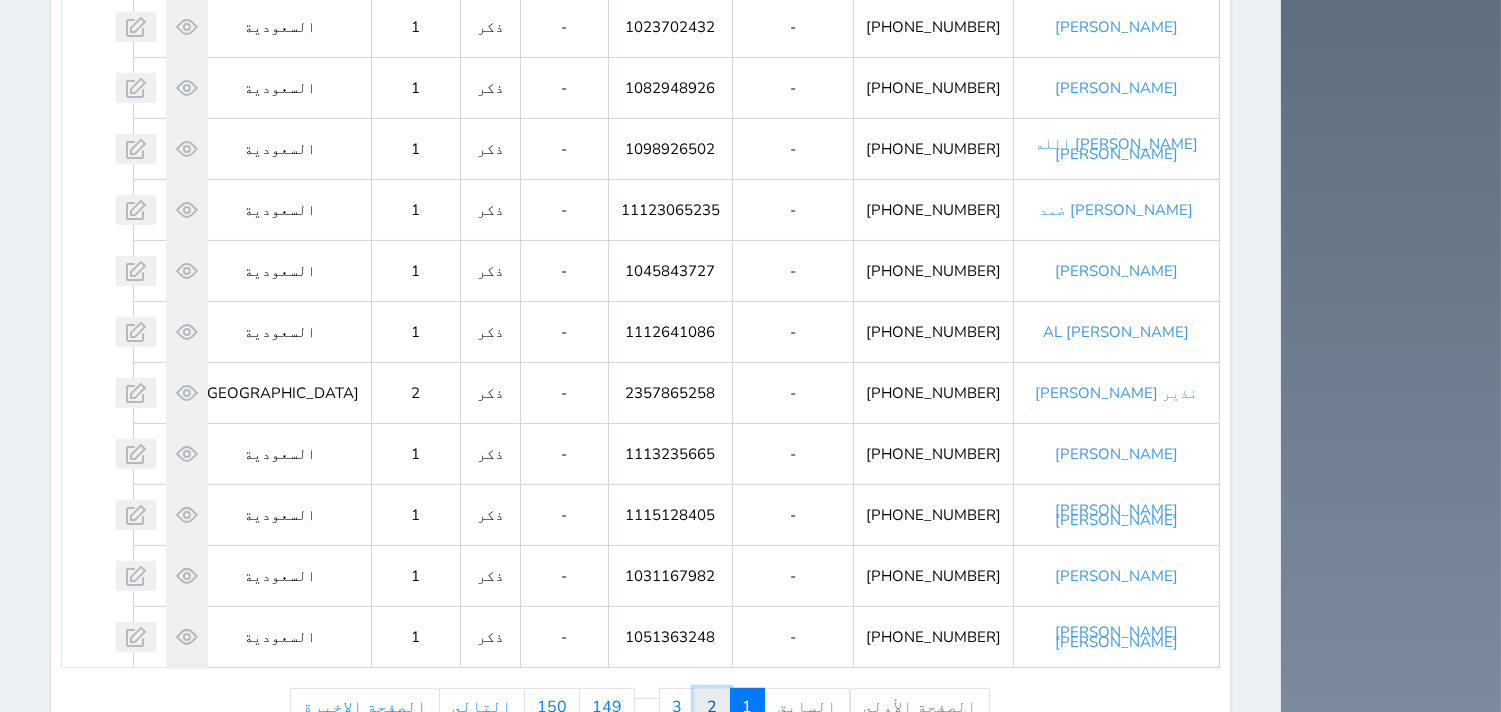click on "2" at bounding box center [712, 707] 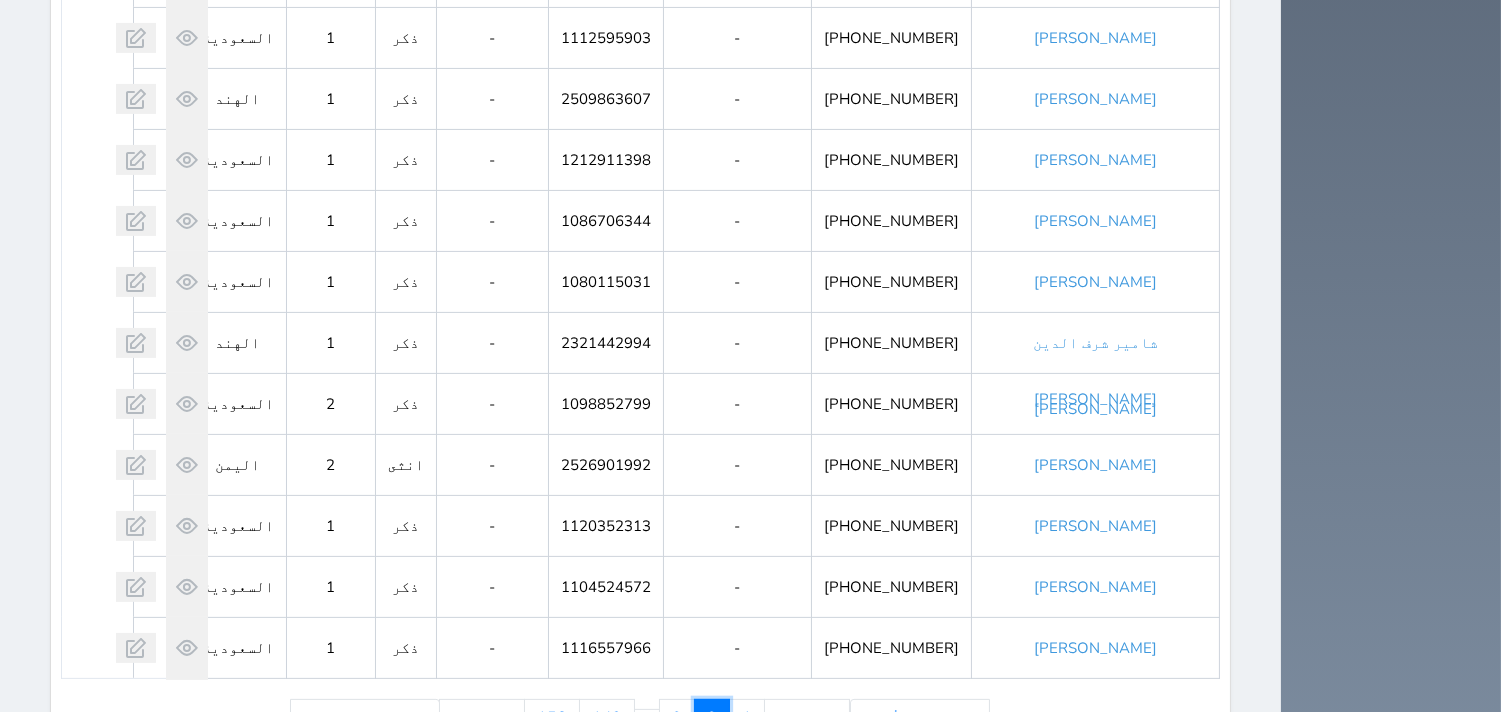 scroll, scrollTop: 1005, scrollLeft: 0, axis: vertical 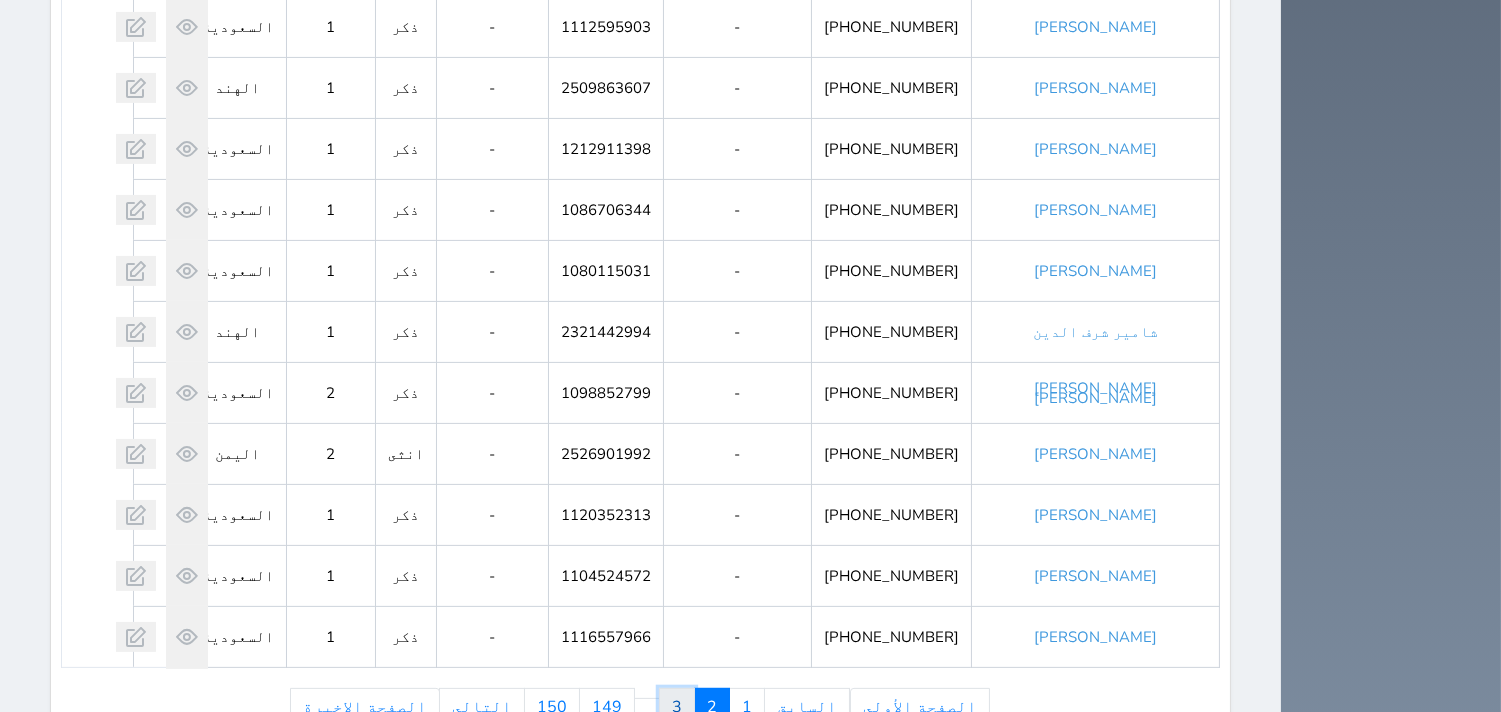 click on "3" at bounding box center [677, 707] 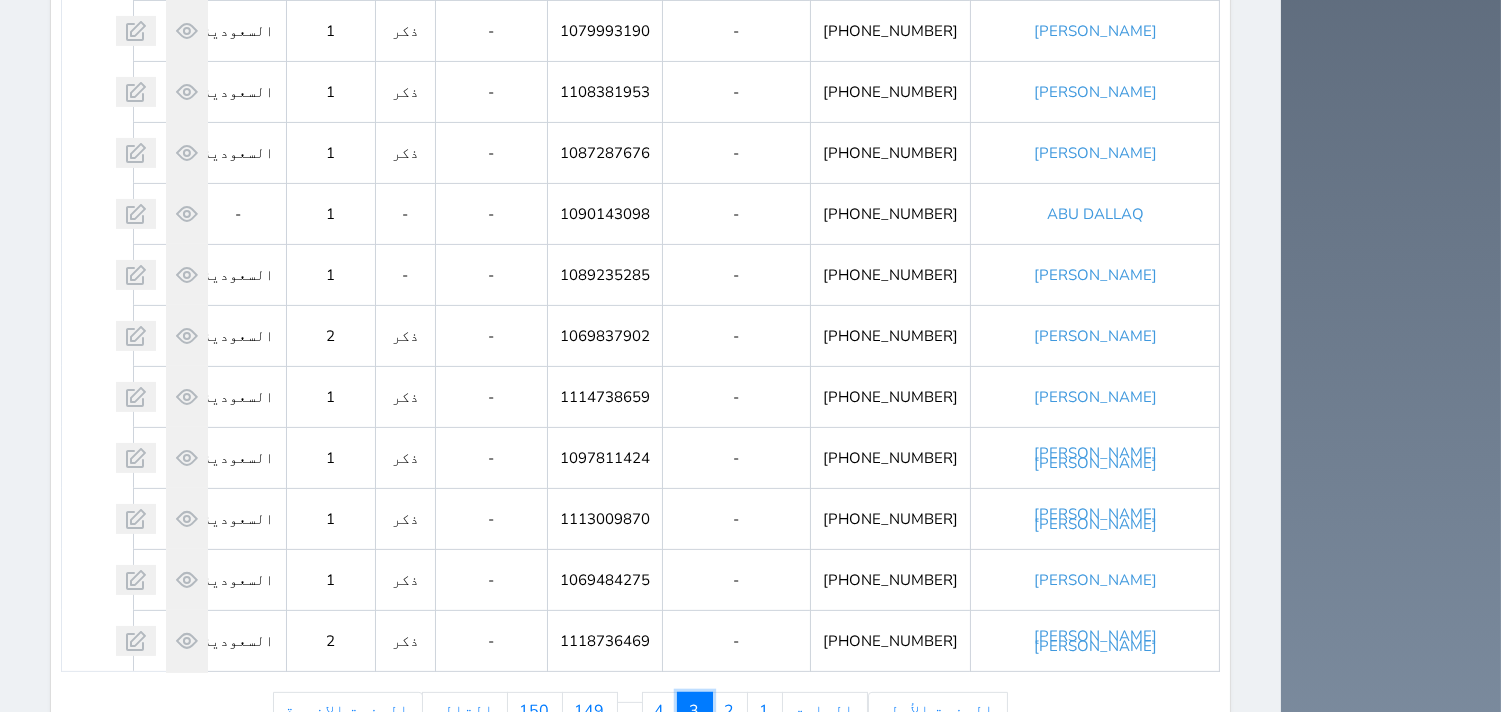 scroll, scrollTop: 1005, scrollLeft: 0, axis: vertical 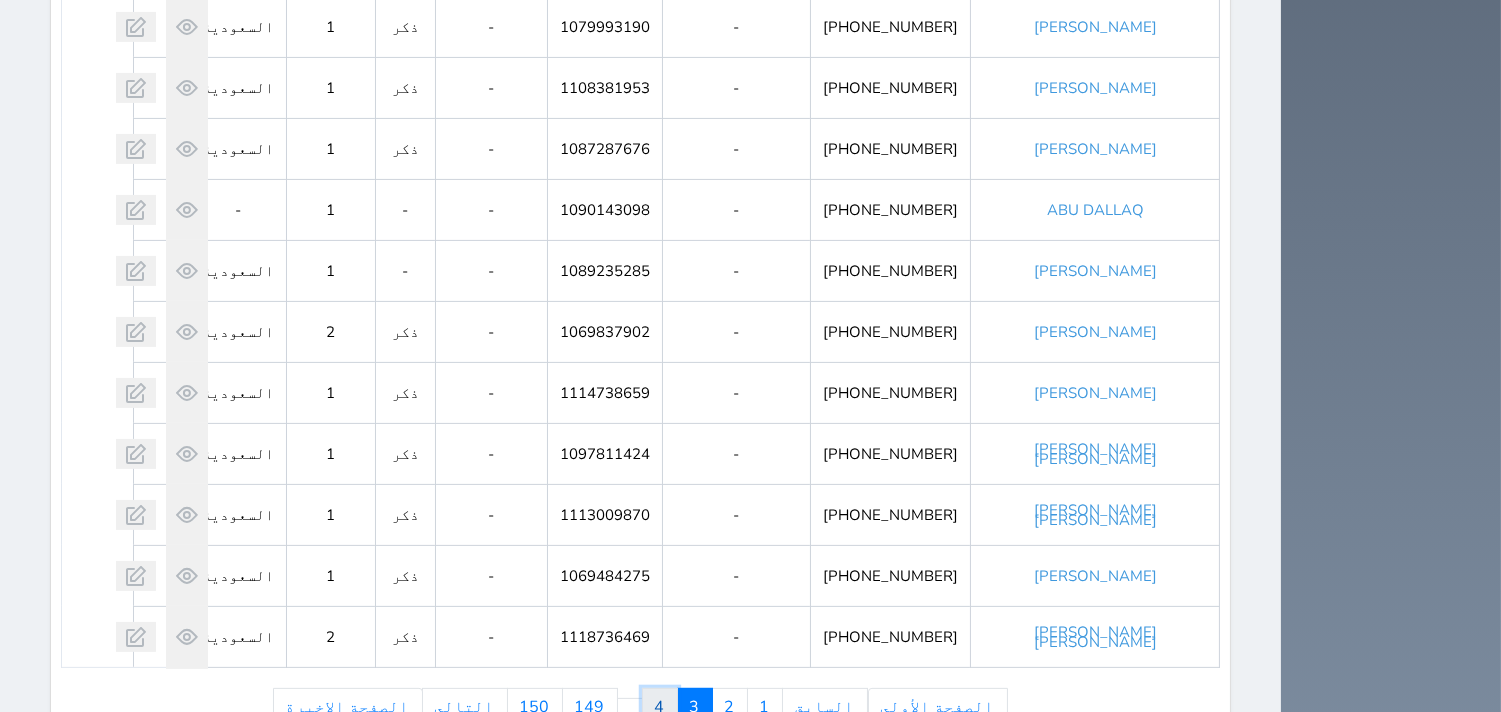 click on "4" at bounding box center (660, 707) 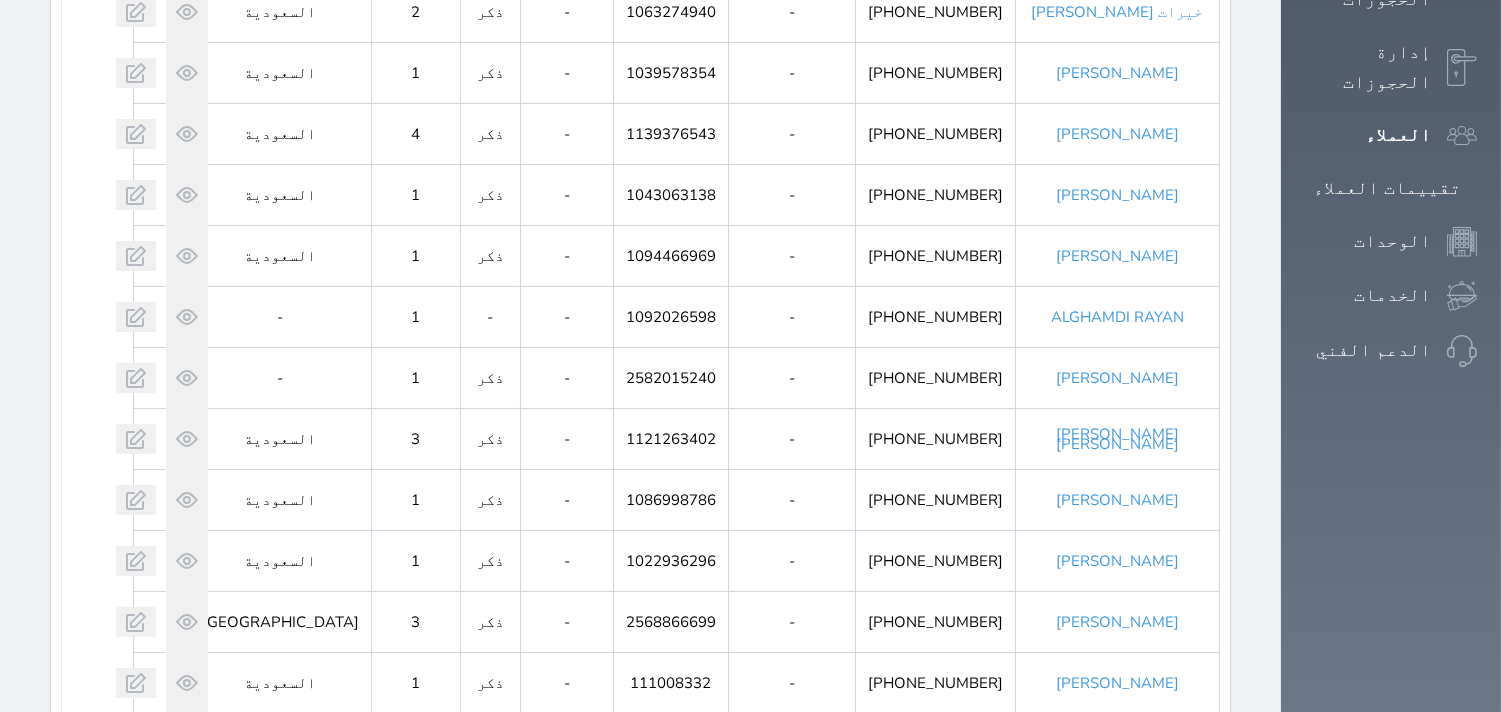 scroll, scrollTop: 1005, scrollLeft: 0, axis: vertical 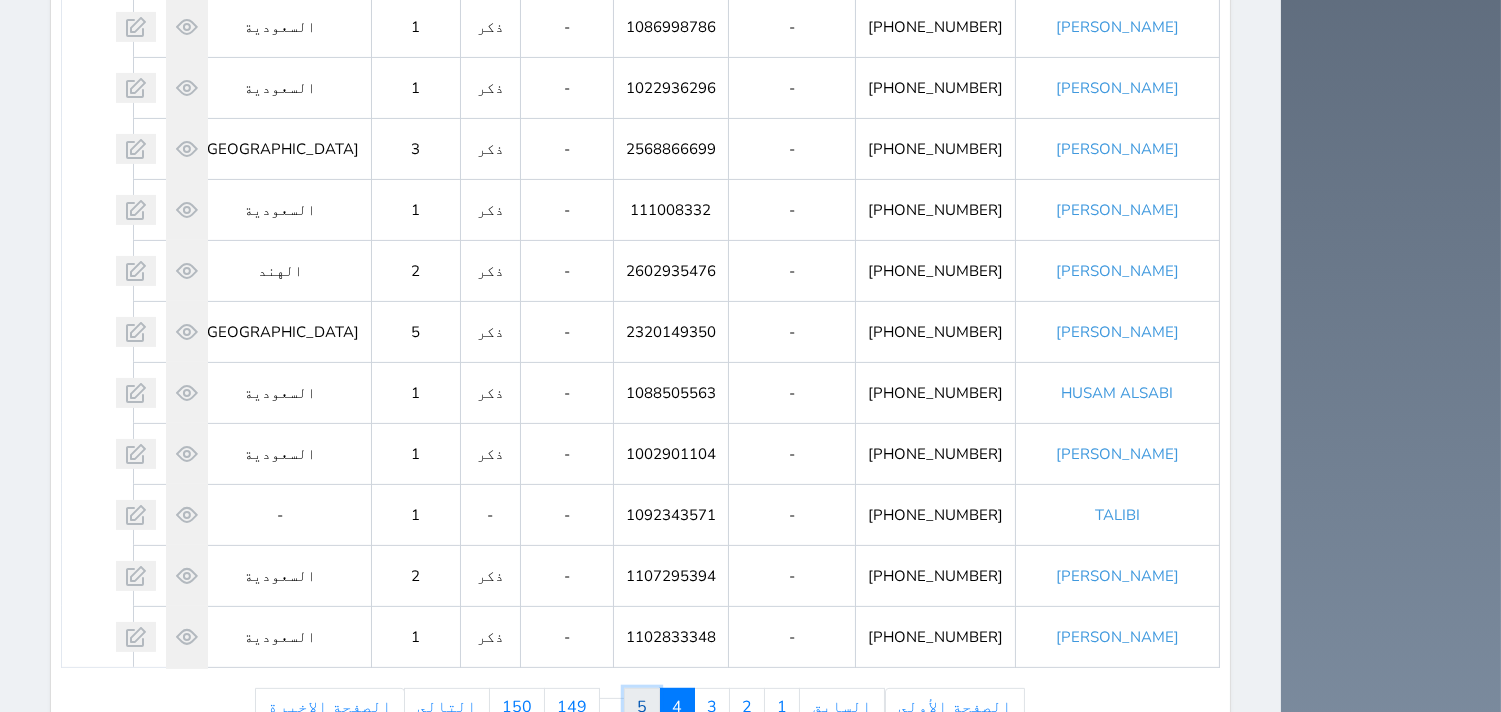 click on "5" at bounding box center (642, 707) 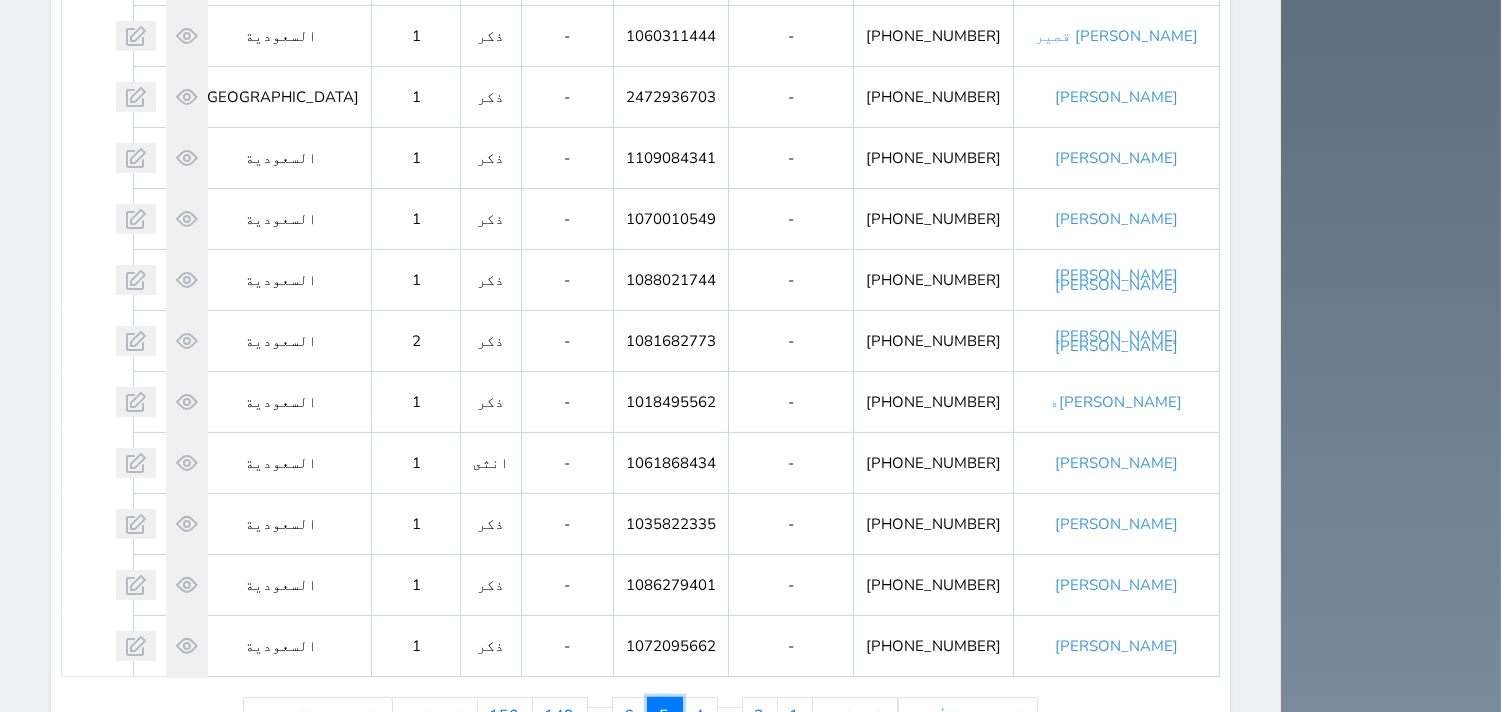 scroll, scrollTop: 1005, scrollLeft: 0, axis: vertical 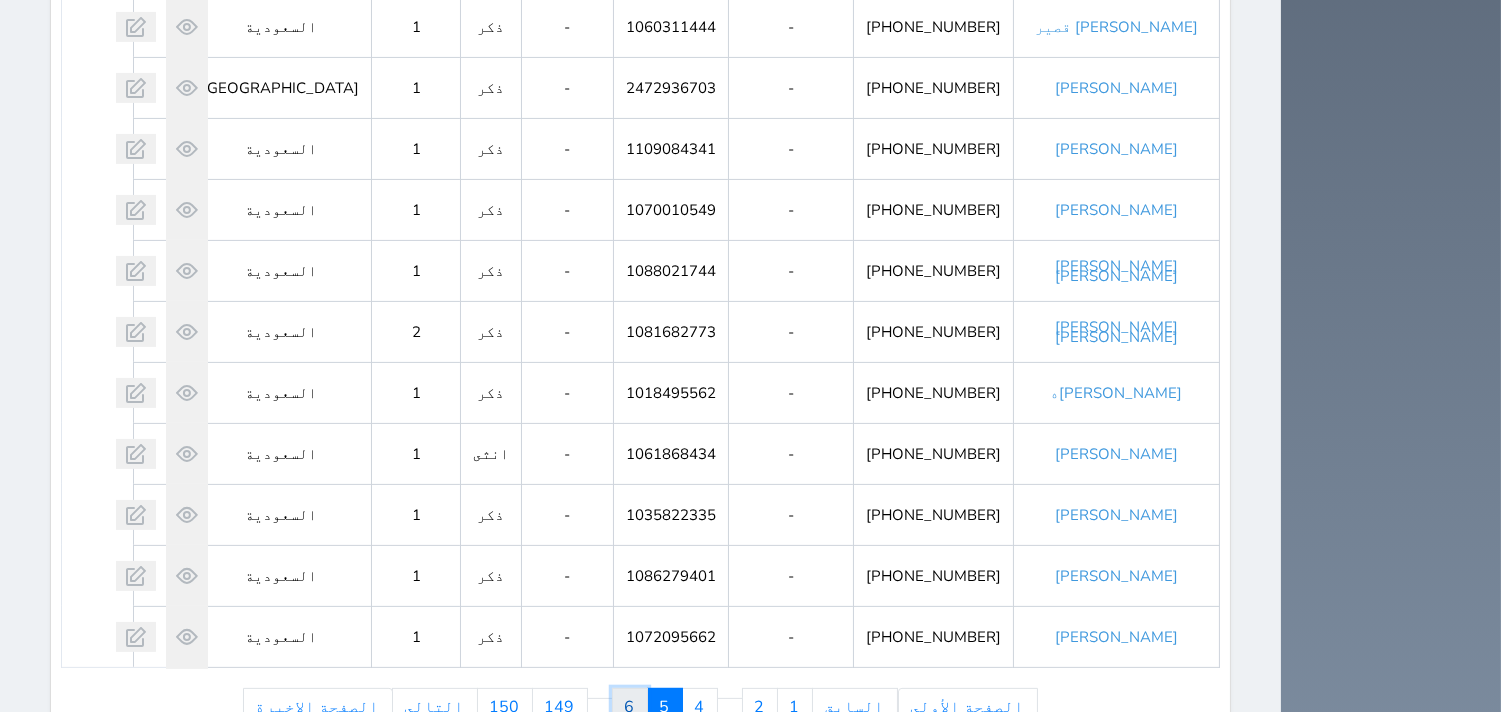 click on "6" at bounding box center (630, 707) 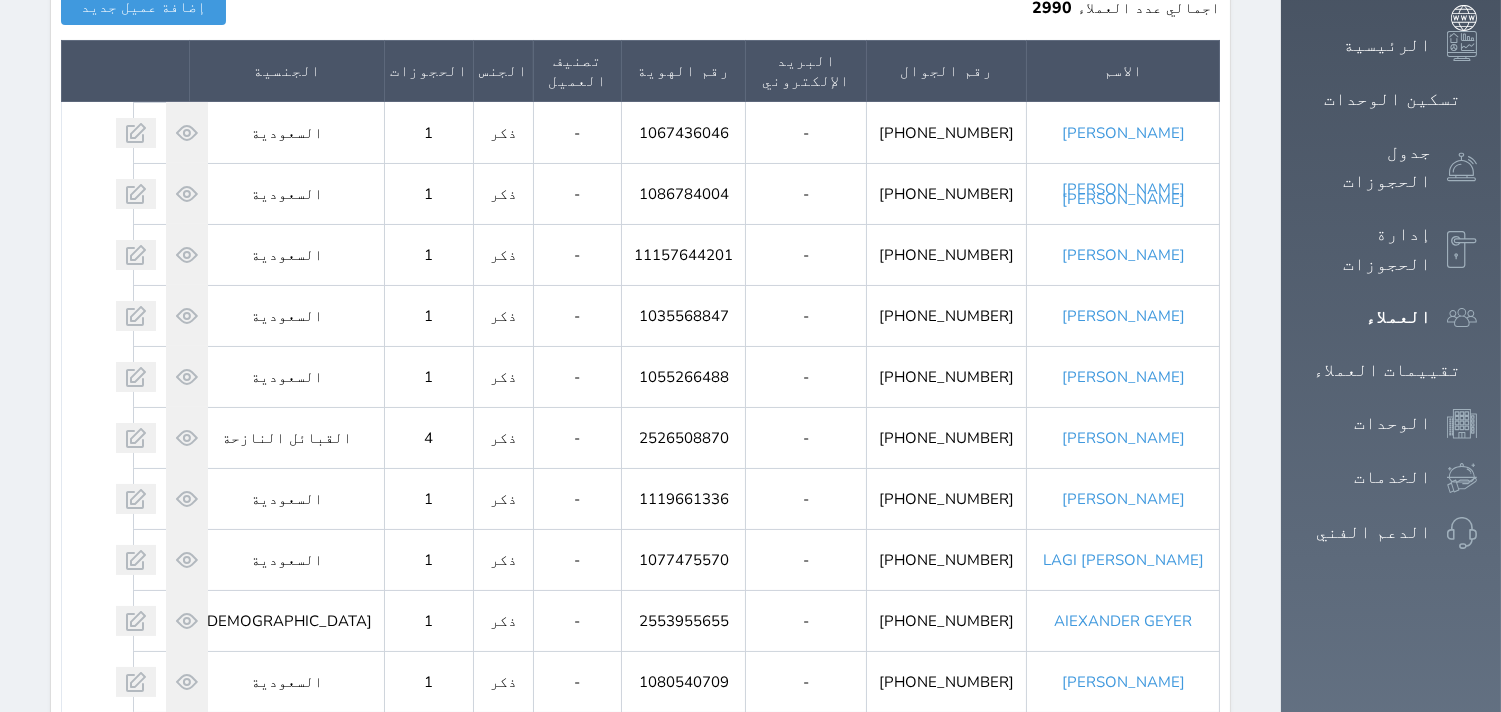 scroll, scrollTop: 5, scrollLeft: 0, axis: vertical 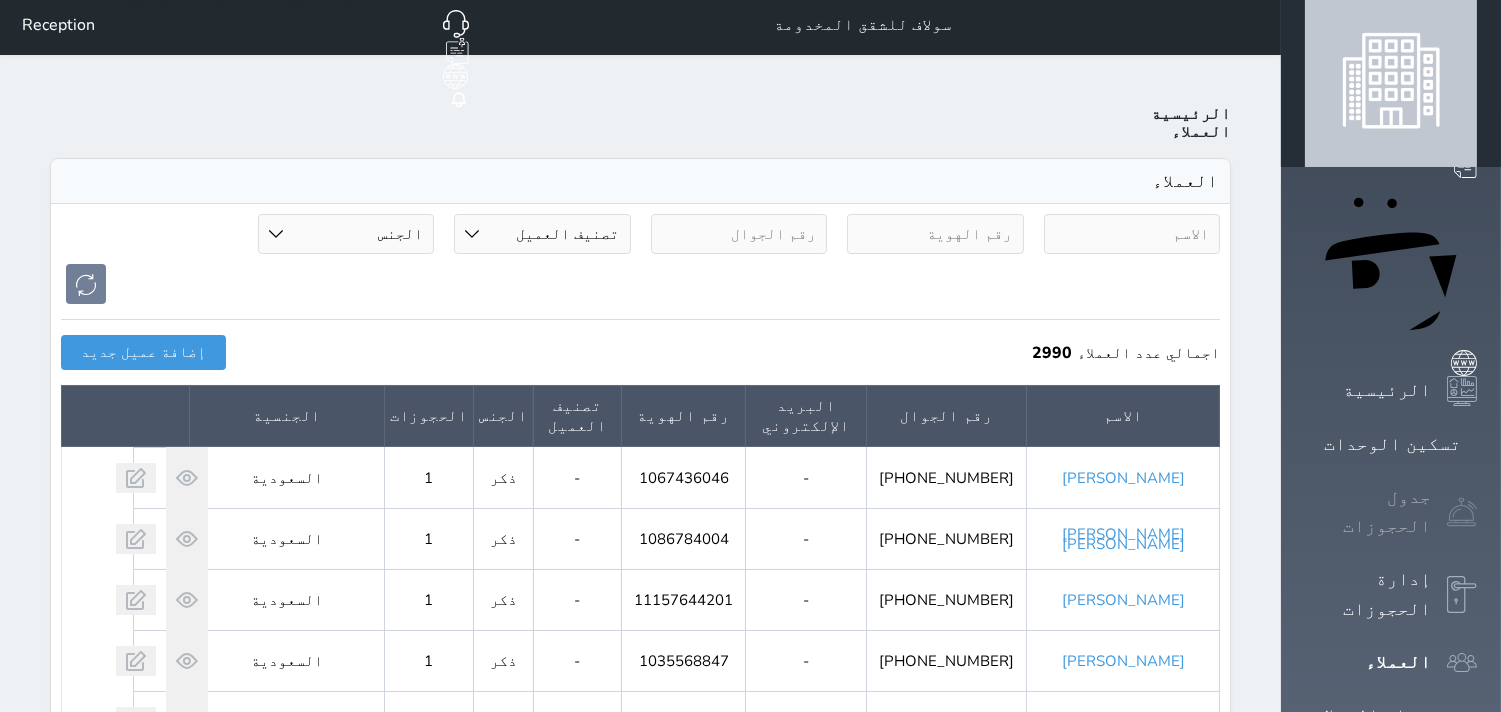 click on "جدول الحجوزات" at bounding box center [1391, 512] 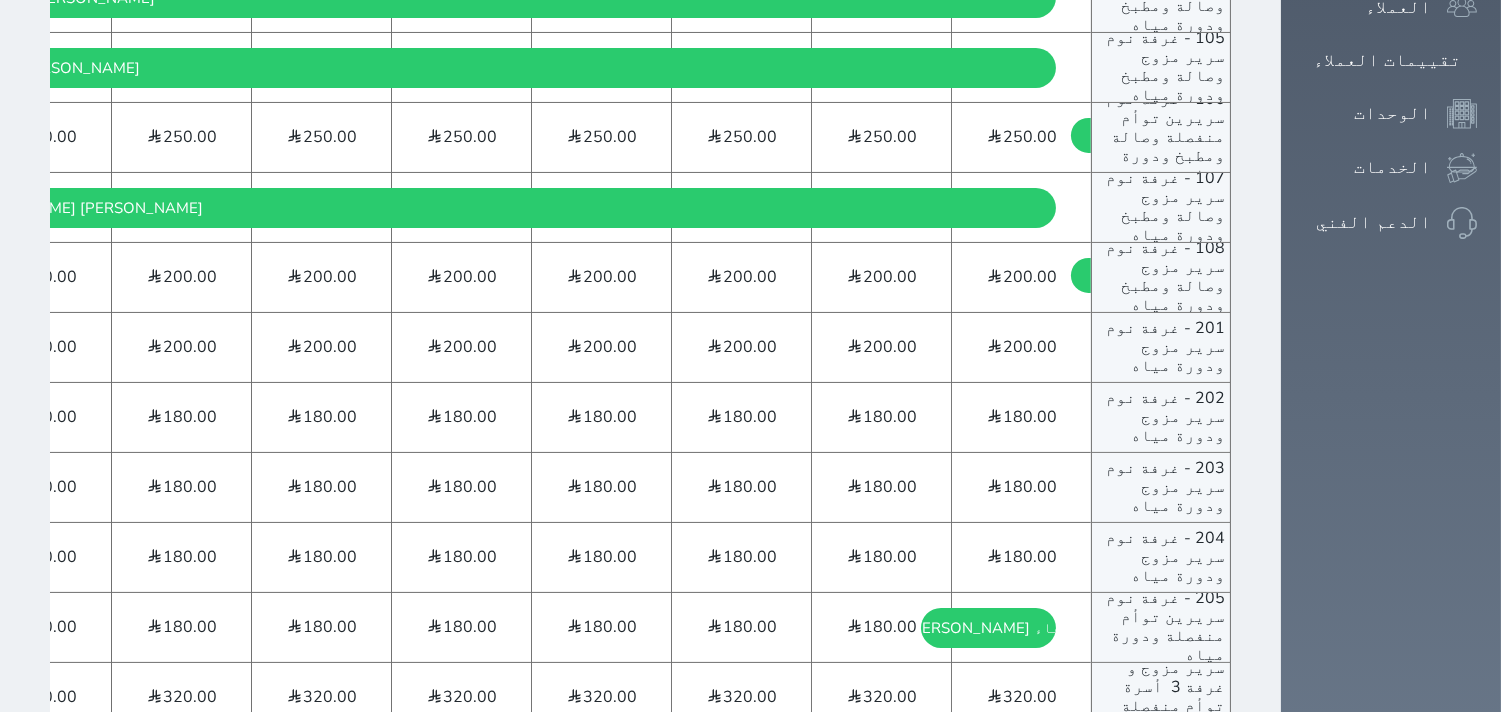 scroll, scrollTop: 0, scrollLeft: 0, axis: both 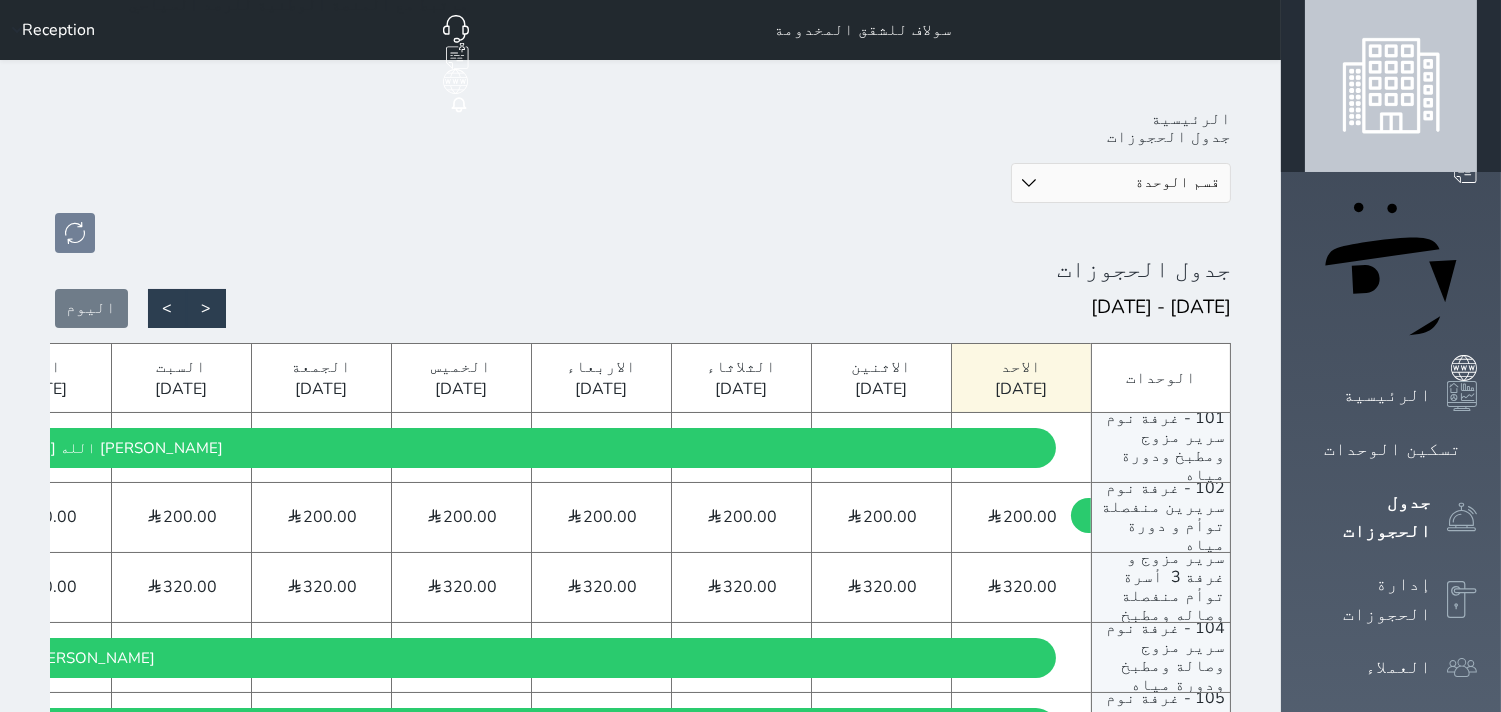click 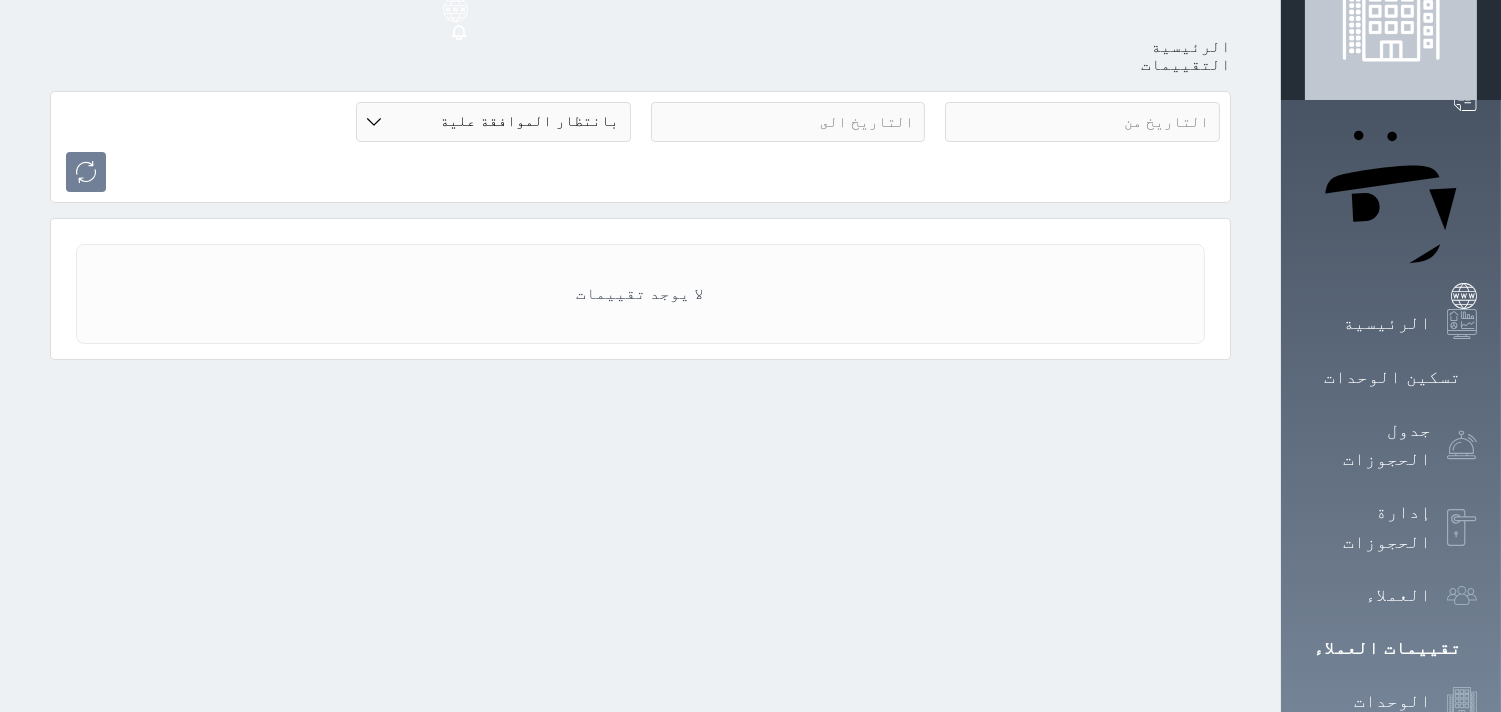 scroll, scrollTop: 0, scrollLeft: 0, axis: both 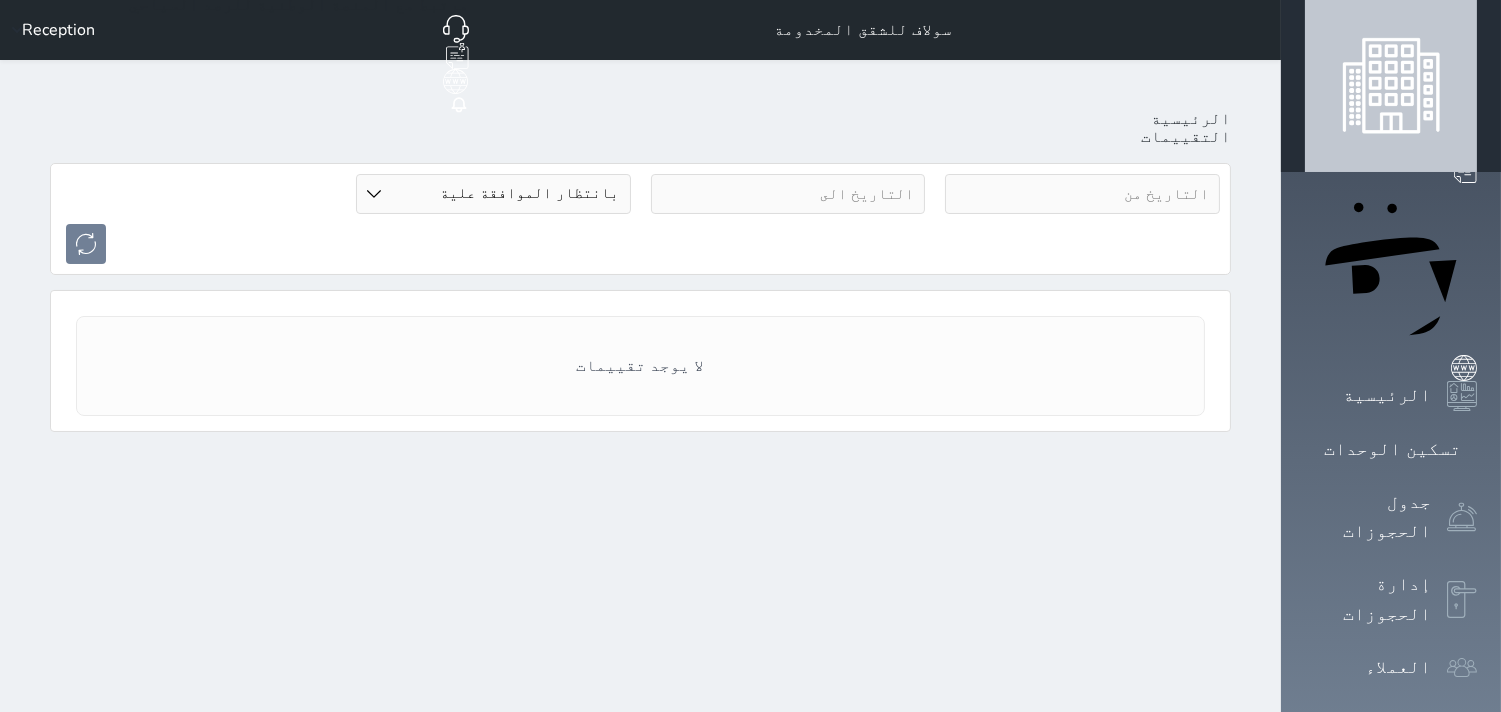 click 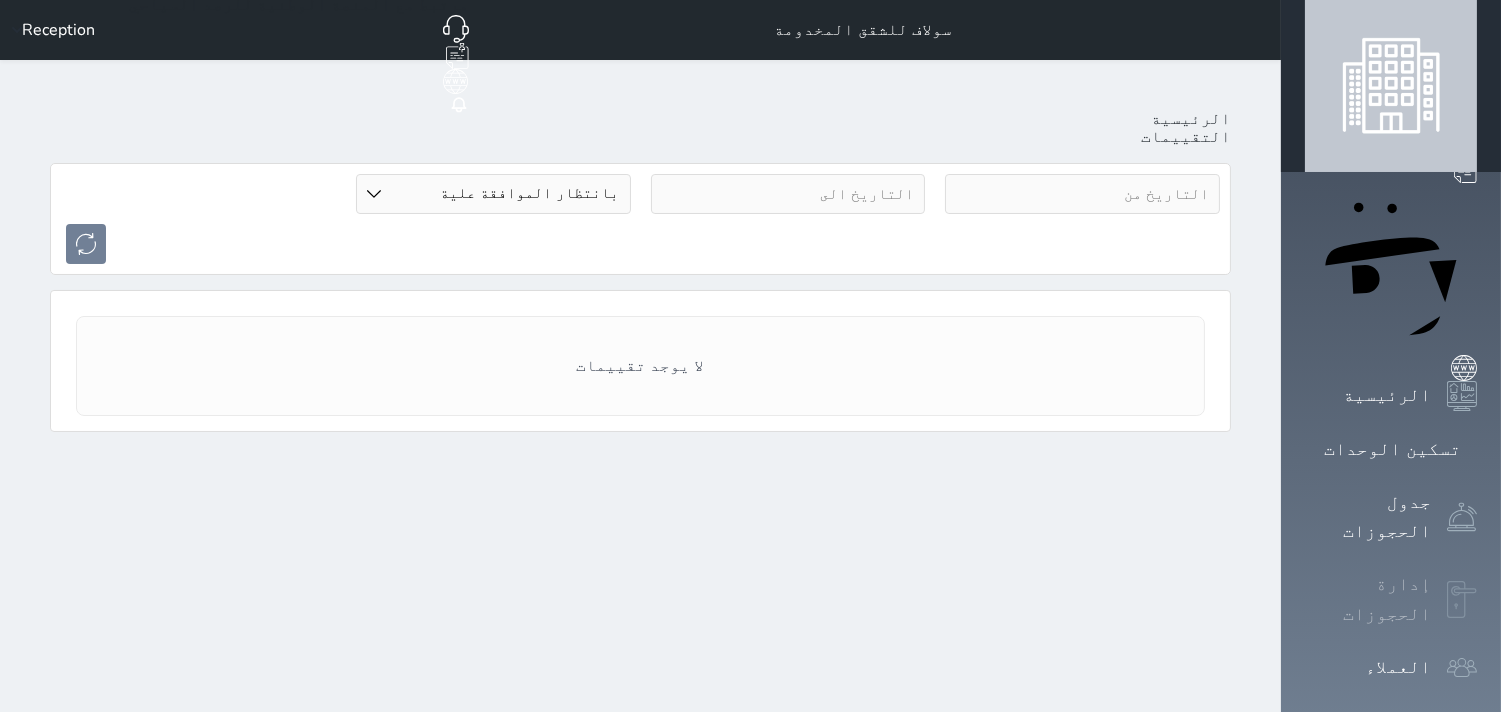 click on "إدارة الحجوزات" at bounding box center [1368, 599] 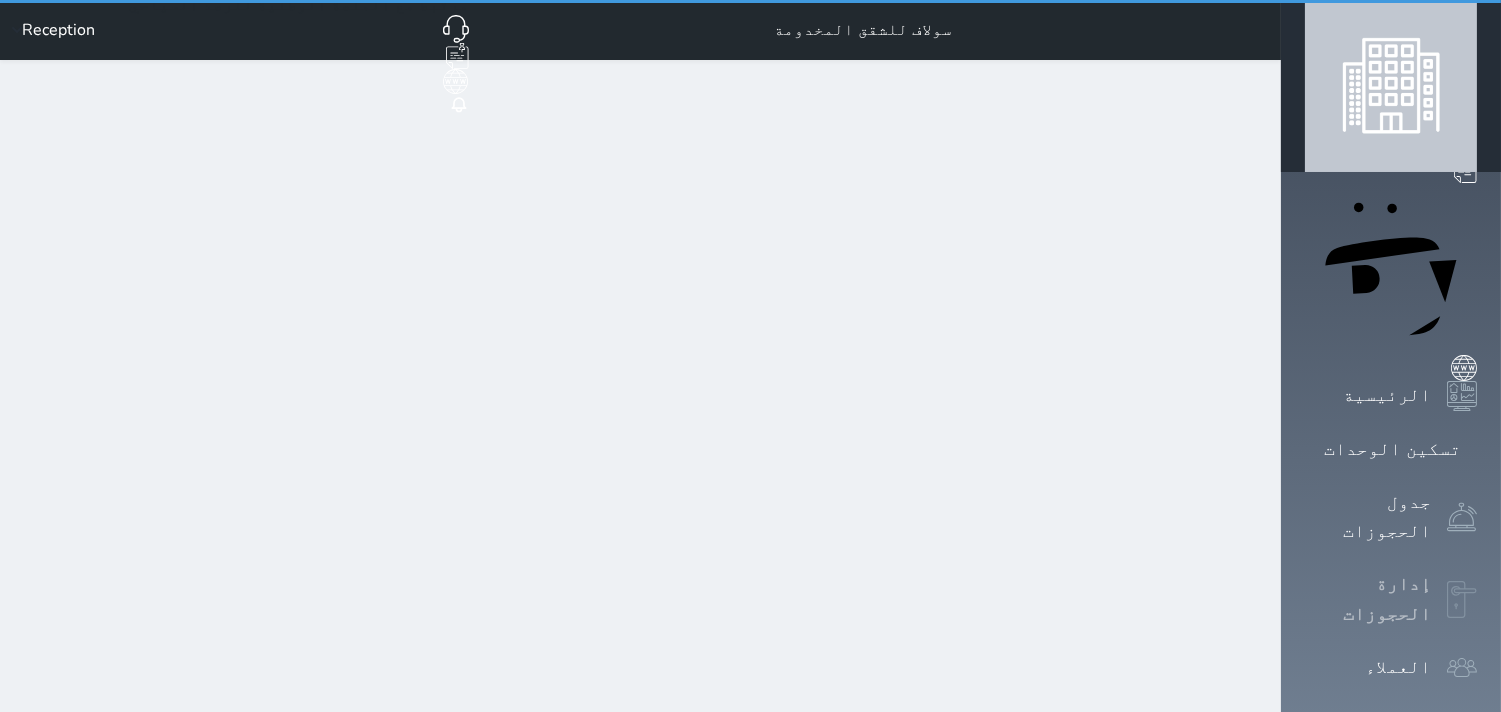 select on "open_all" 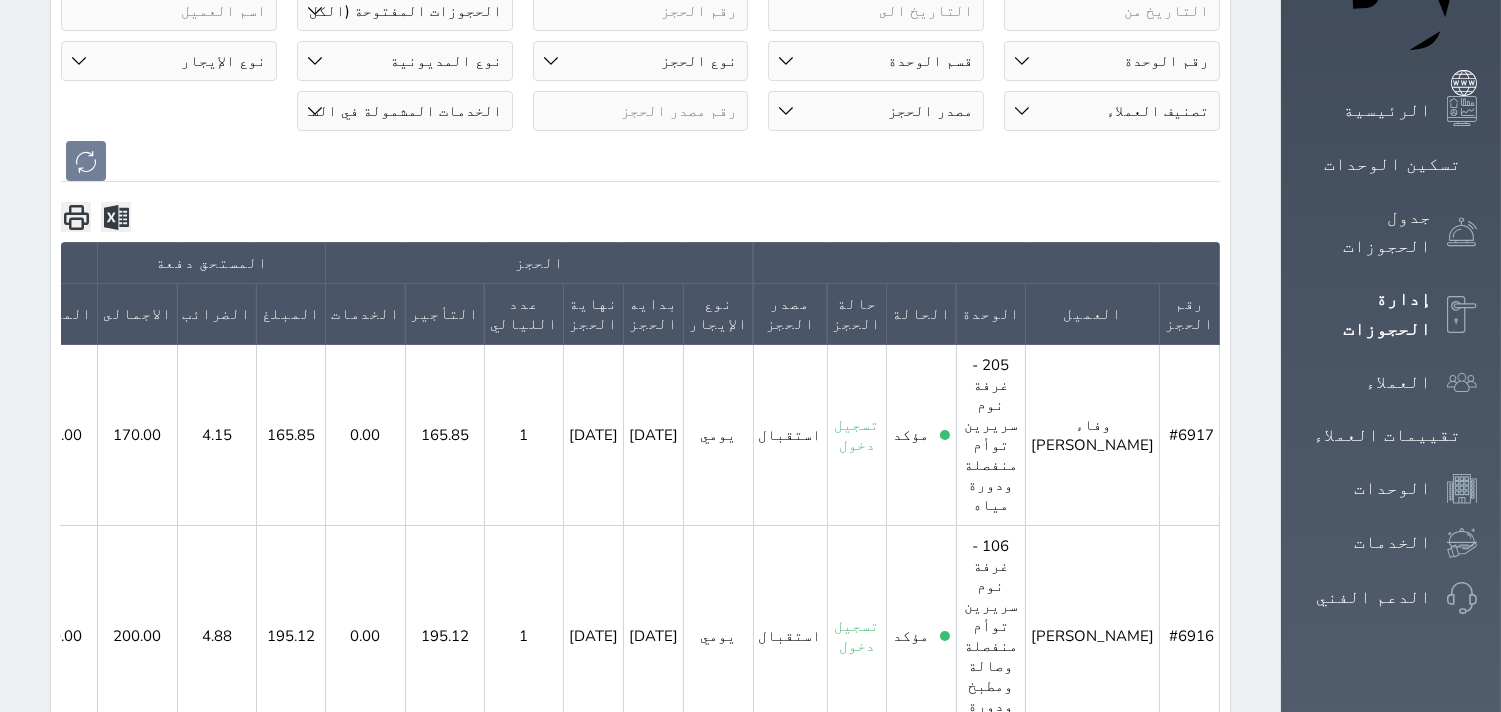 scroll, scrollTop: 336, scrollLeft: 0, axis: vertical 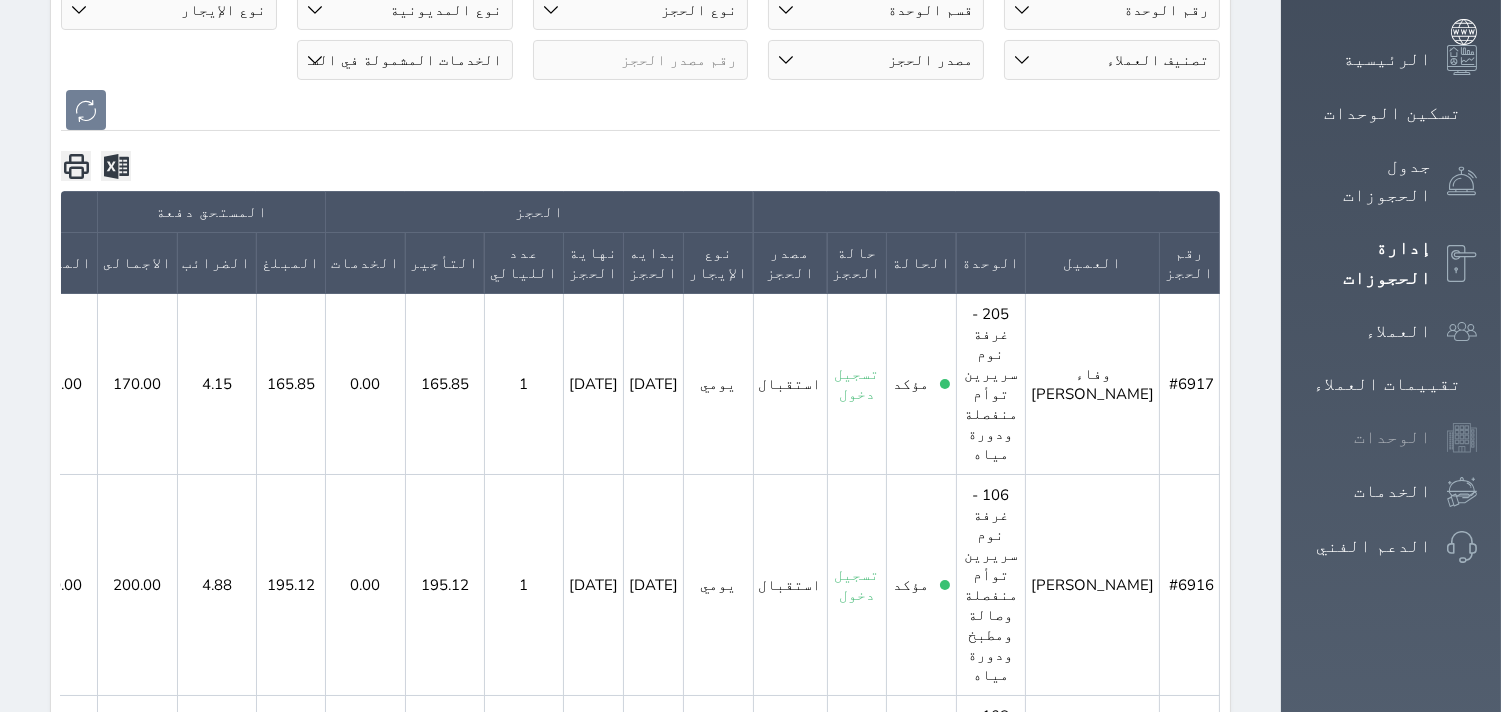 click on "الوحدات" at bounding box center (1392, 437) 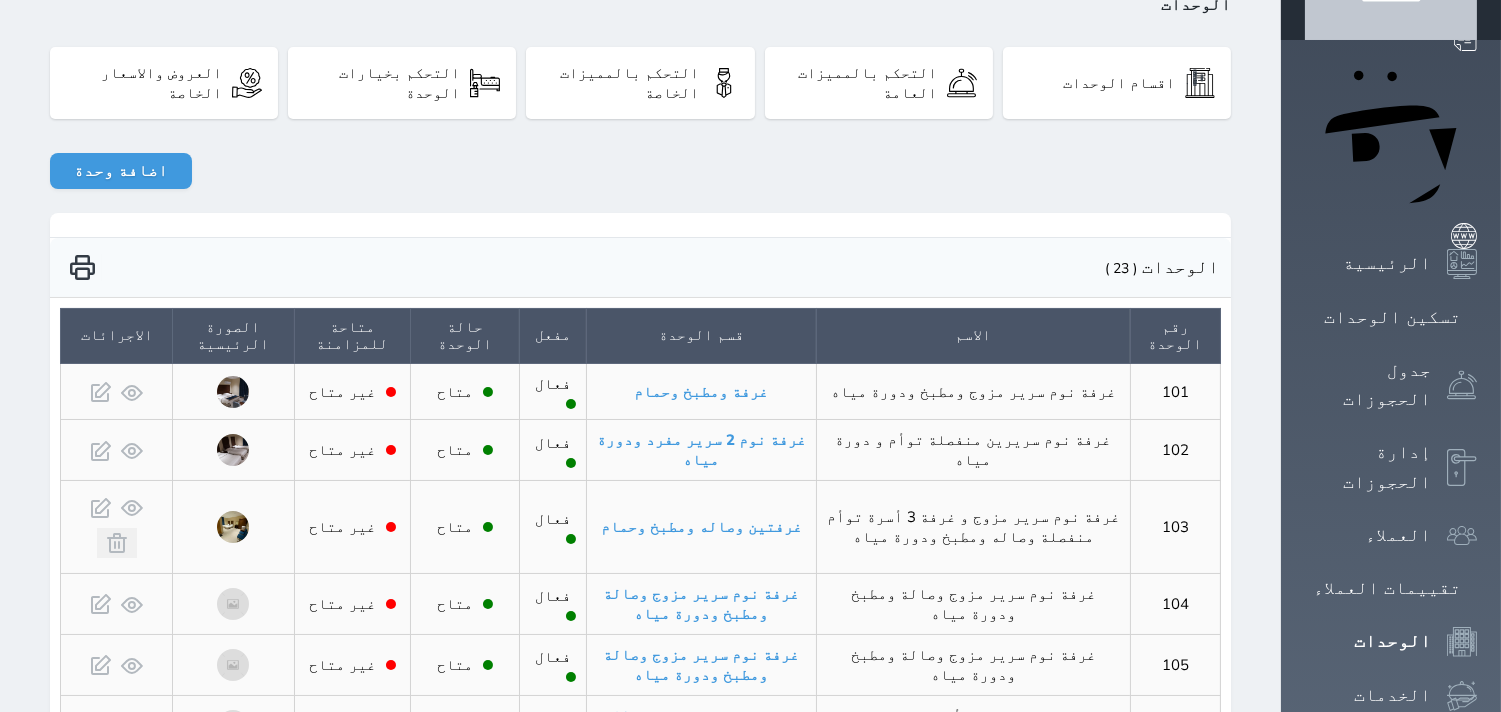 scroll, scrollTop: 111, scrollLeft: 0, axis: vertical 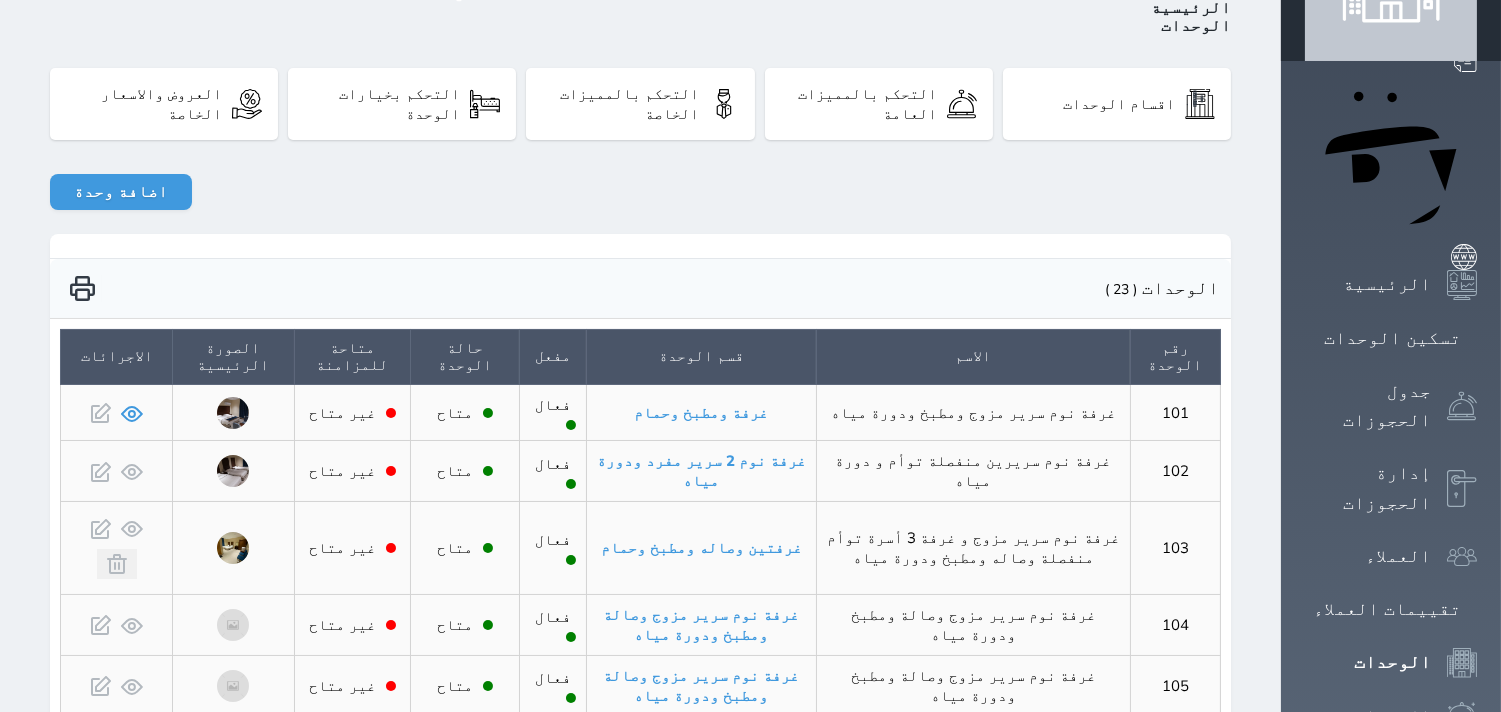click 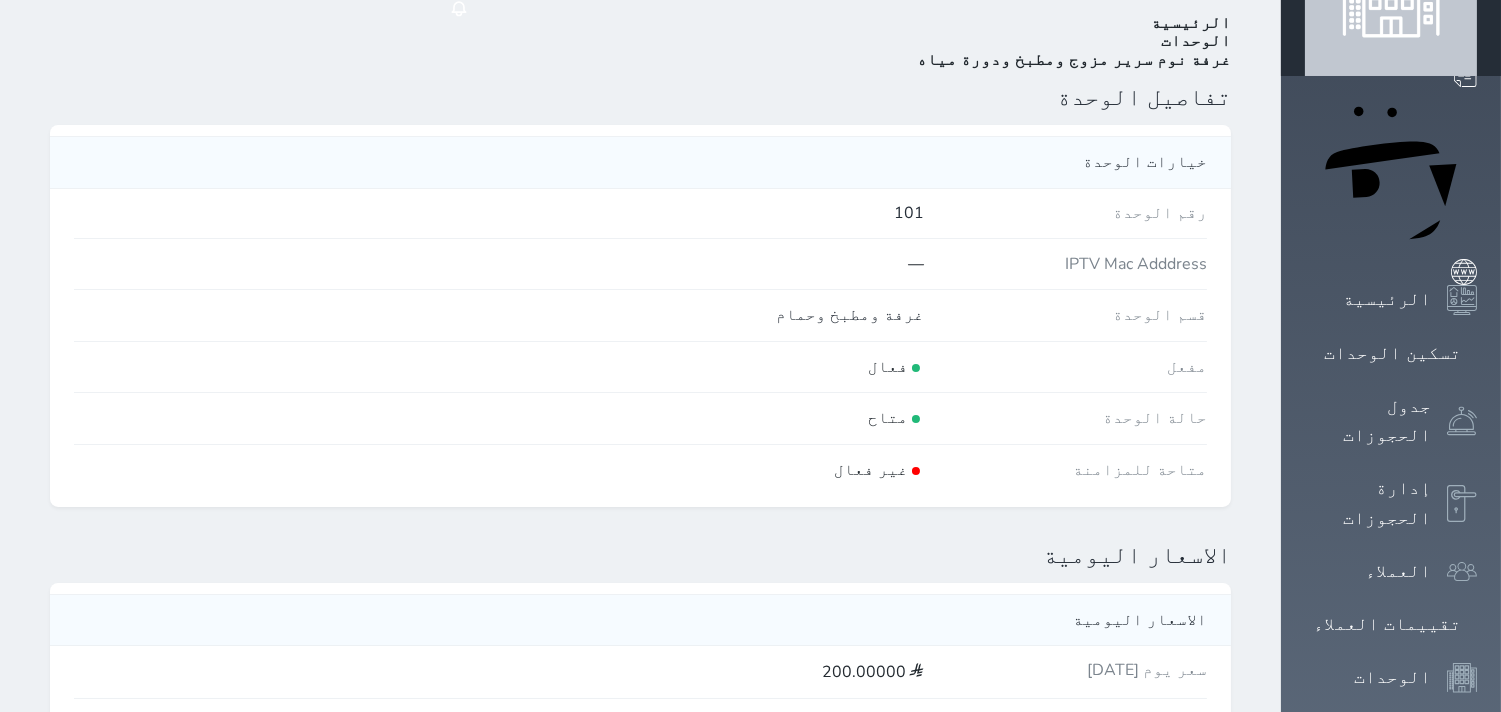 scroll, scrollTop: 0, scrollLeft: 0, axis: both 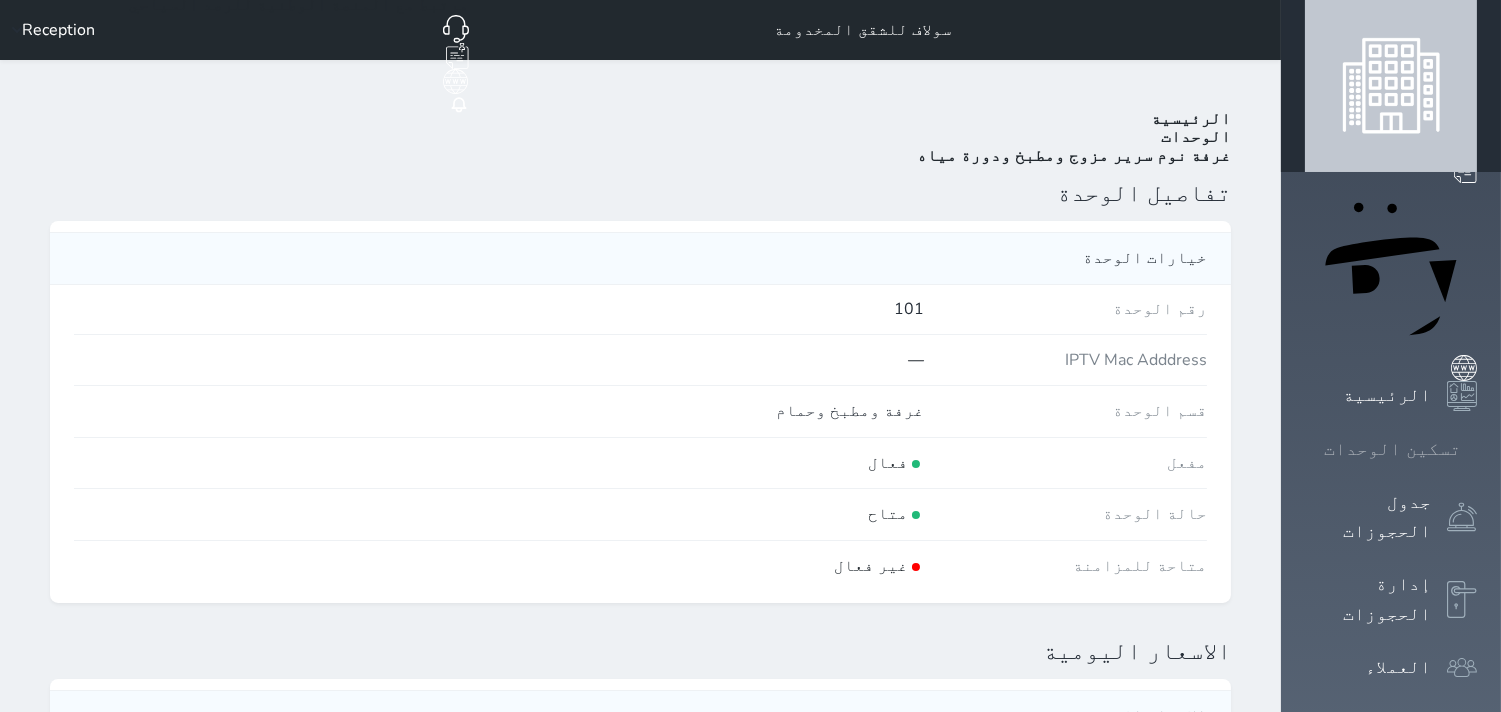 click 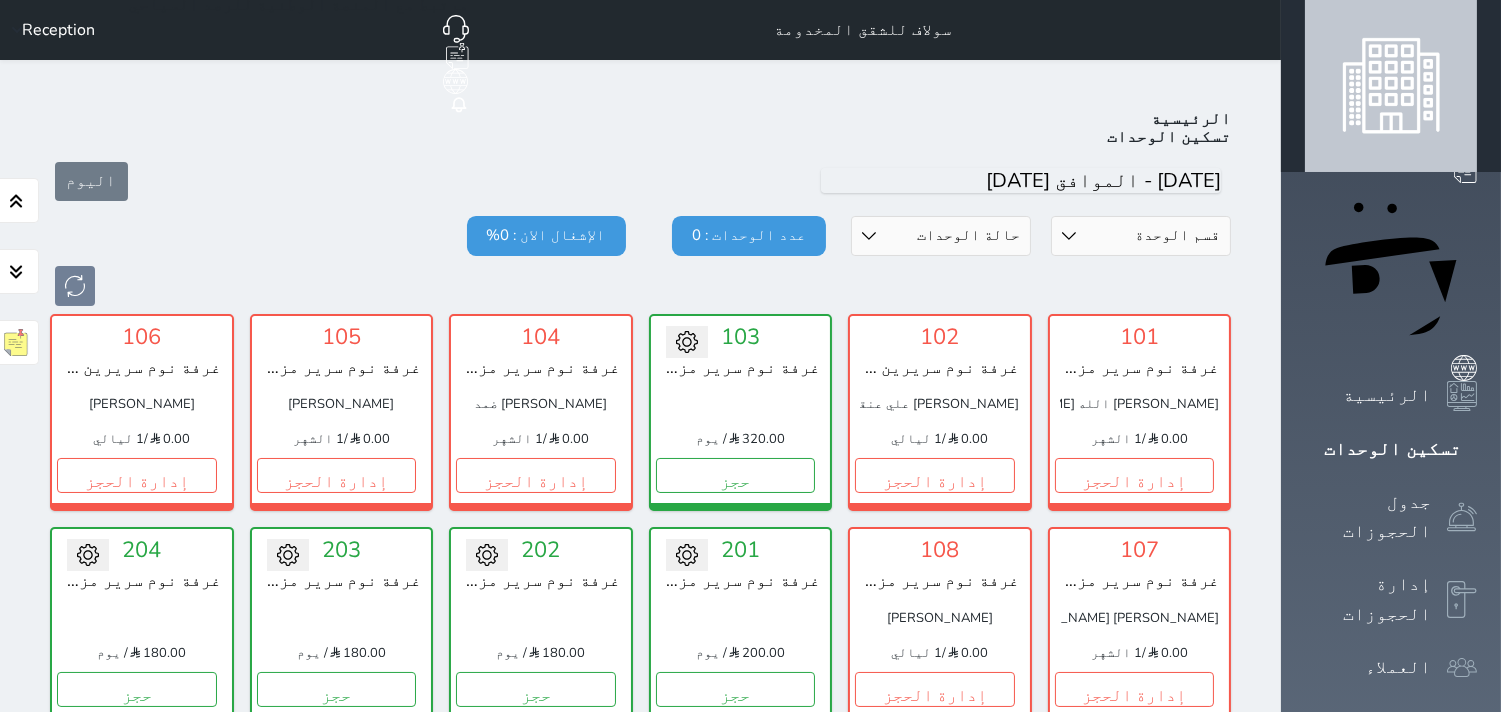 scroll, scrollTop: 77, scrollLeft: 0, axis: vertical 